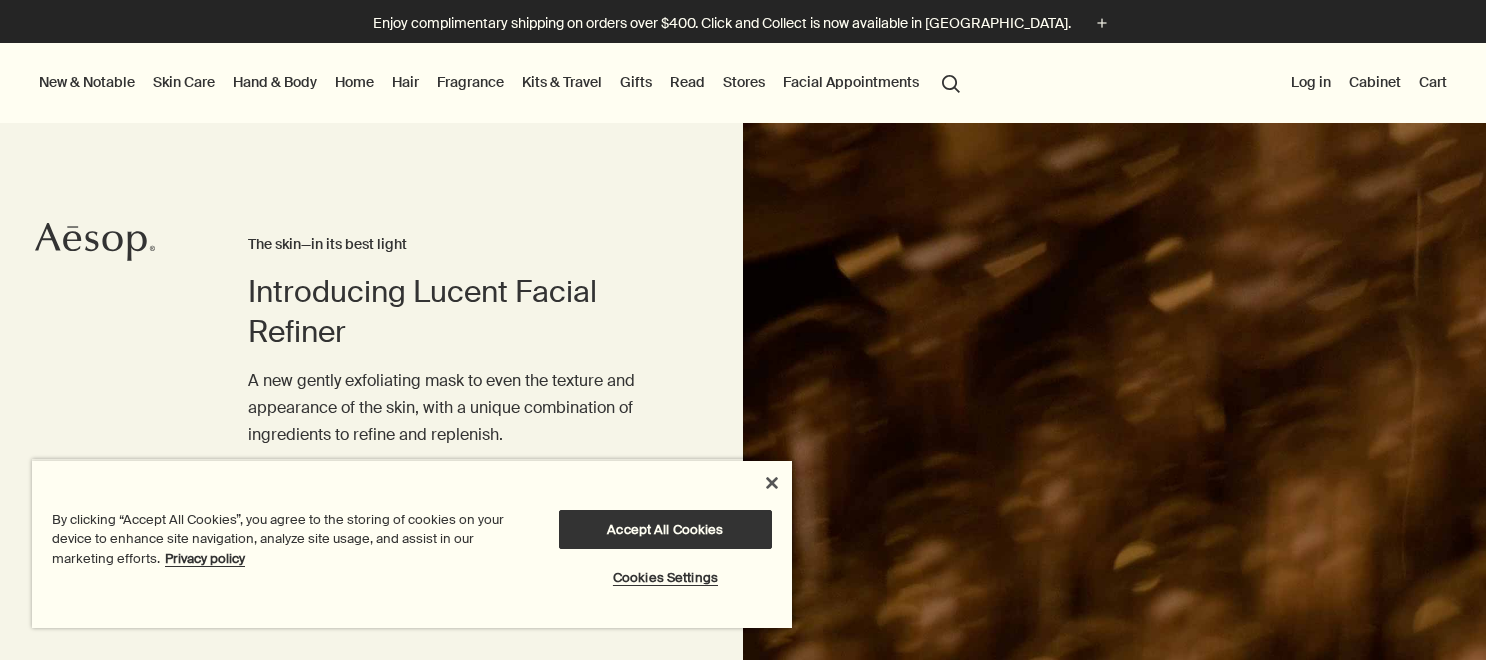 scroll, scrollTop: 0, scrollLeft: 0, axis: both 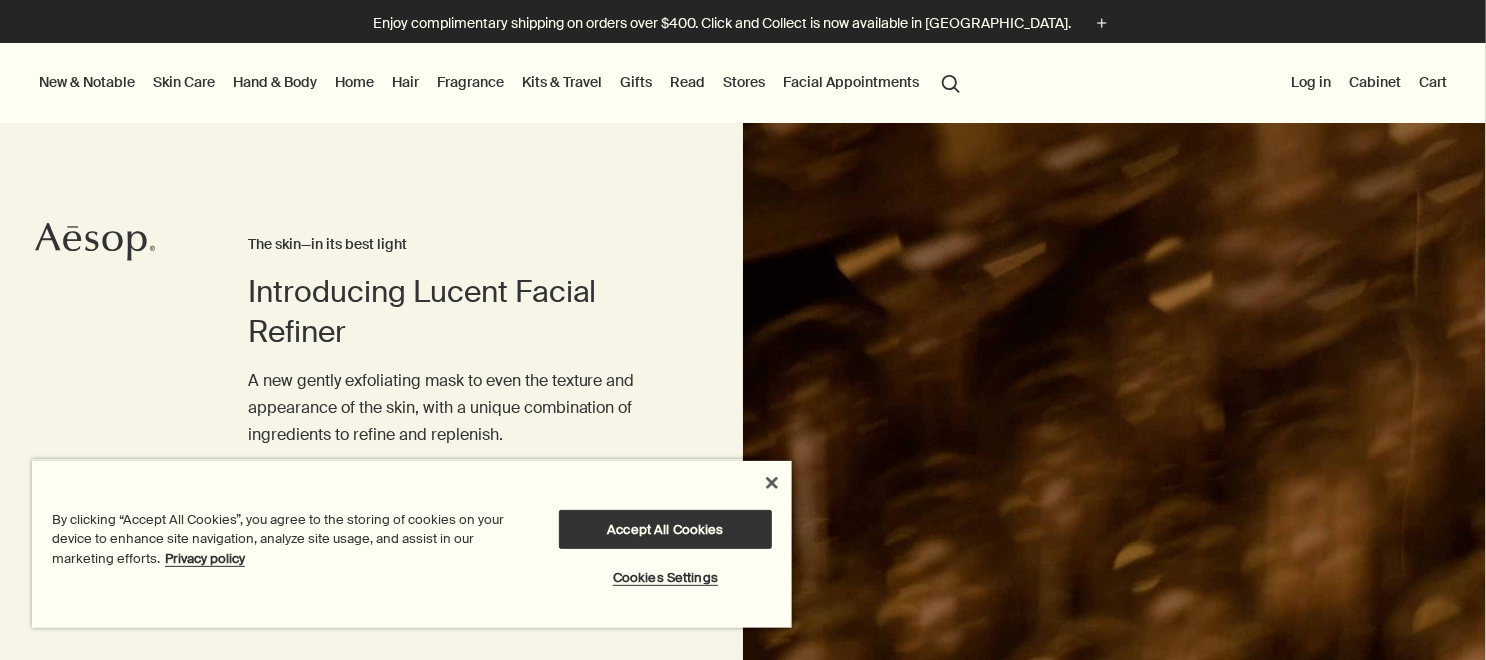 click at bounding box center (412, 491) 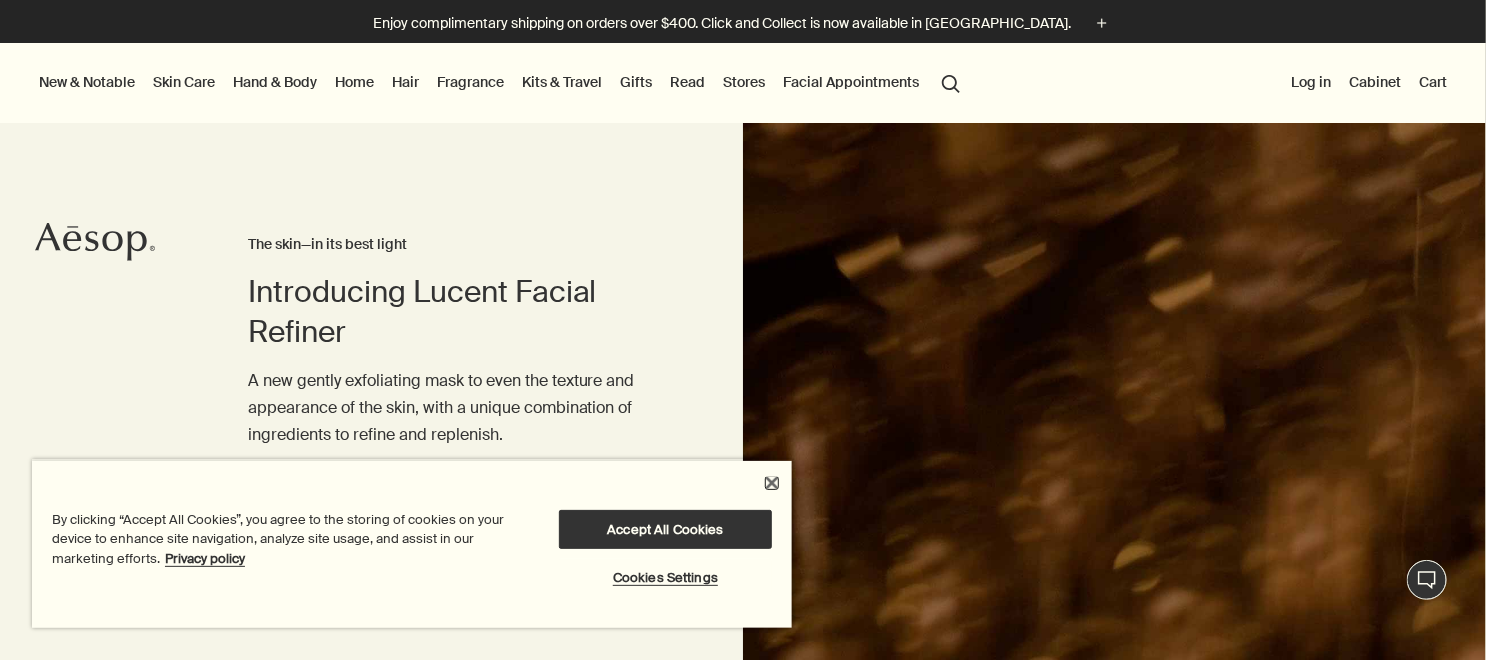click at bounding box center (772, 483) 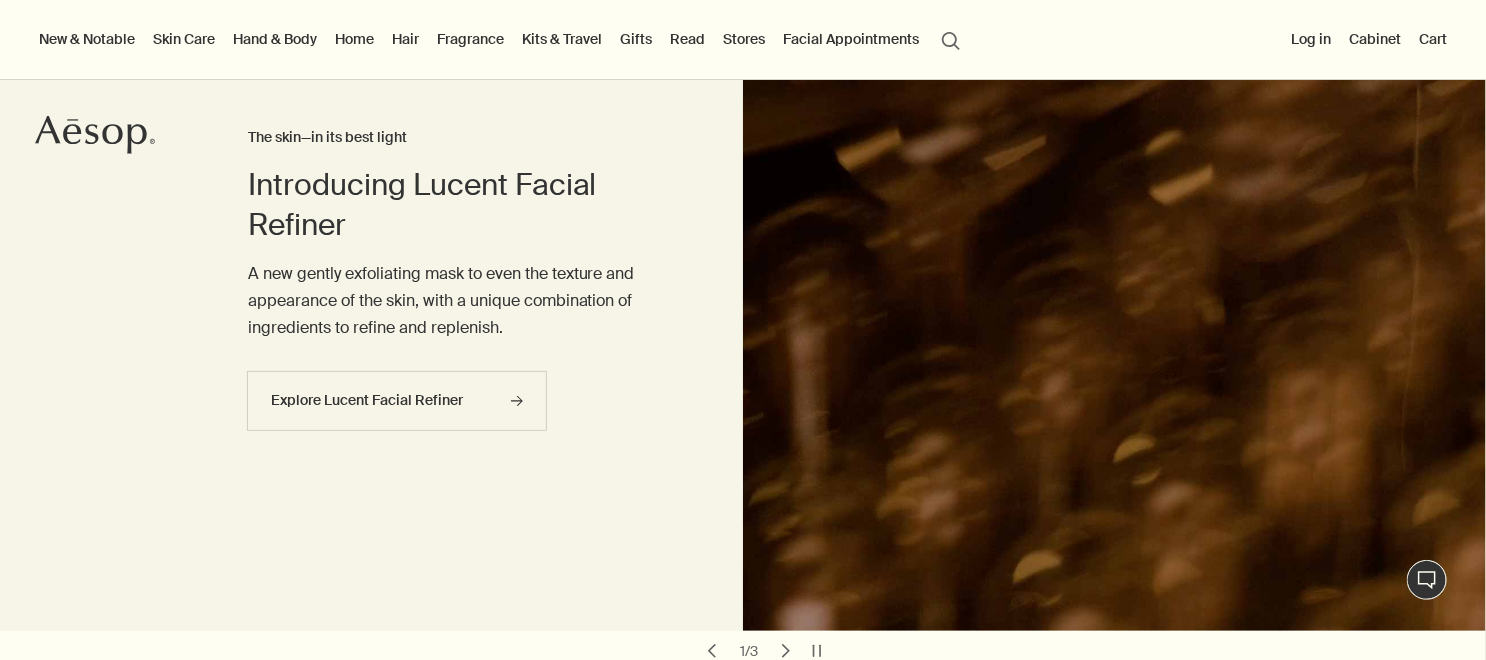 scroll, scrollTop: 100, scrollLeft: 0, axis: vertical 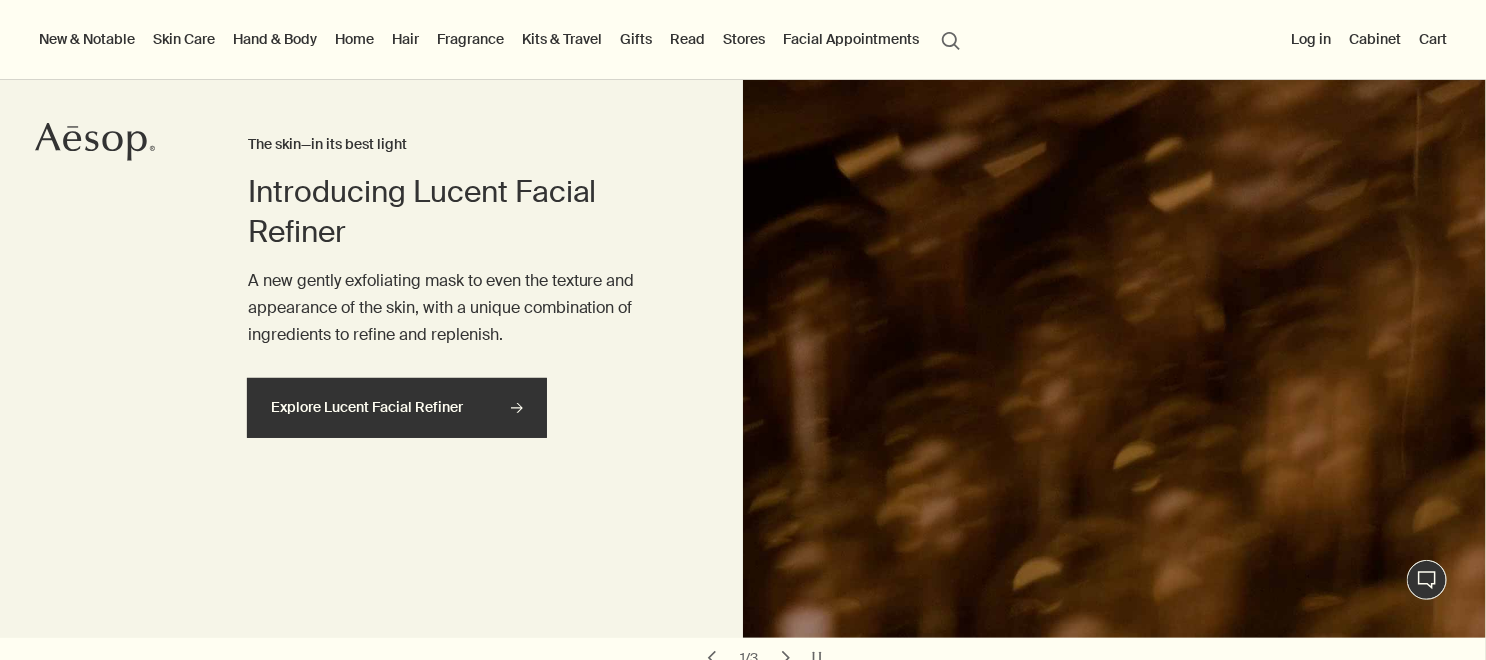 click on "Explore Lucent Facial Refiner   rightArrow" at bounding box center (397, 408) 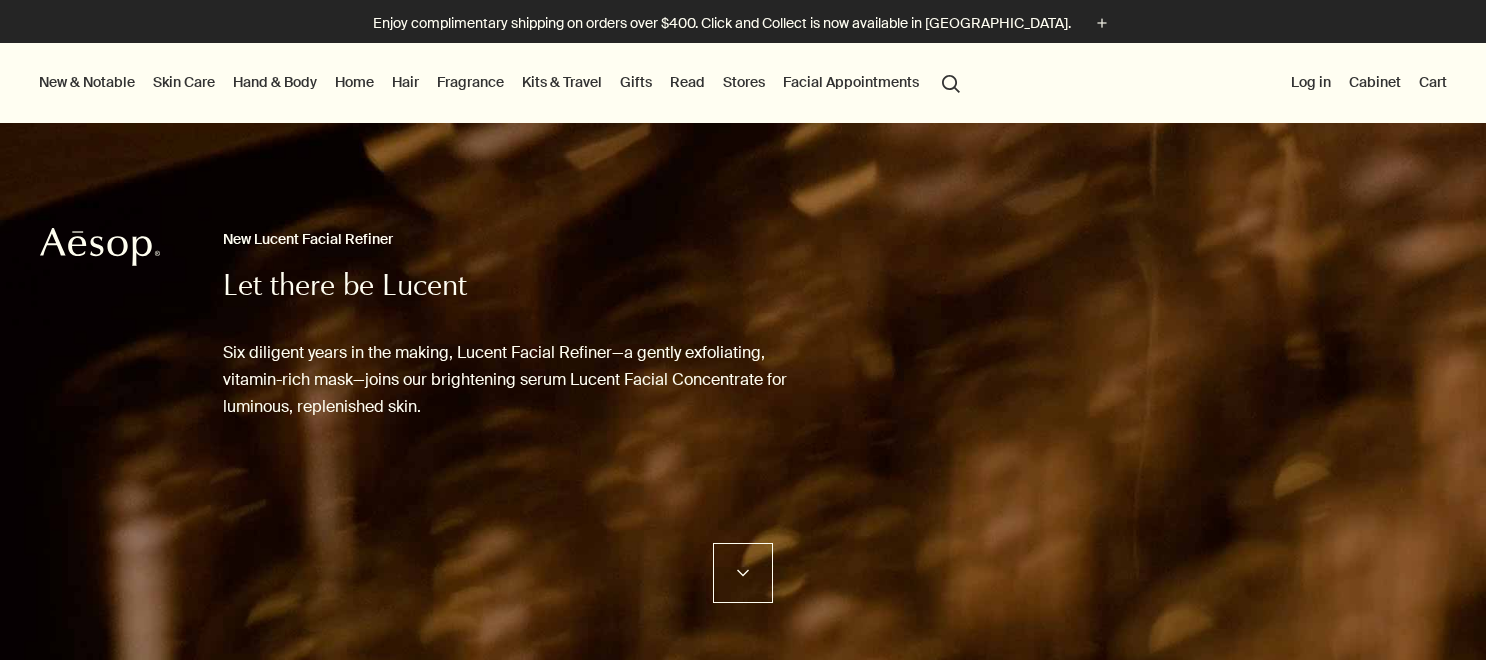 scroll, scrollTop: 0, scrollLeft: 0, axis: both 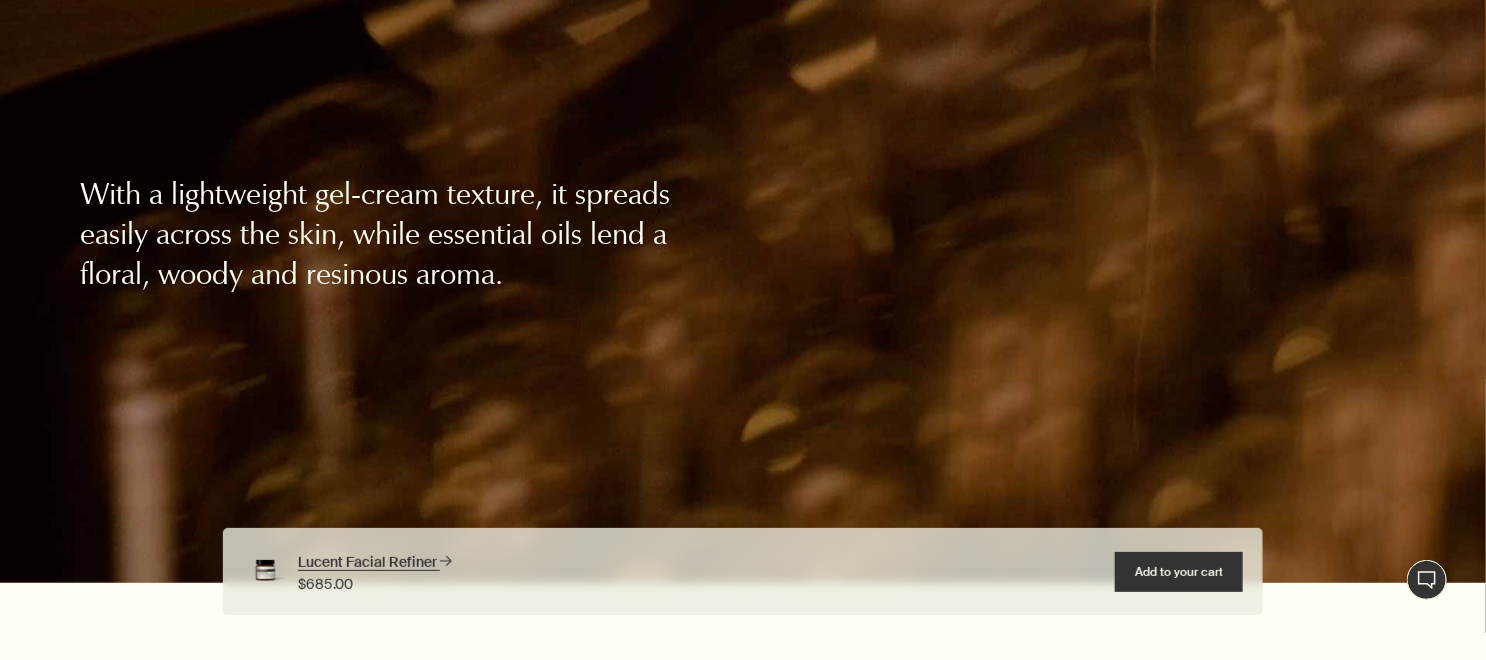 click on "Lucent Facial Refiner   rightArrow" at bounding box center [375, 563] 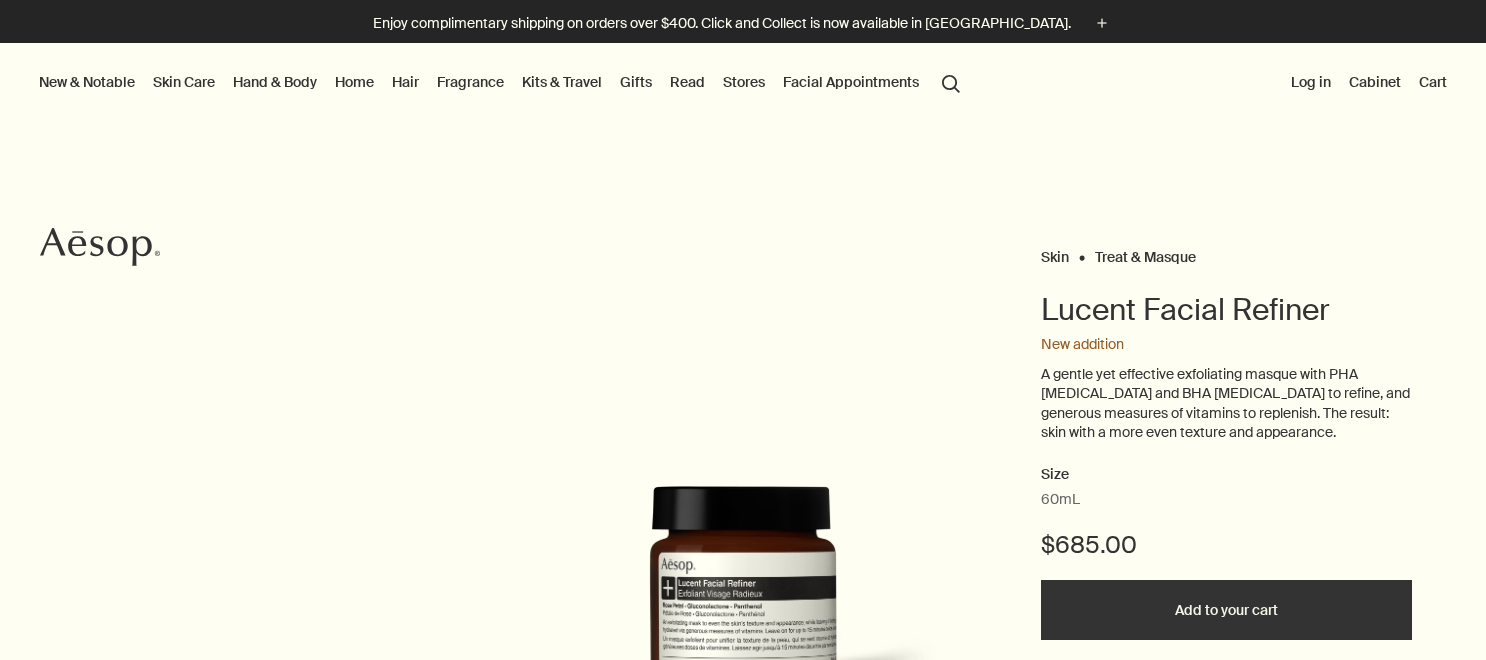 scroll, scrollTop: 0, scrollLeft: 0, axis: both 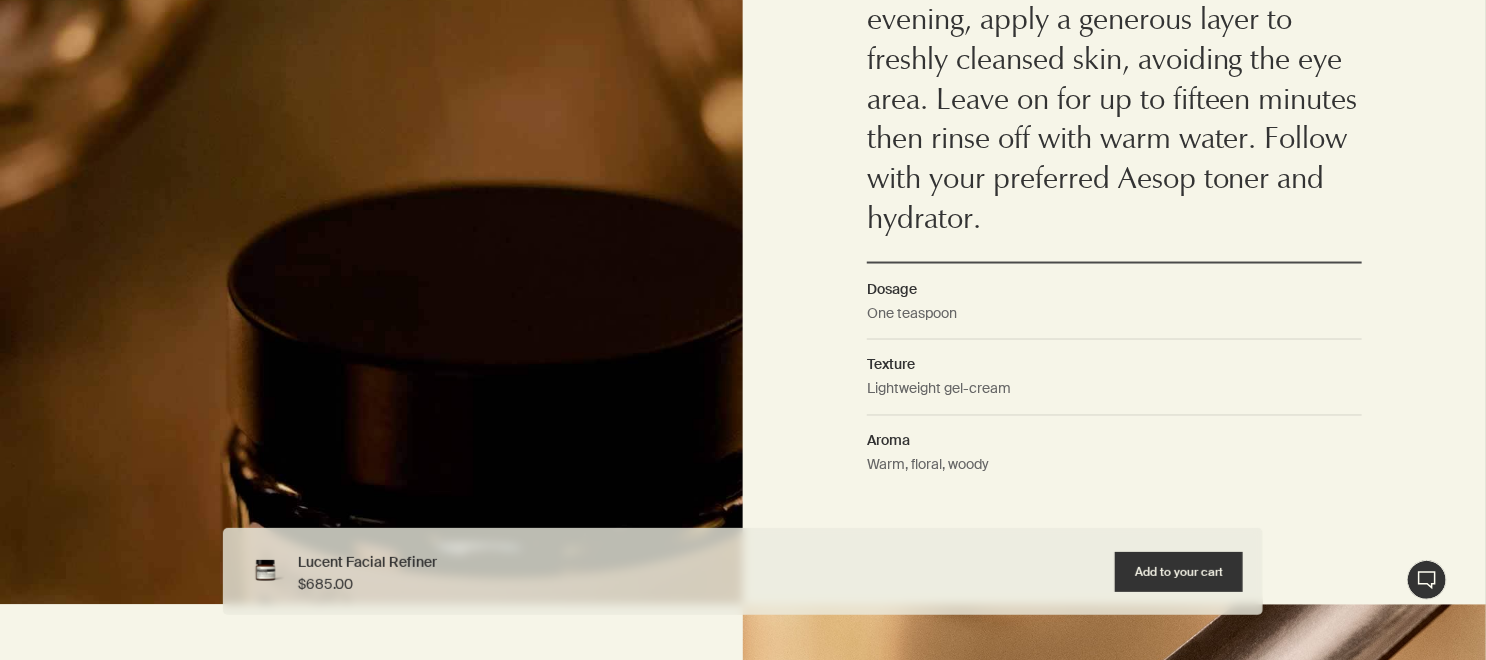 click on "Lightweight gel-cream" at bounding box center (1114, 396) 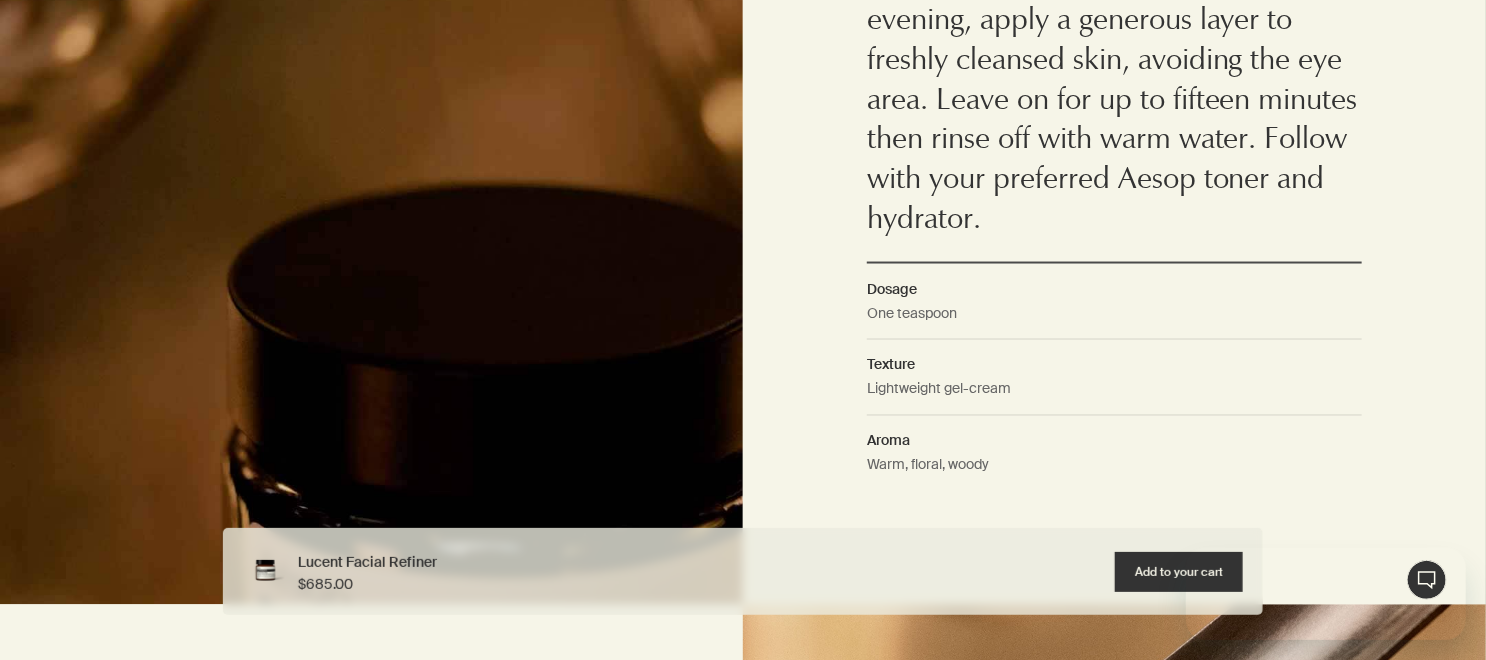 scroll, scrollTop: 0, scrollLeft: 0, axis: both 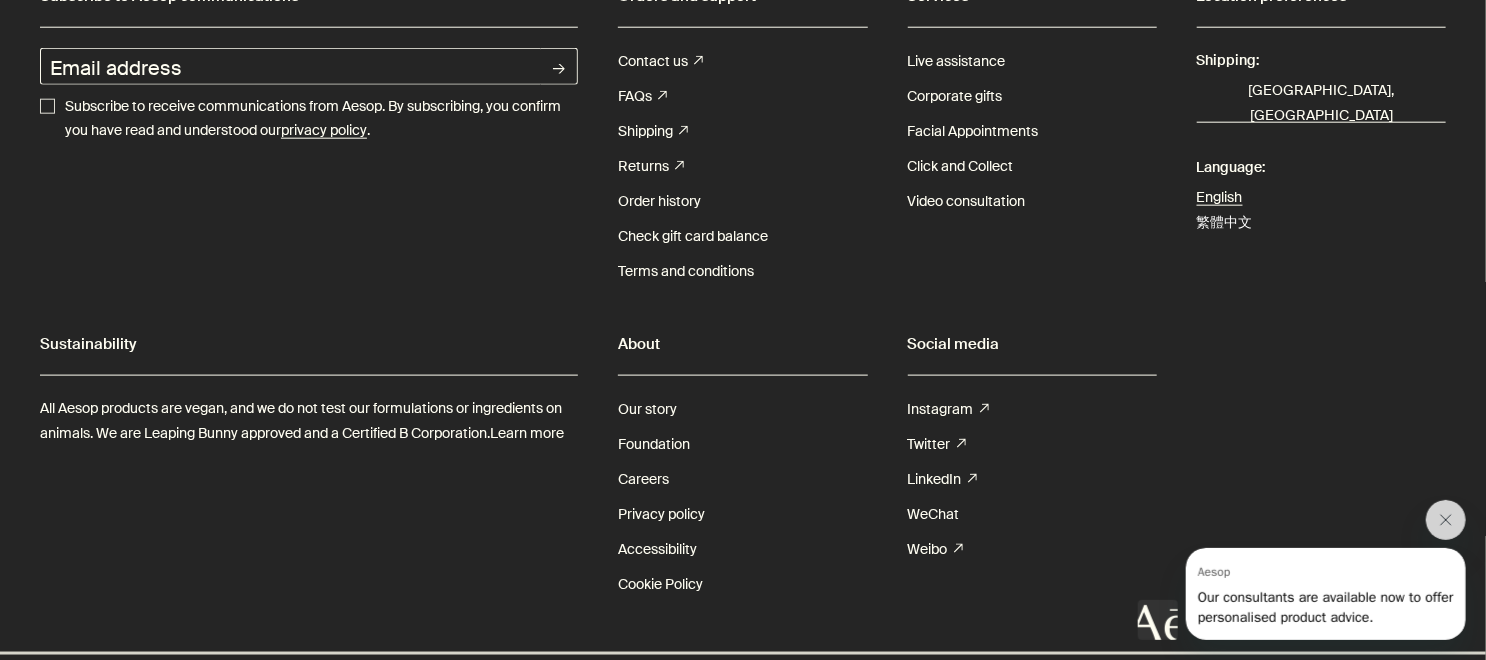 click on "繁體中文" at bounding box center [1225, 222] 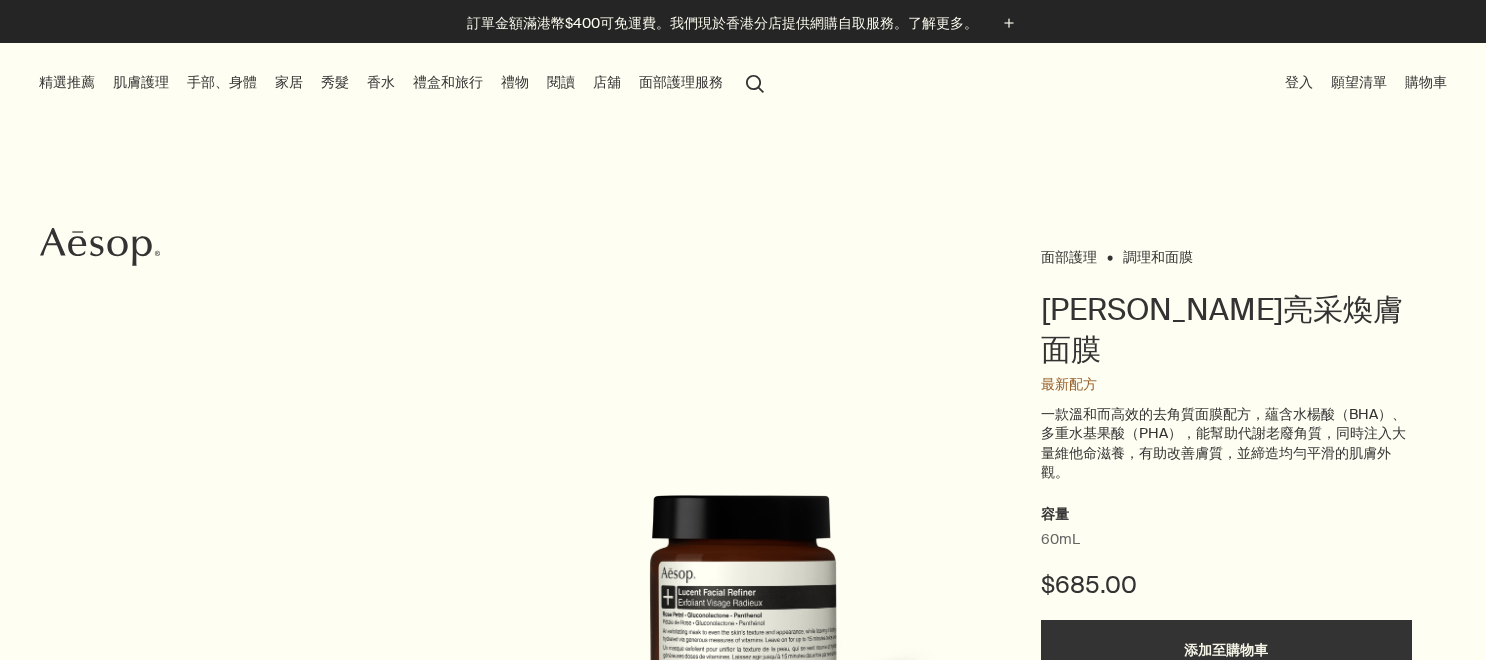 scroll, scrollTop: 0, scrollLeft: 0, axis: both 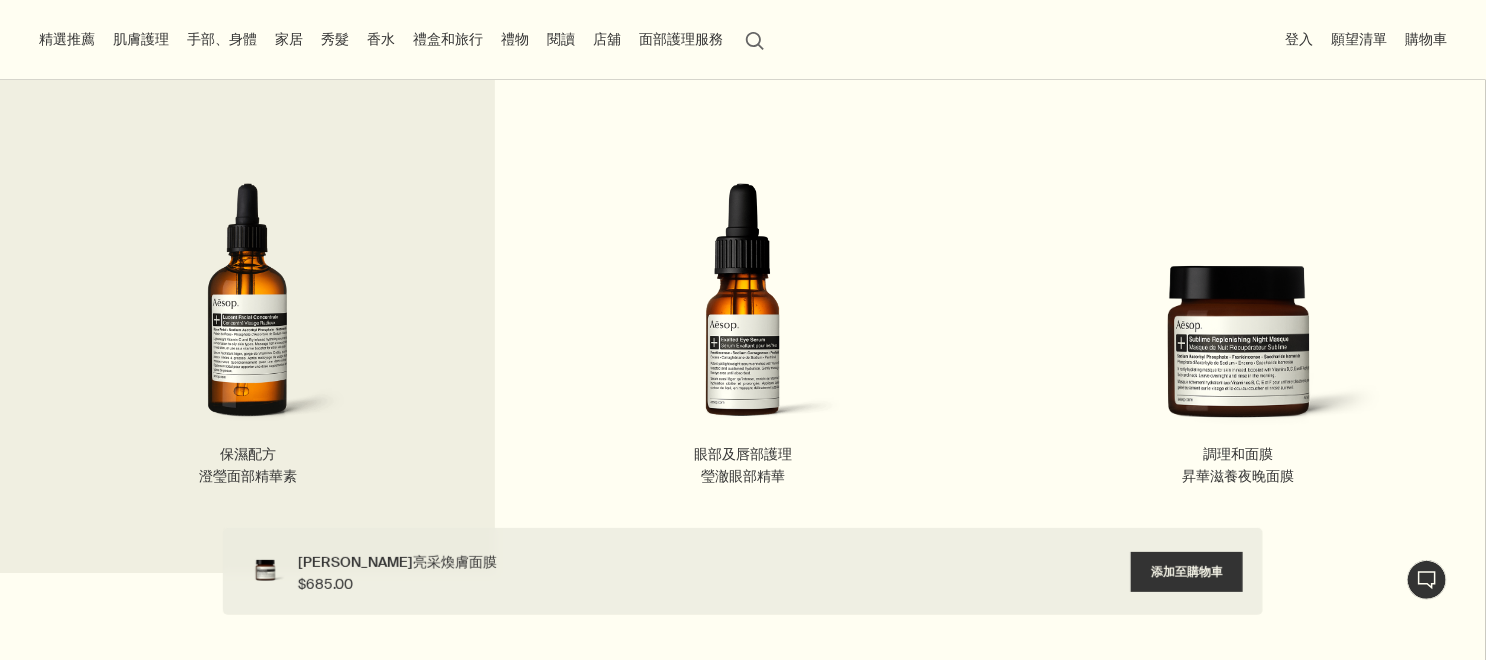 click at bounding box center [247, 313] 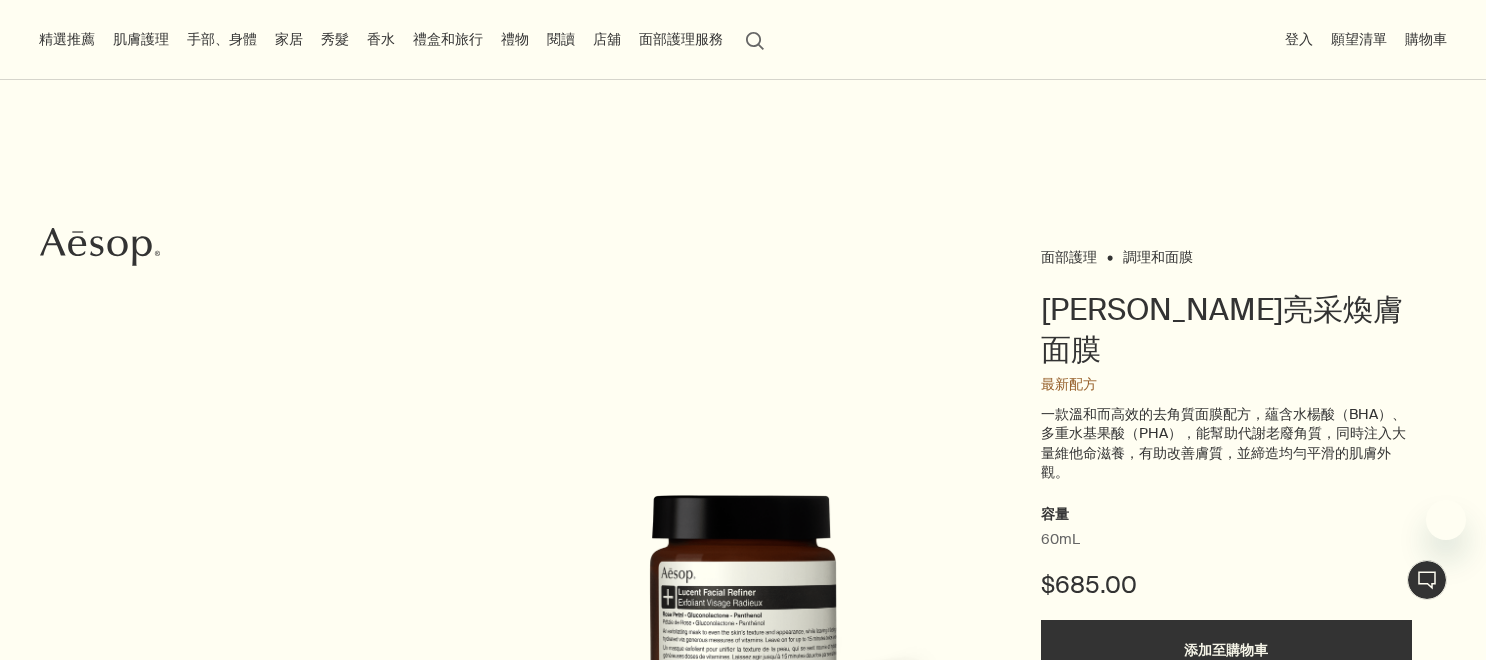 scroll, scrollTop: 0, scrollLeft: 0, axis: both 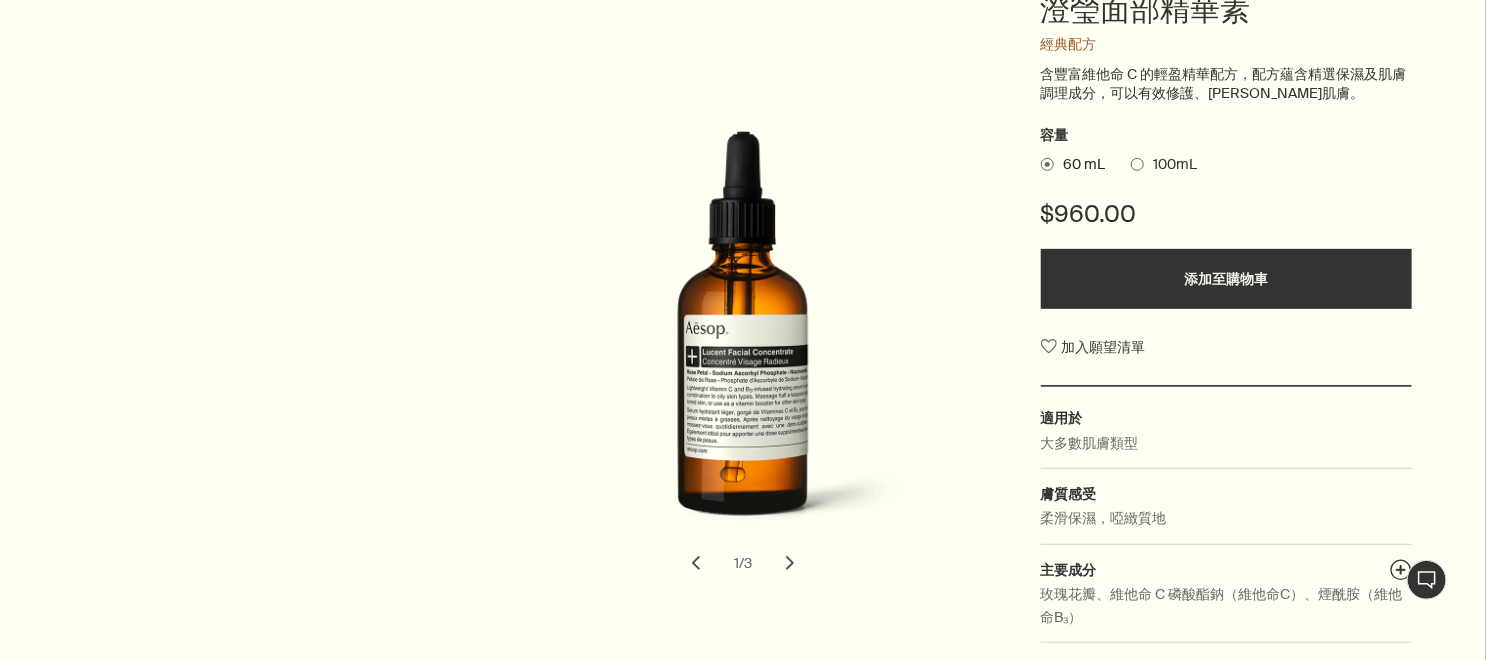 click at bounding box center (1137, 164) 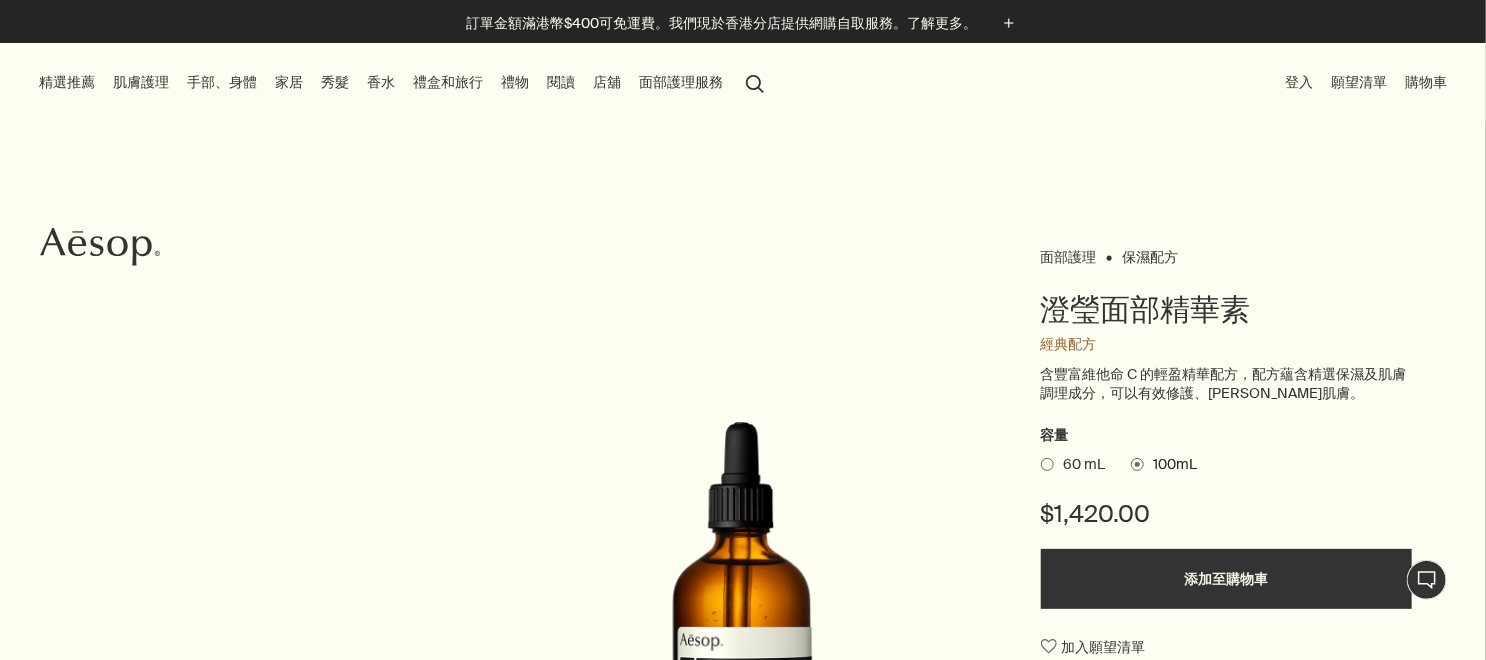 scroll, scrollTop: 0, scrollLeft: 0, axis: both 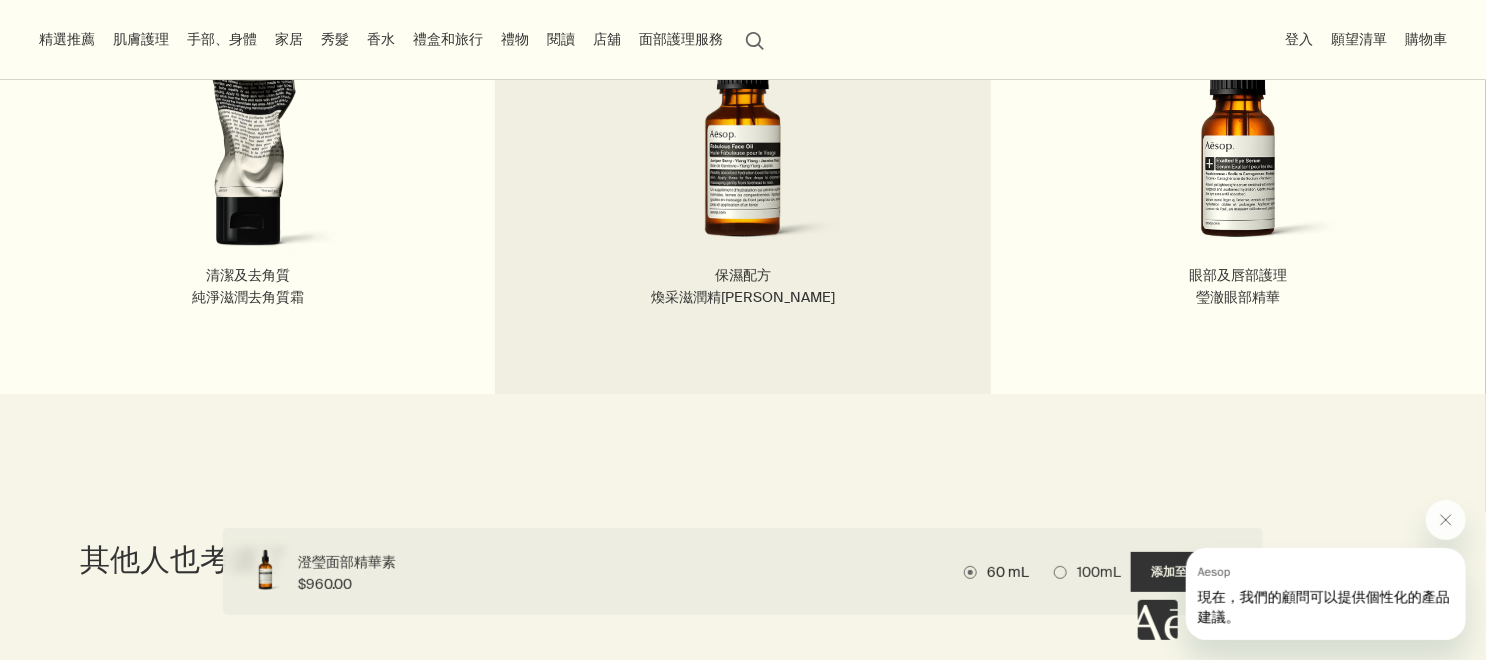 click at bounding box center [742, 134] 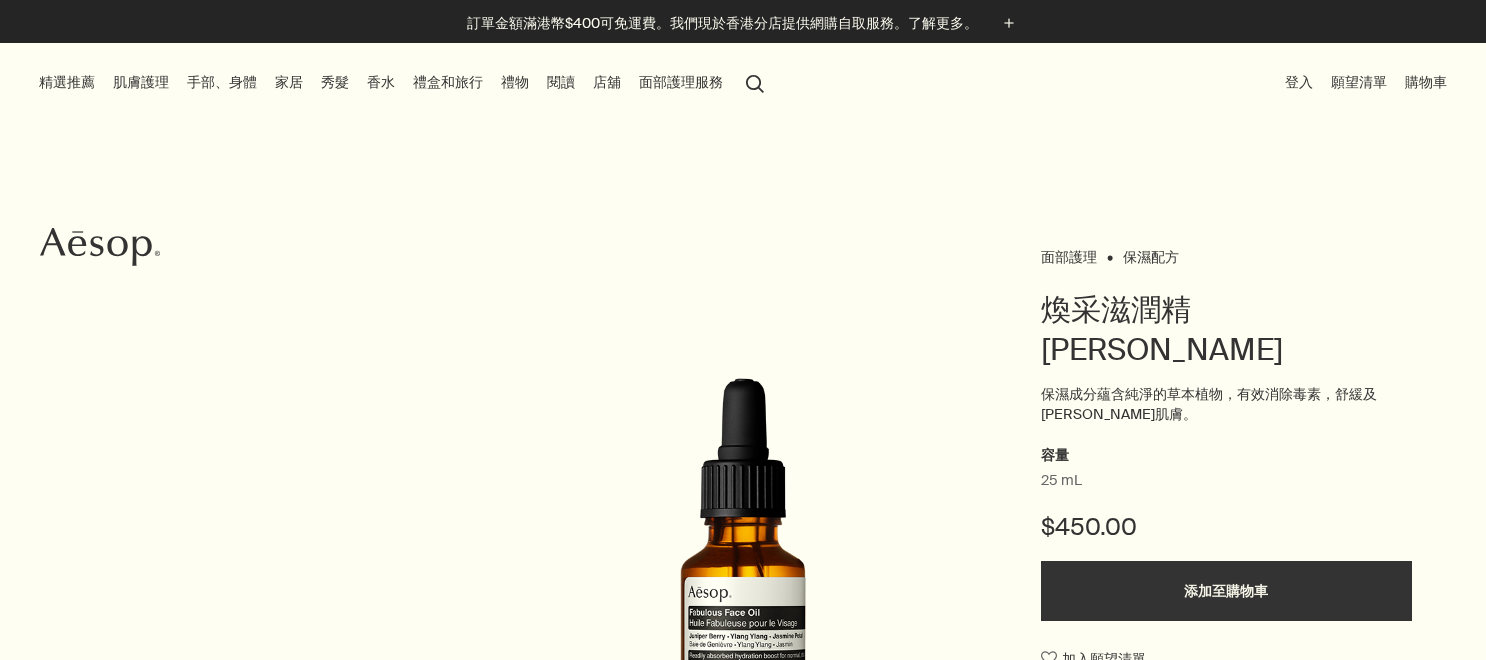 scroll, scrollTop: 0, scrollLeft: 0, axis: both 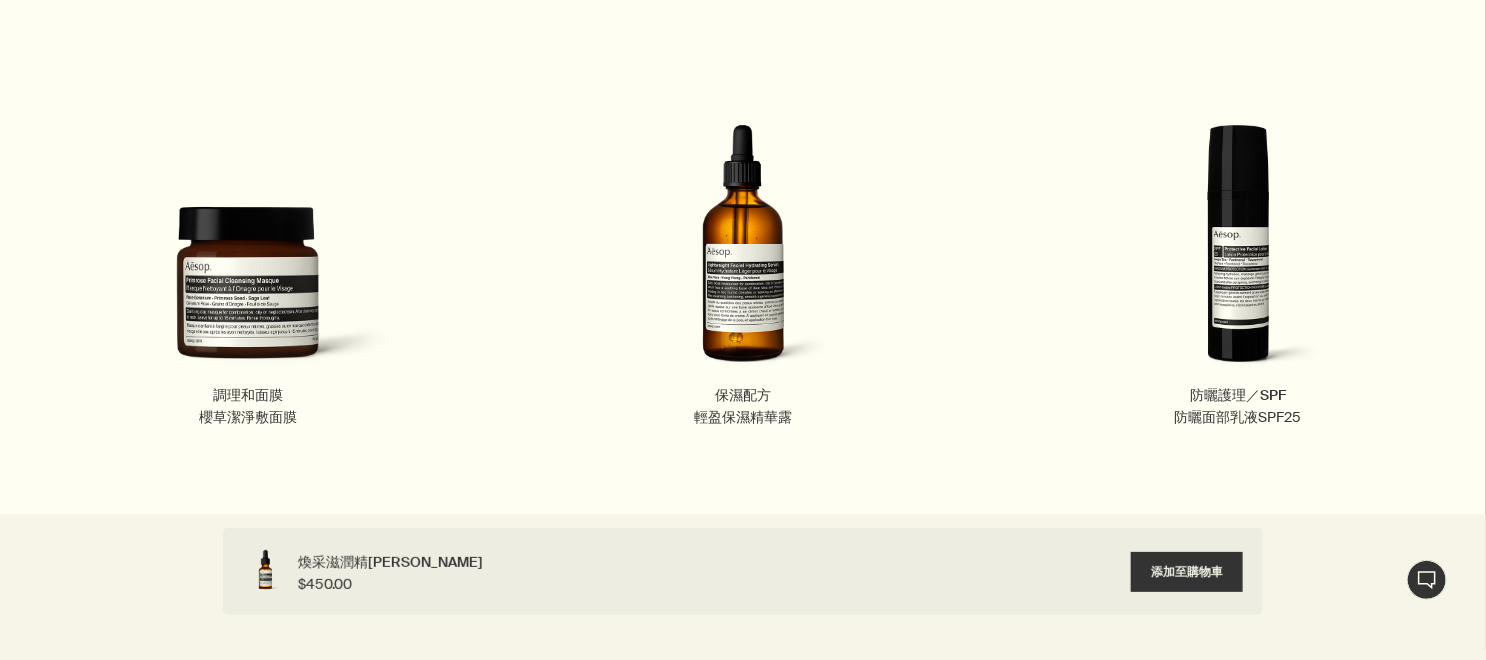 drag, startPoint x: 730, startPoint y: 304, endPoint x: 1247, endPoint y: 475, distance: 544.54565 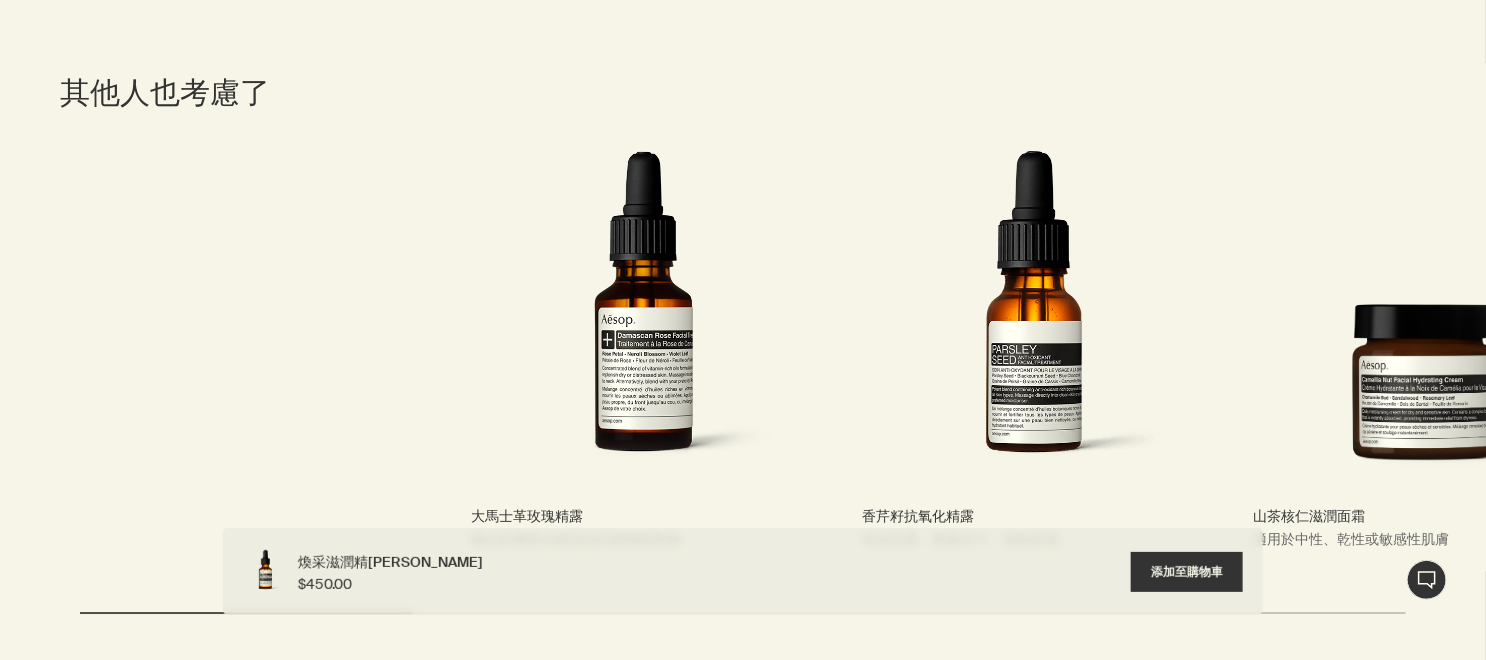 scroll, scrollTop: 3000, scrollLeft: 0, axis: vertical 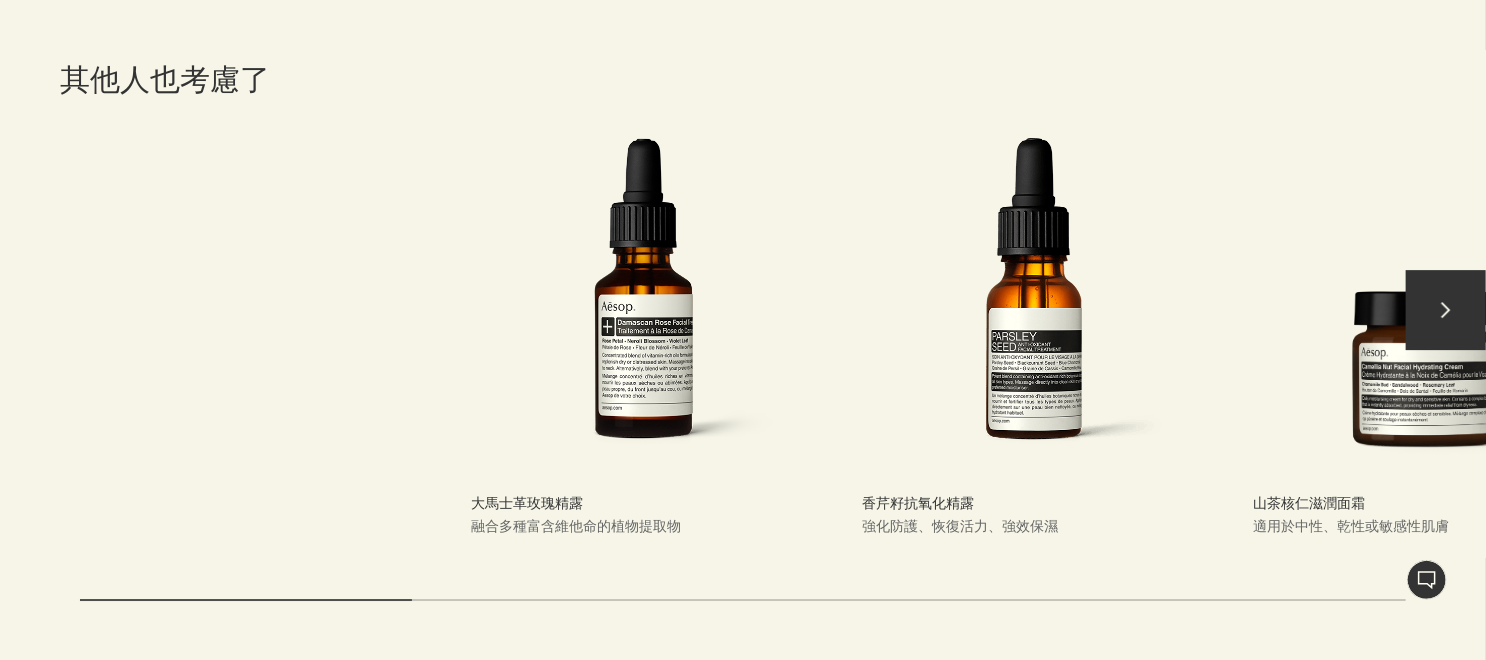 click on "chevron" at bounding box center [1446, 310] 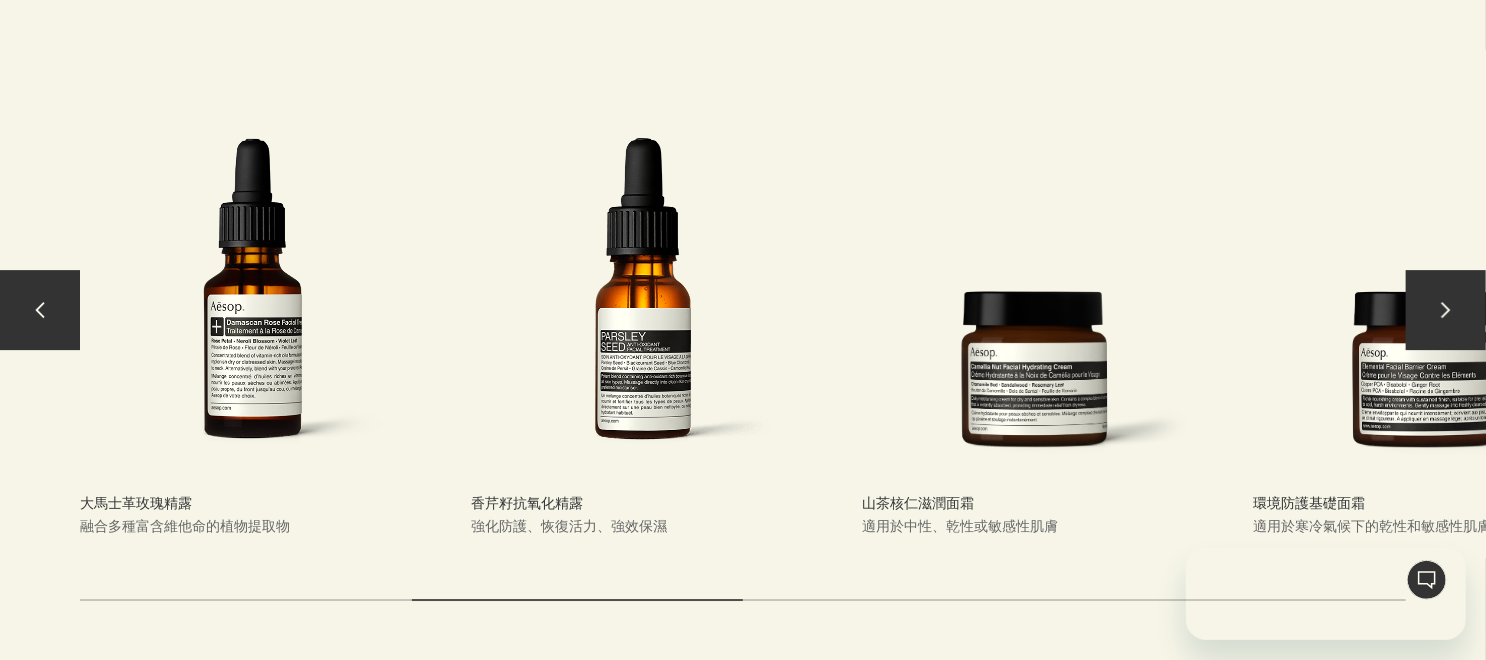 scroll, scrollTop: 0, scrollLeft: 0, axis: both 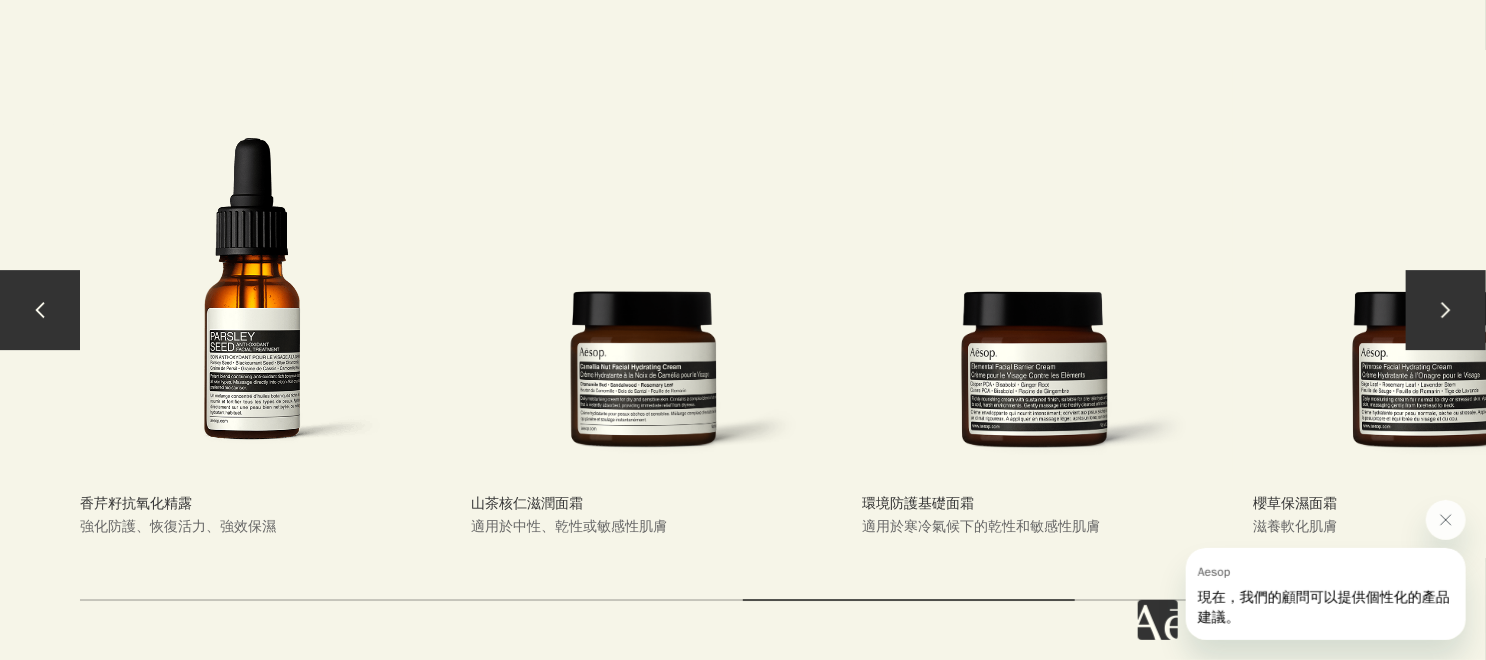 click on "chevron" at bounding box center [1446, 310] 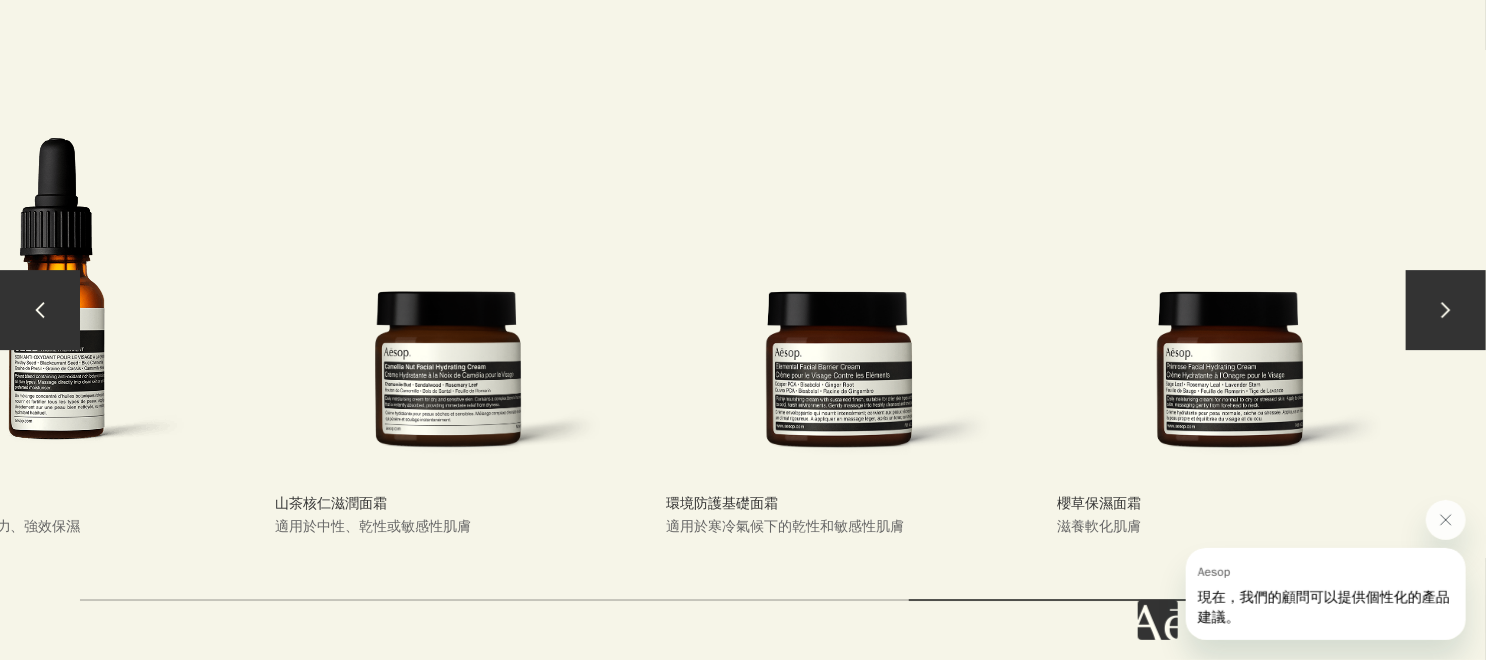 click on "chevron" at bounding box center (1446, 310) 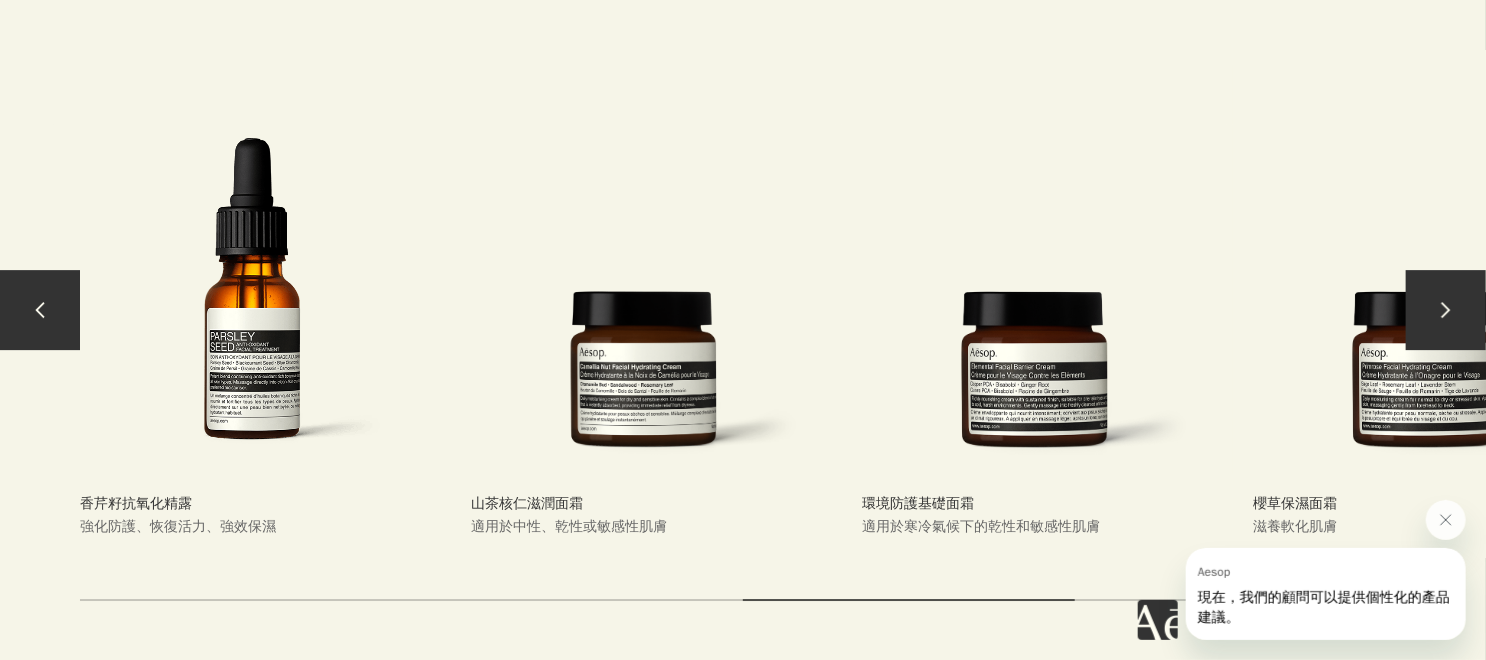 click on "chevron" at bounding box center (40, 310) 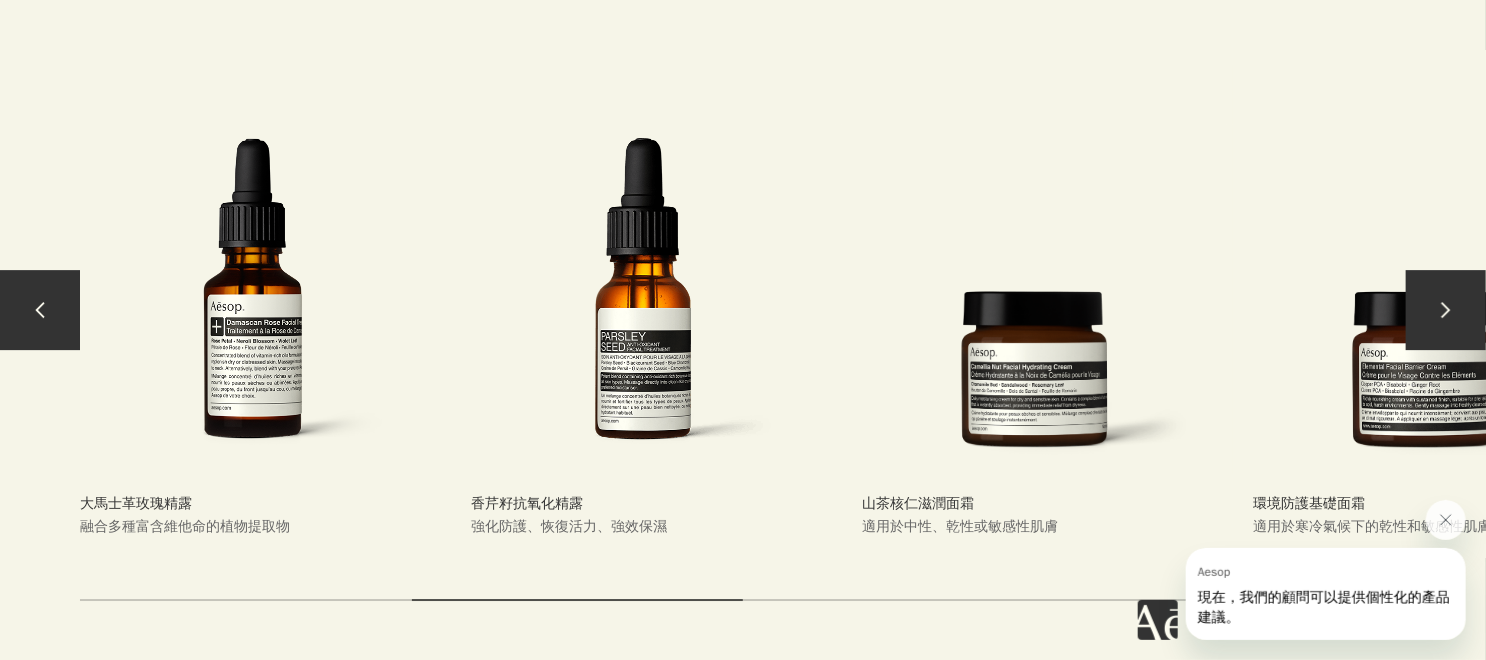 click on "chevron" at bounding box center (40, 310) 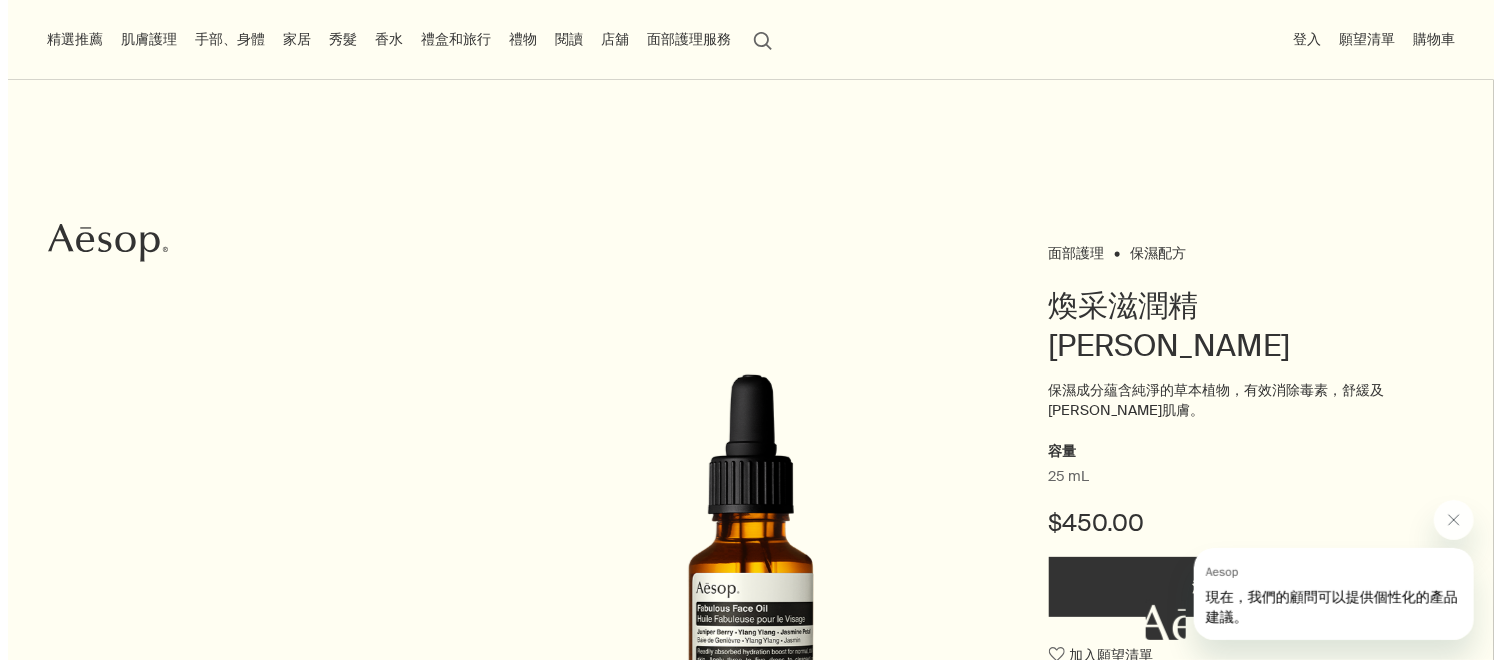 scroll, scrollTop: 0, scrollLeft: 0, axis: both 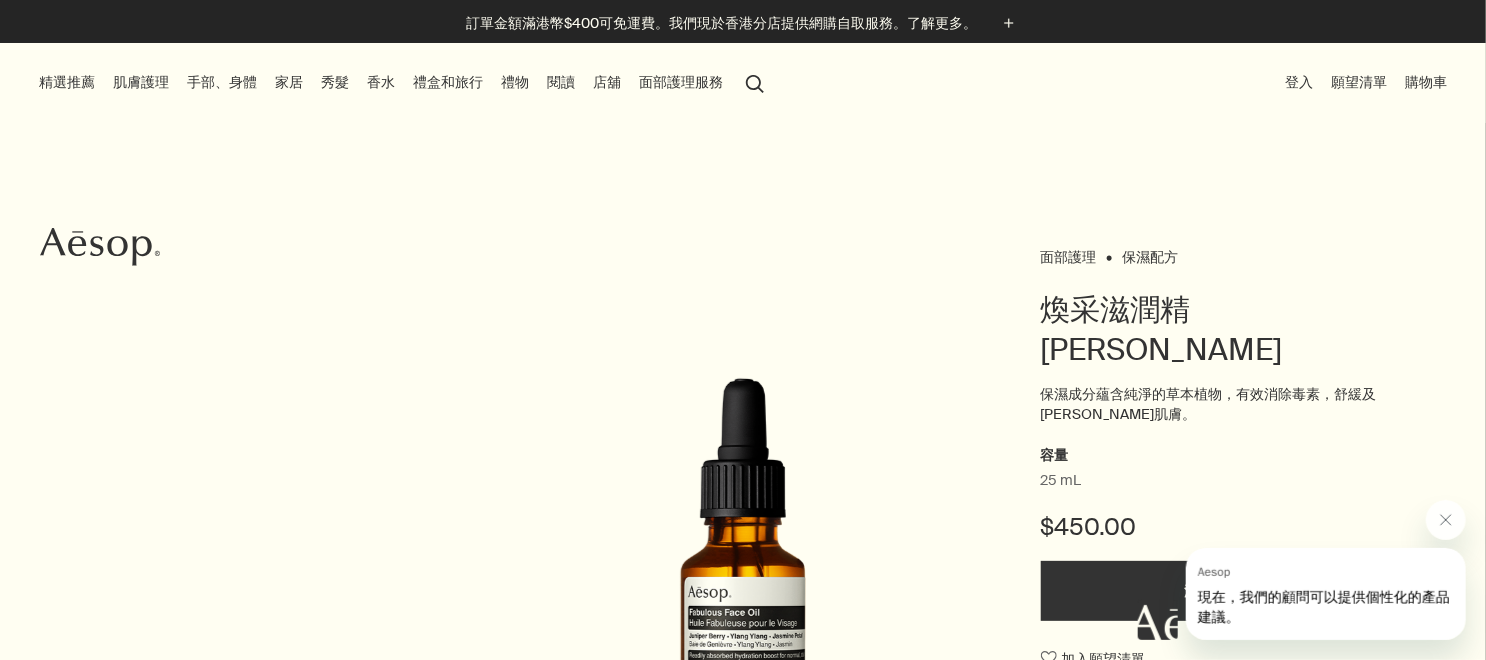 click on "秀髮" at bounding box center (335, 82) 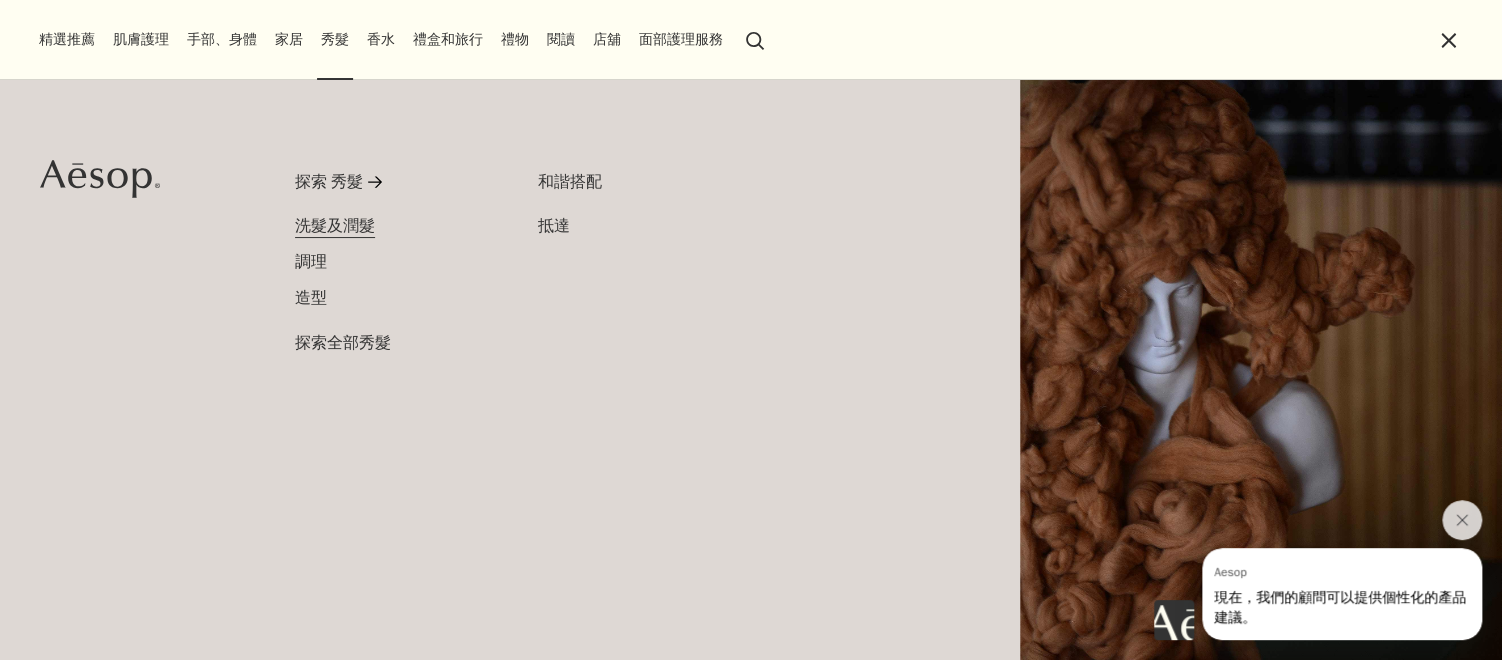 click on "洗髮及潤髮" at bounding box center [335, 225] 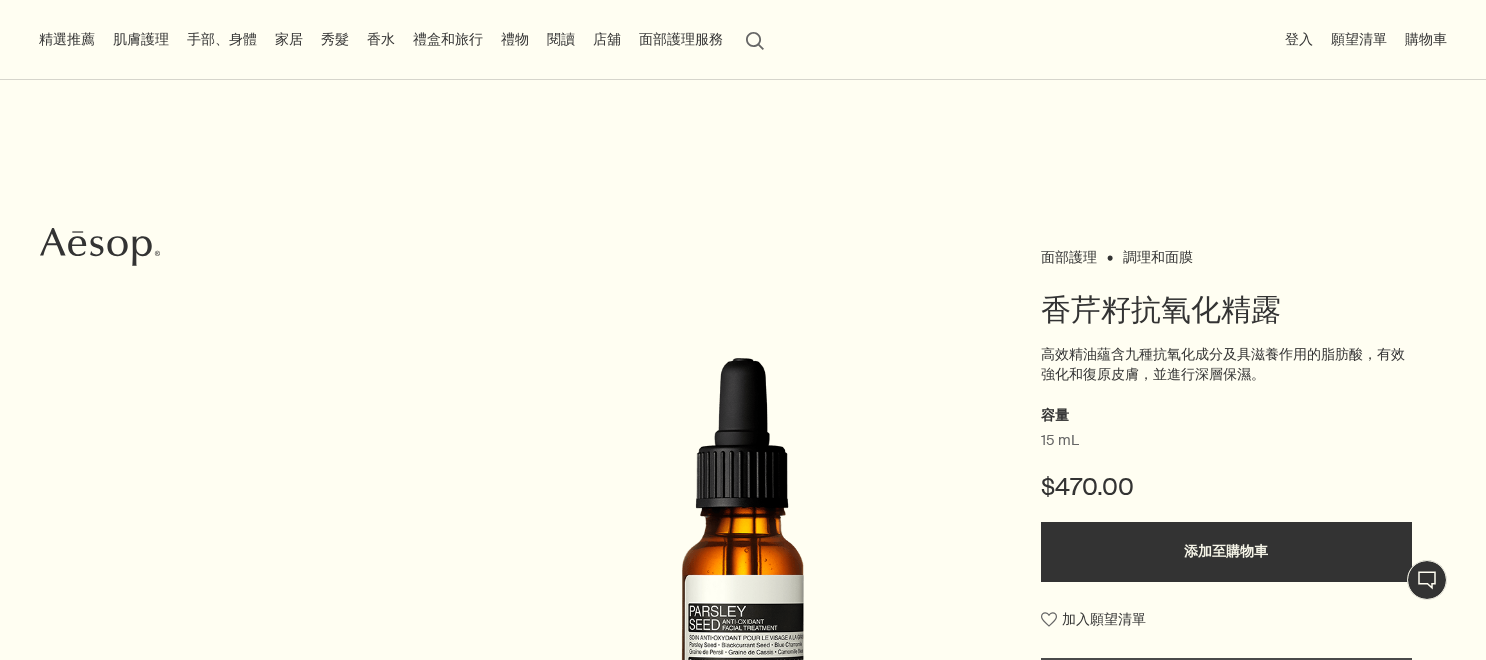 scroll, scrollTop: 0, scrollLeft: 0, axis: both 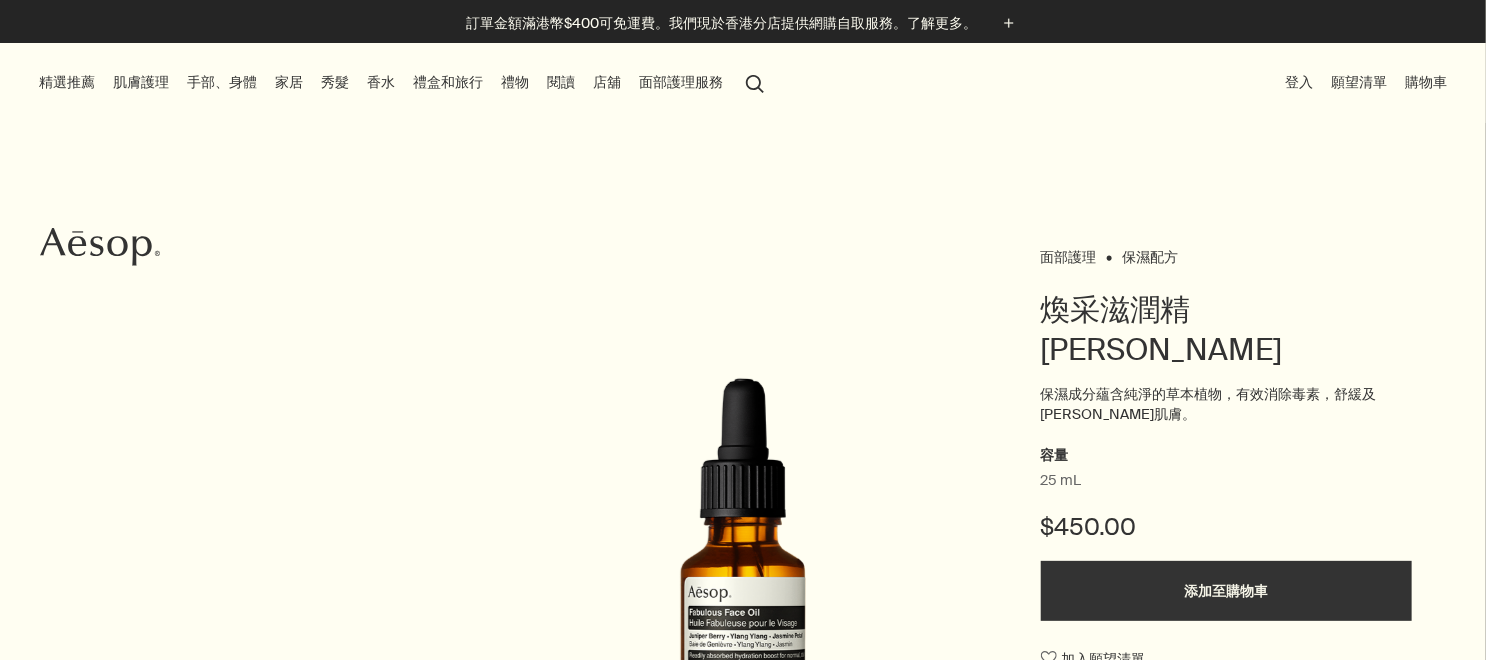 click on "秀髮" at bounding box center [335, 82] 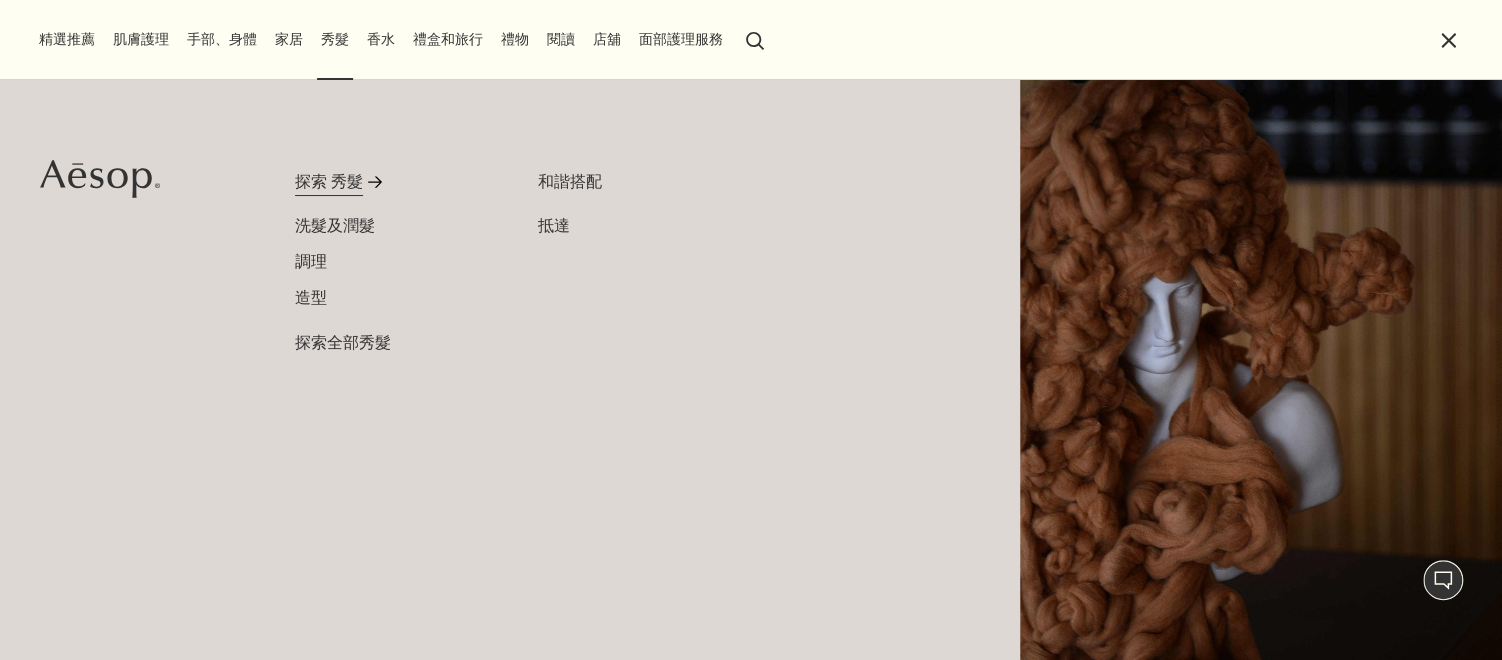 click on "探索 秀髮" at bounding box center (329, 182) 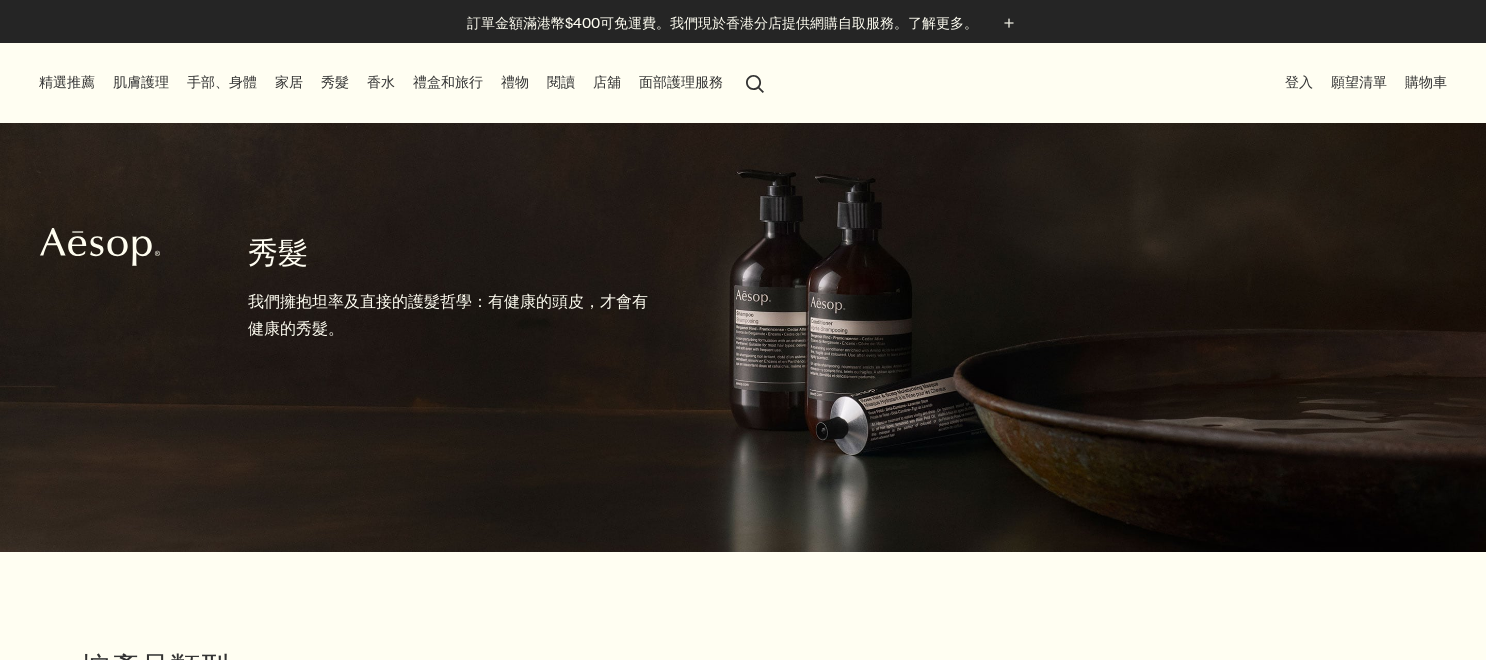 scroll, scrollTop: 0, scrollLeft: 0, axis: both 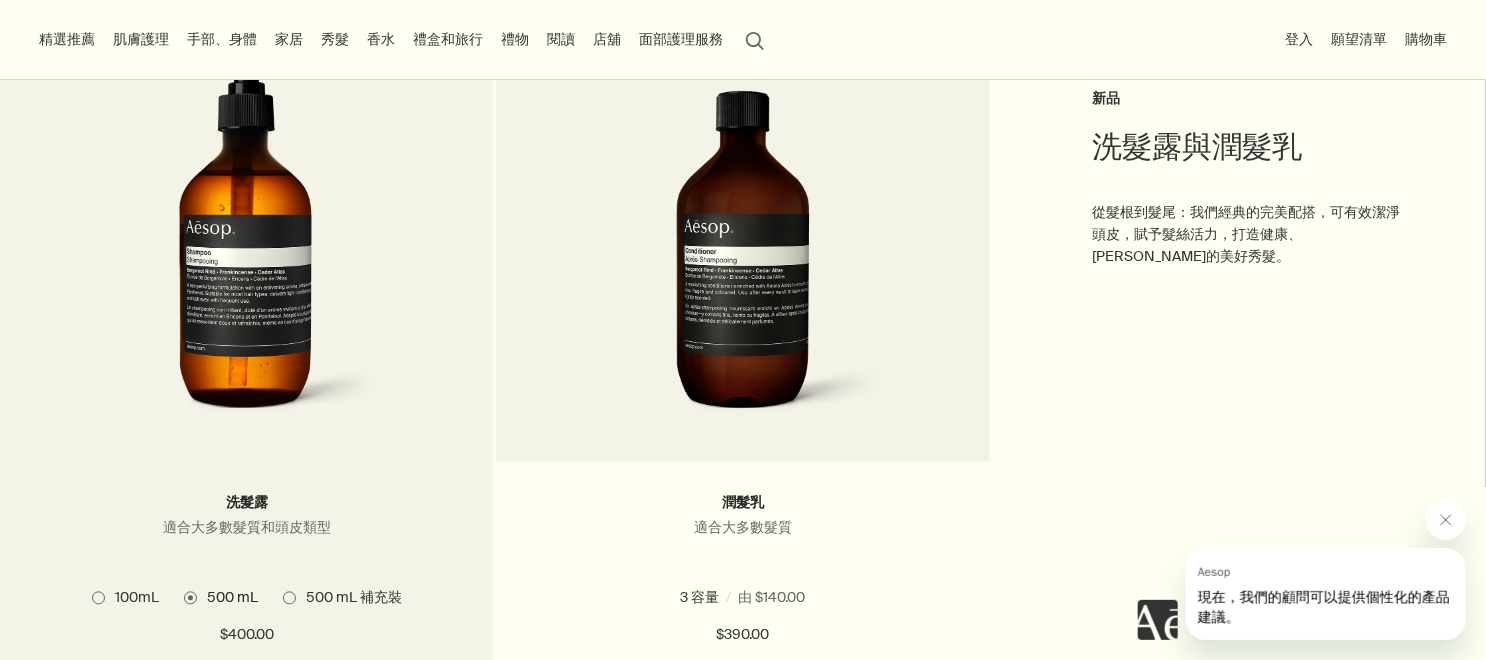 click at bounding box center [246, 247] 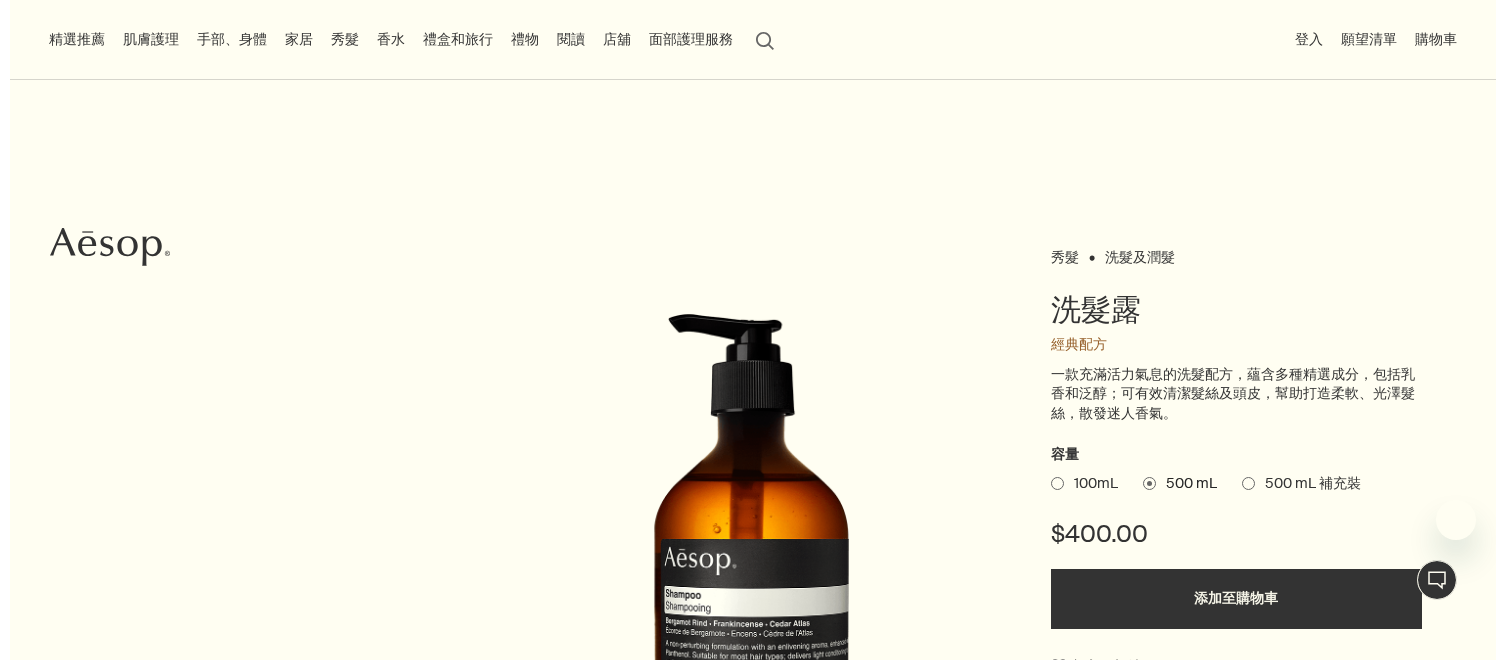 scroll, scrollTop: 0, scrollLeft: 0, axis: both 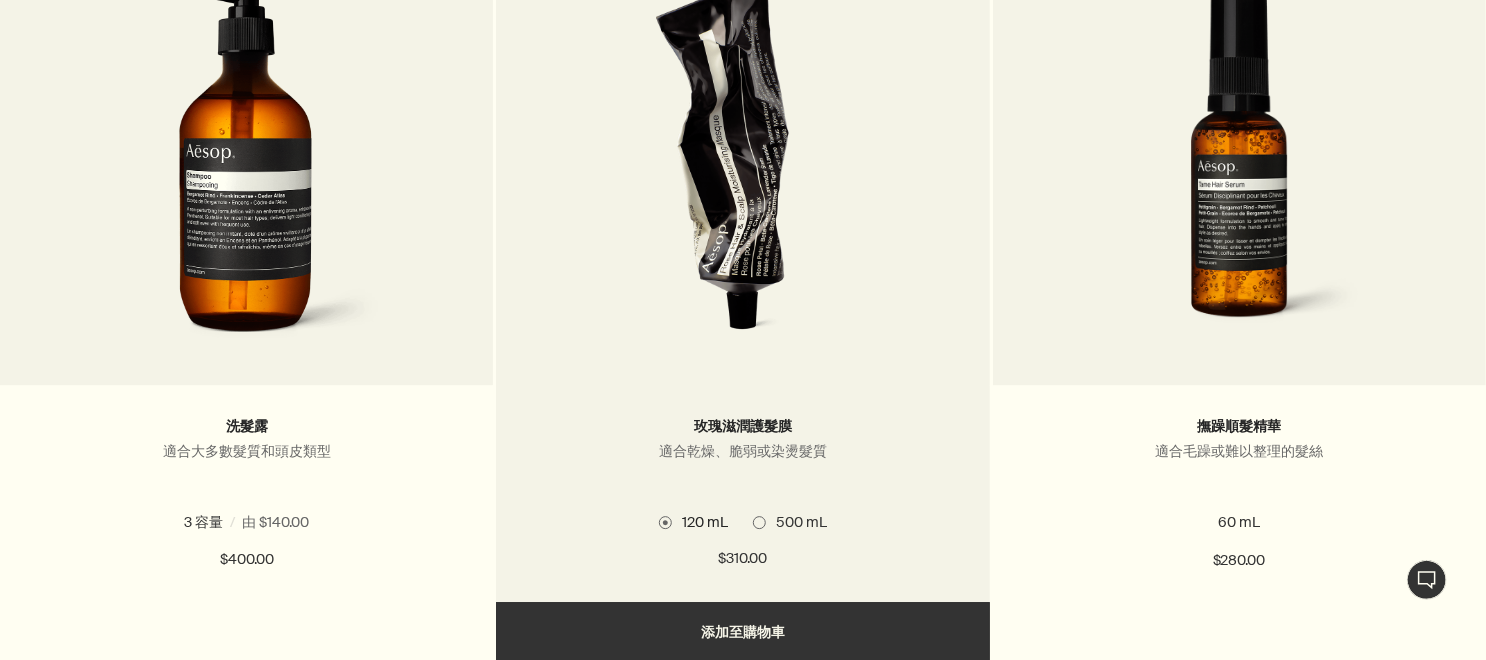 click at bounding box center (759, 522) 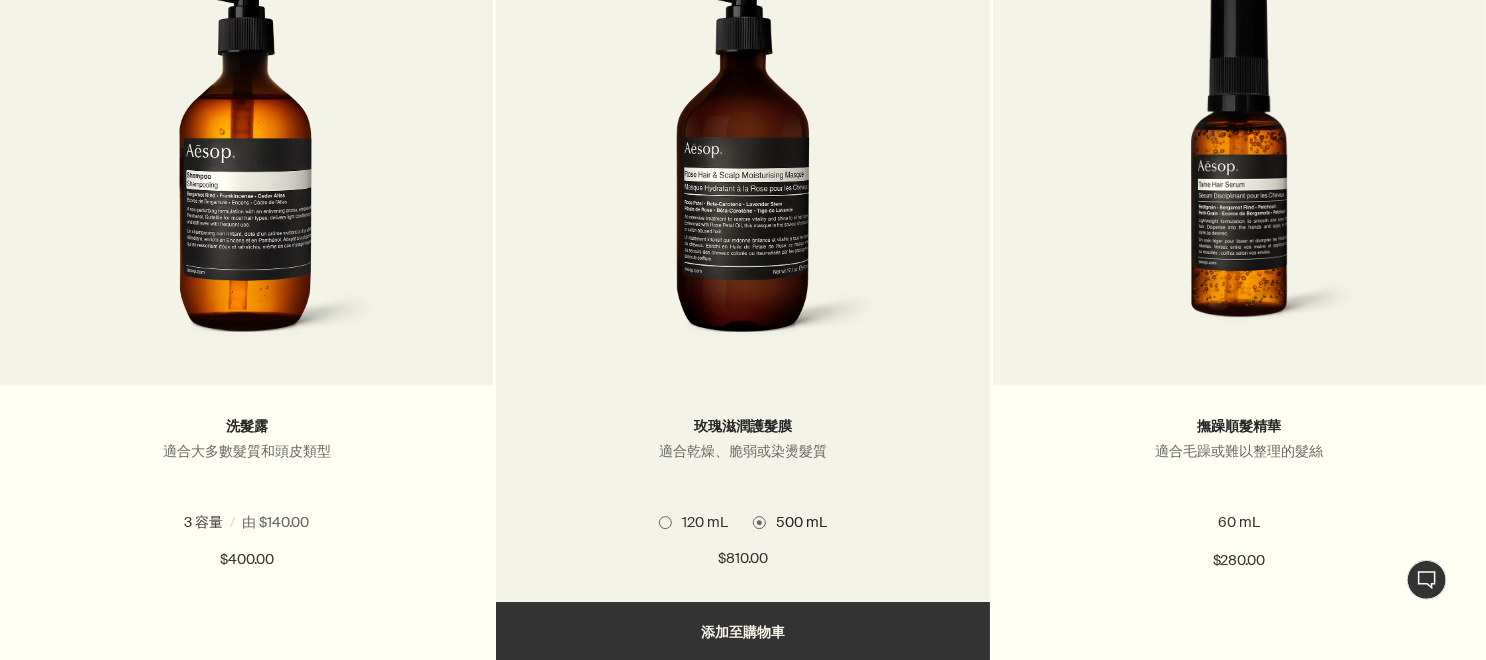 click at bounding box center [665, 522] 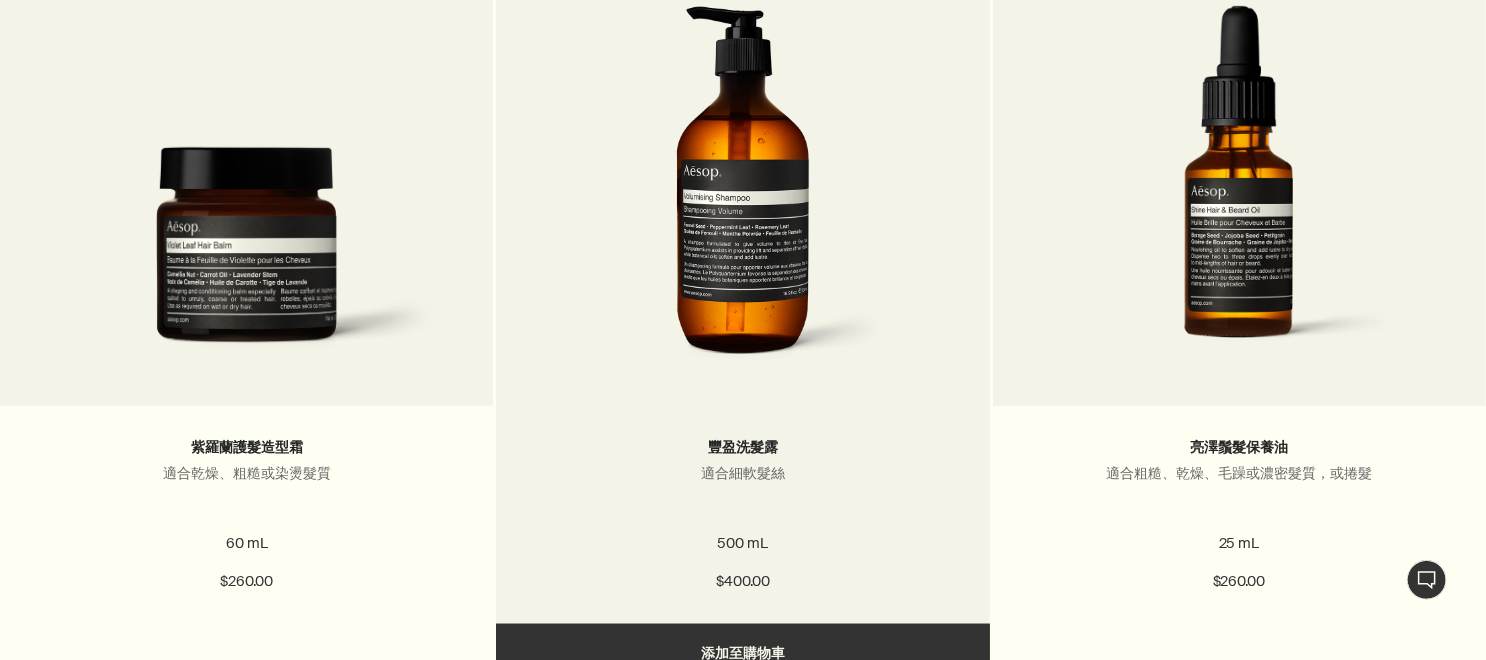 scroll, scrollTop: 4100, scrollLeft: 0, axis: vertical 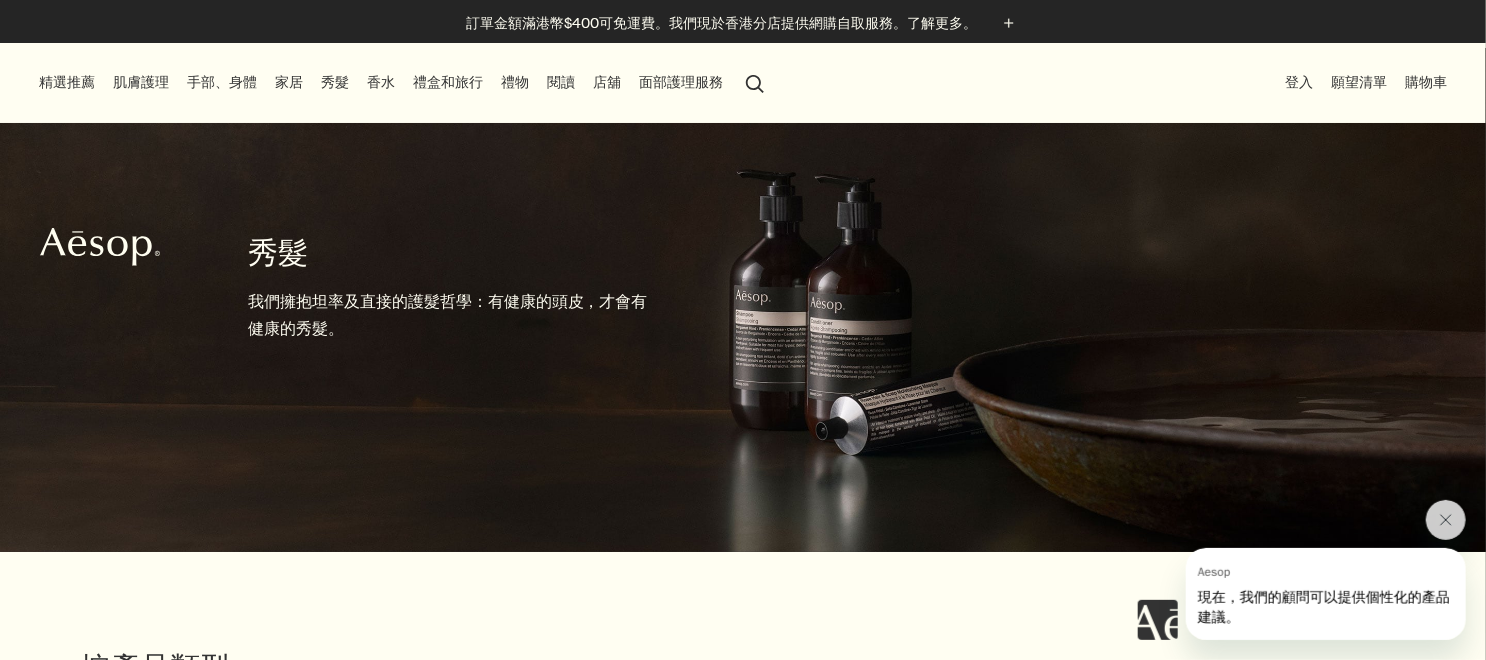 click on "香水" at bounding box center (381, 82) 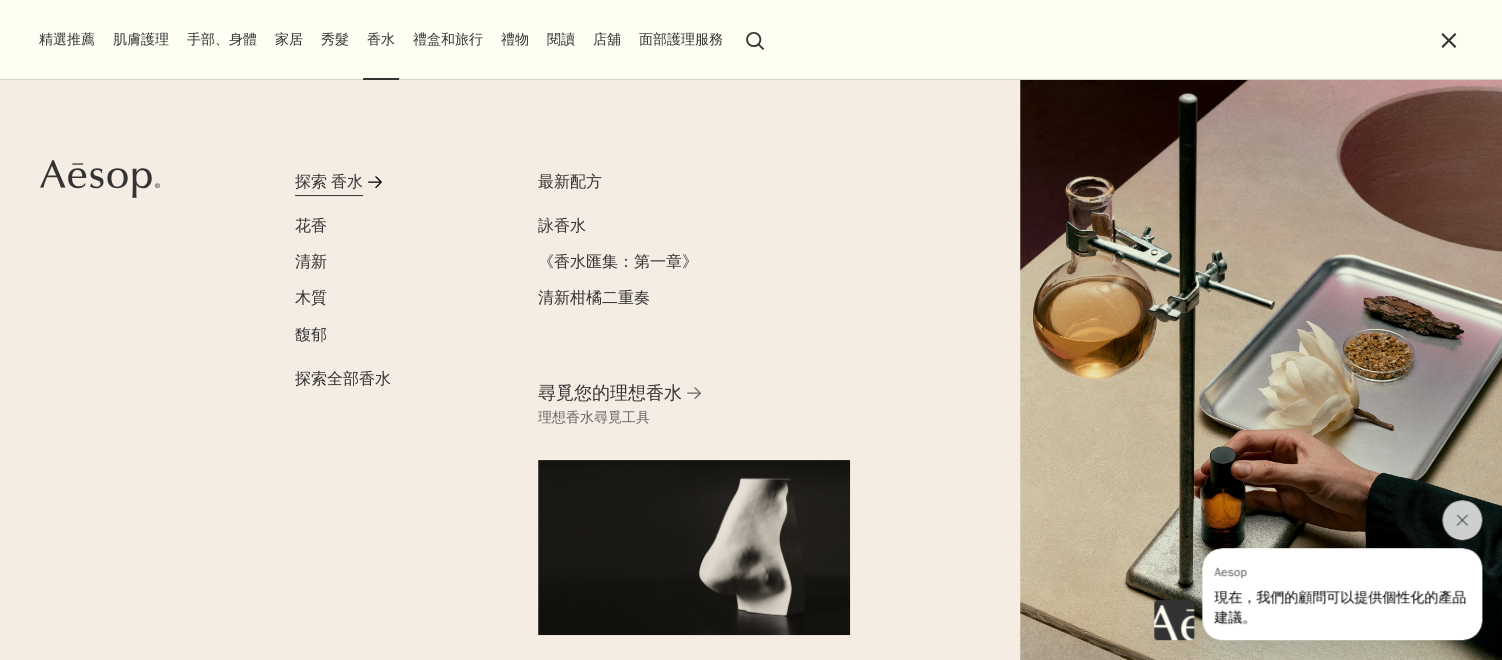 click on "探索 香水" at bounding box center [329, 182] 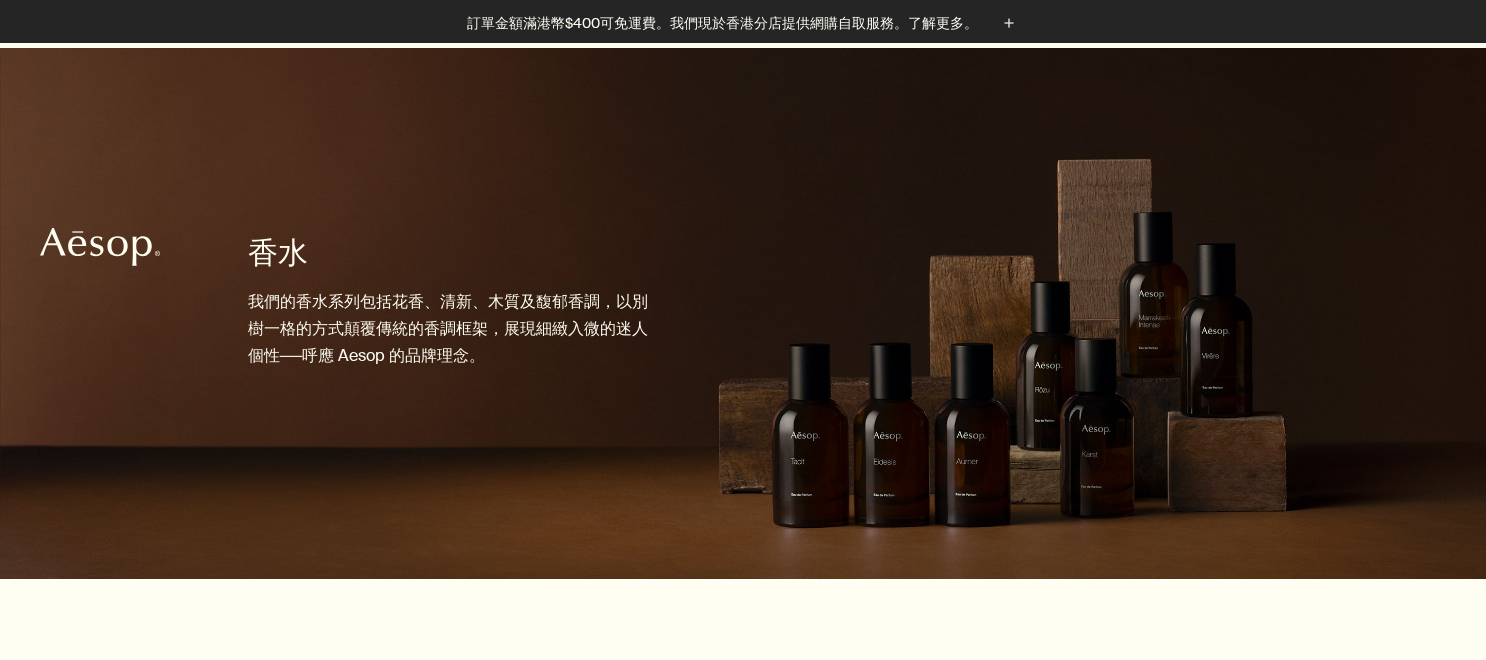 scroll, scrollTop: 1300, scrollLeft: 0, axis: vertical 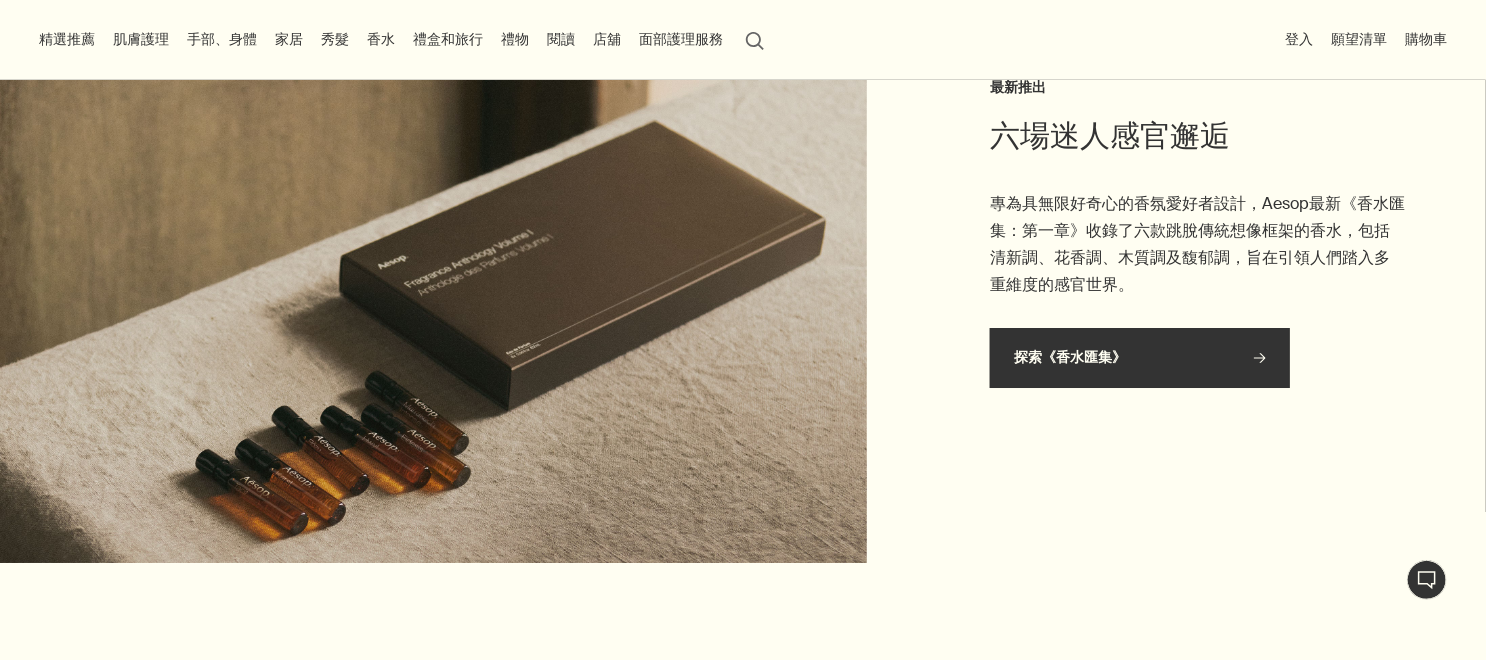 click on "探索《香水匯集》   rightArrow" at bounding box center (1140, 358) 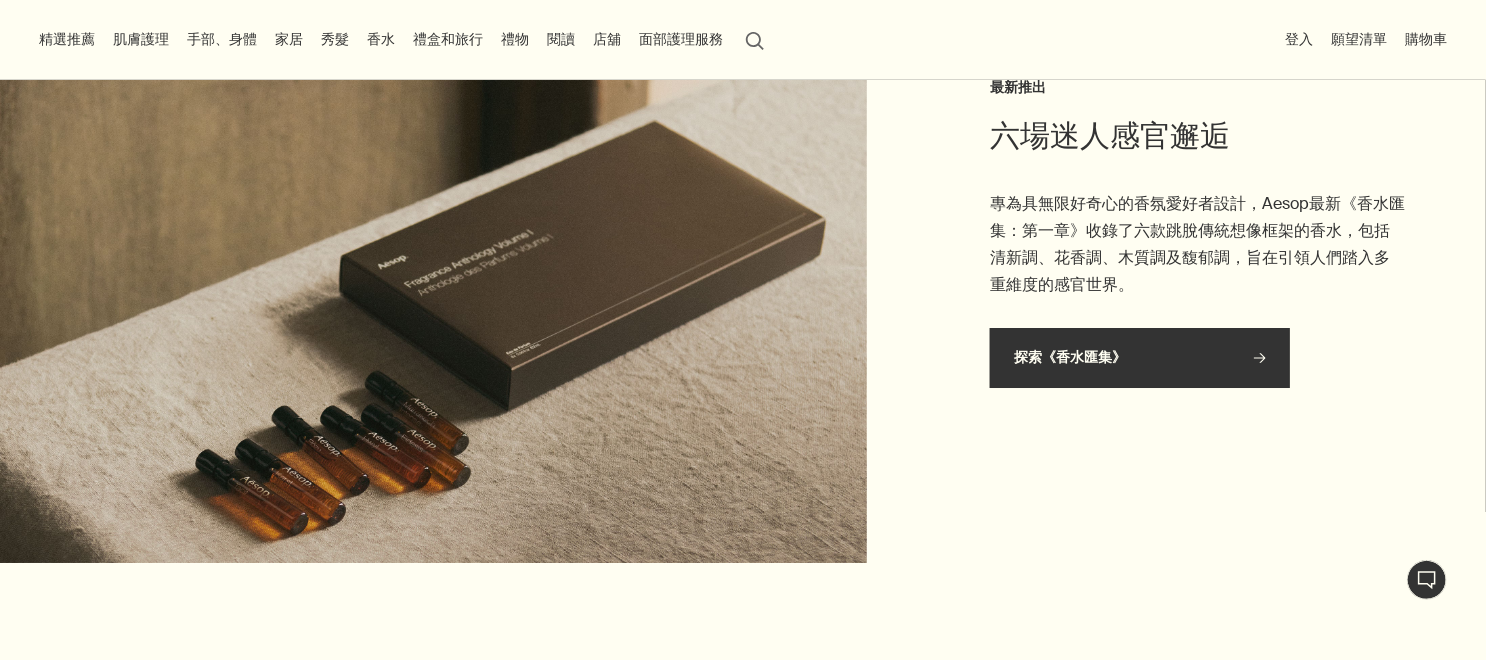scroll, scrollTop: 0, scrollLeft: 0, axis: both 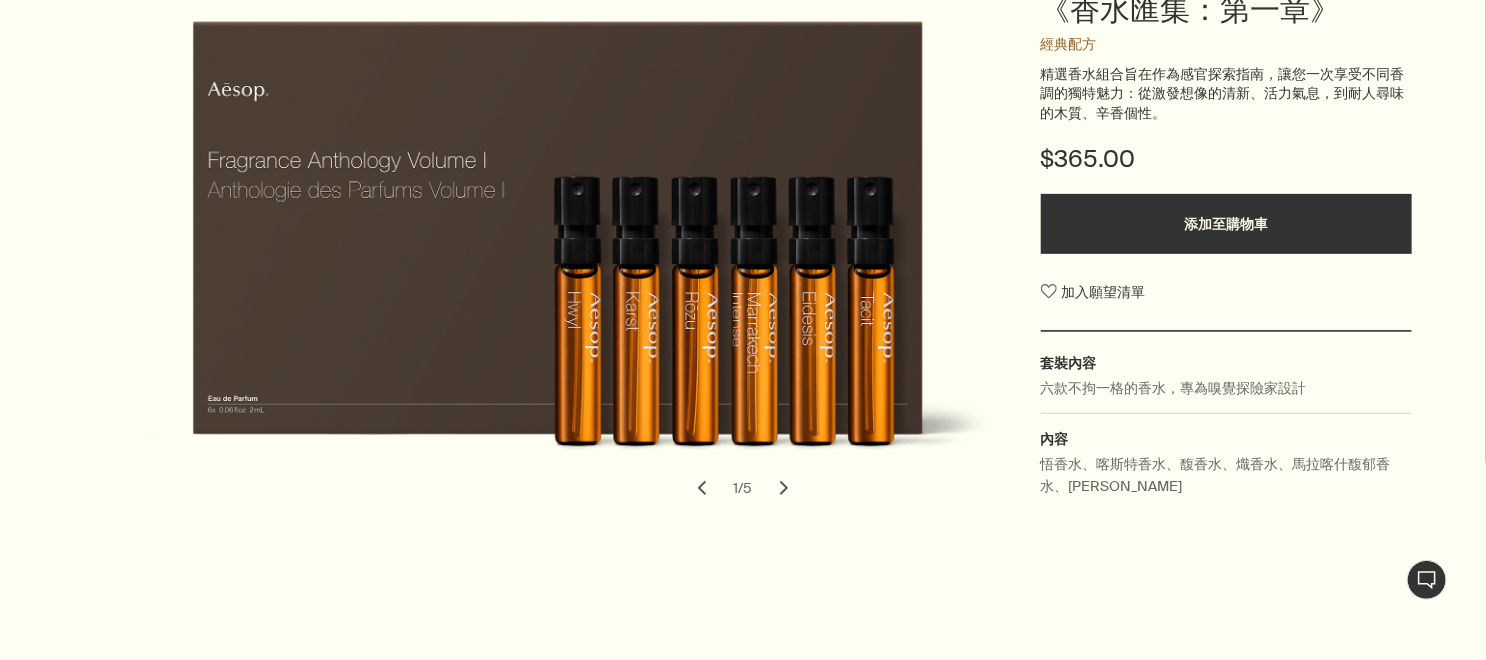 click on "chevron" at bounding box center (784, 488) 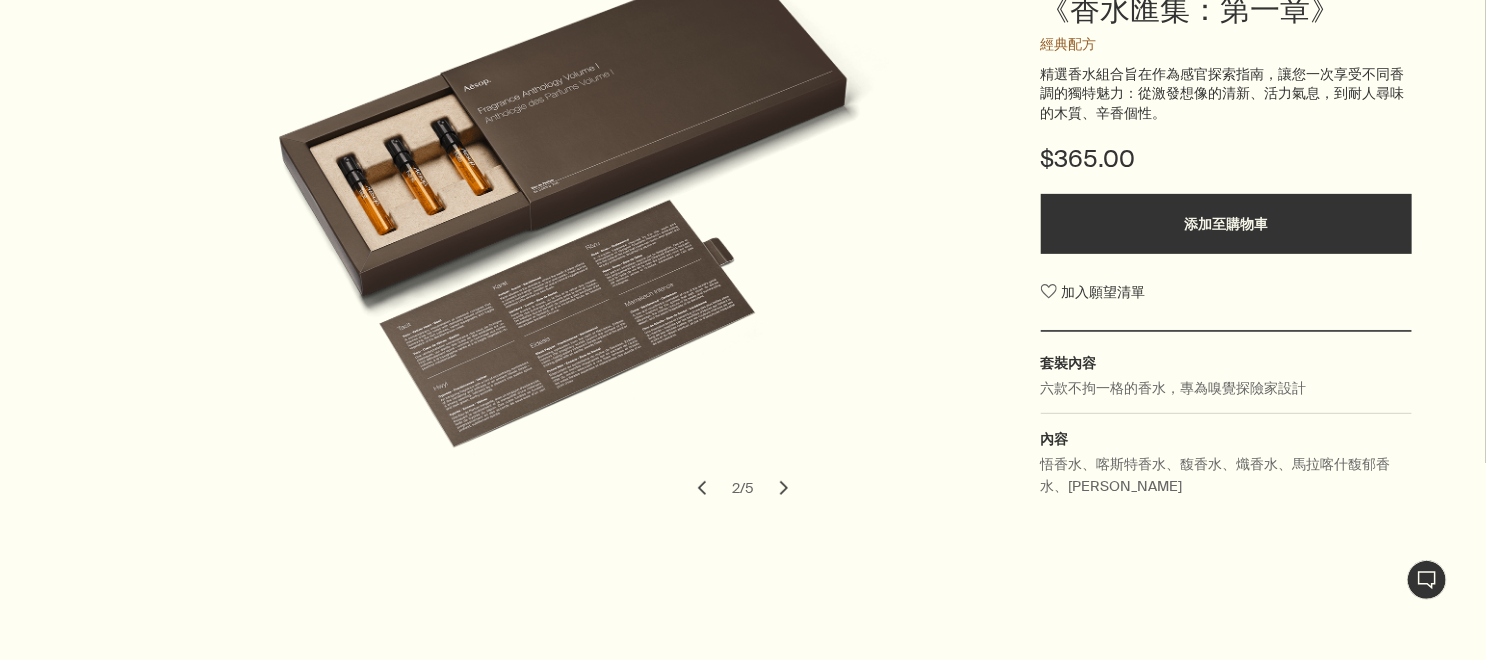 click on "chevron" at bounding box center (784, 488) 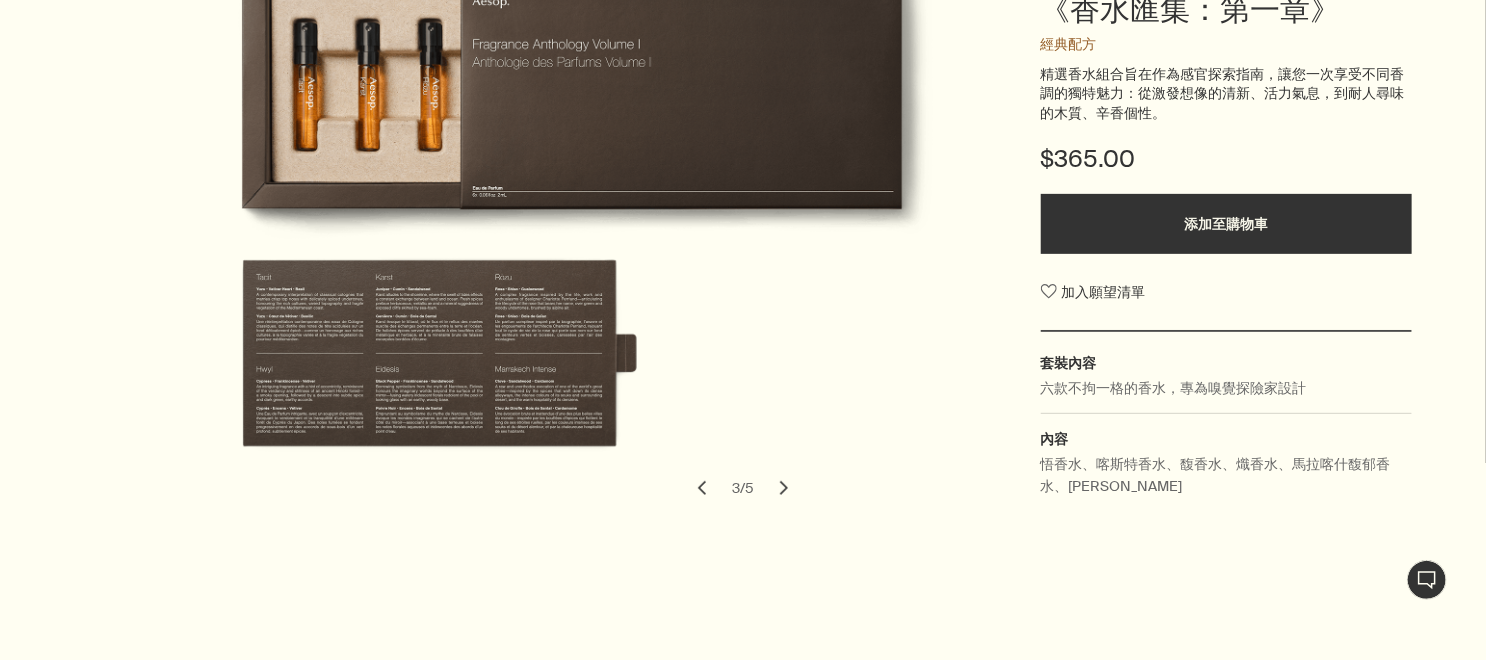 click on "chevron" at bounding box center (784, 488) 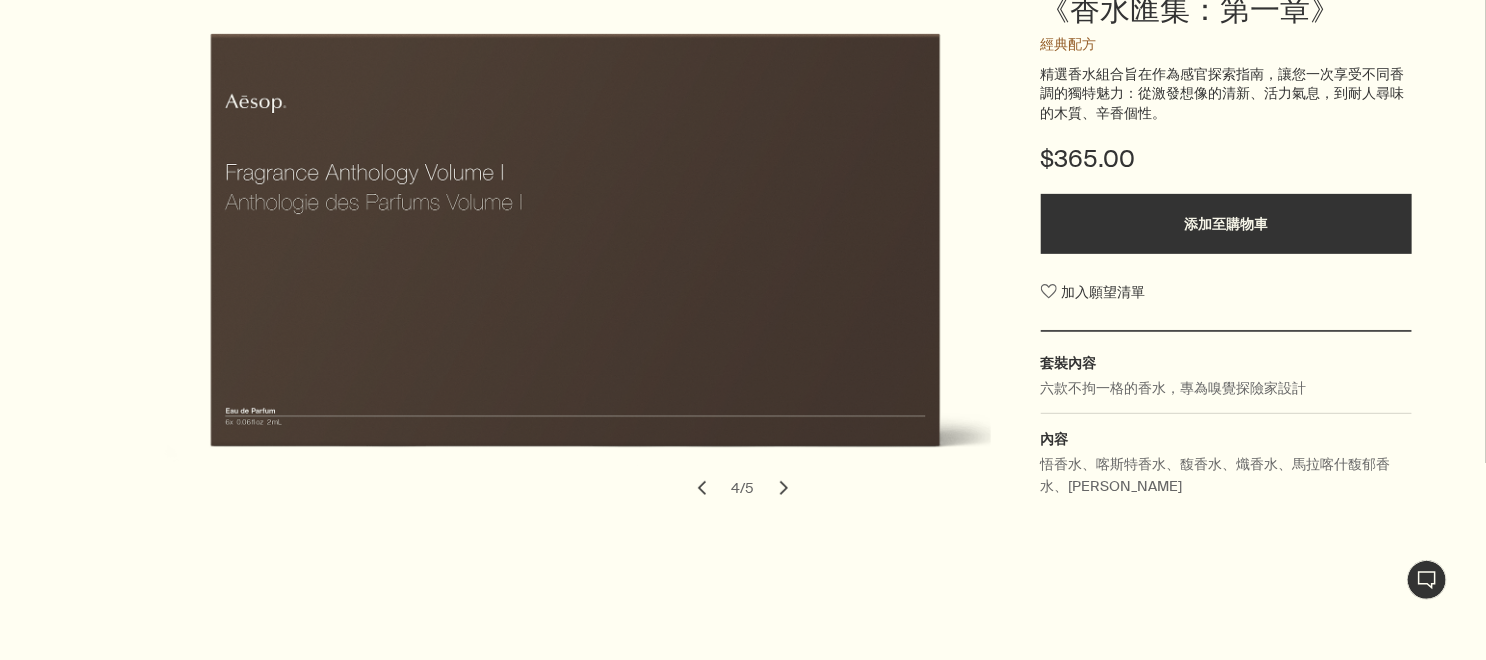 click on "chevron" at bounding box center (784, 488) 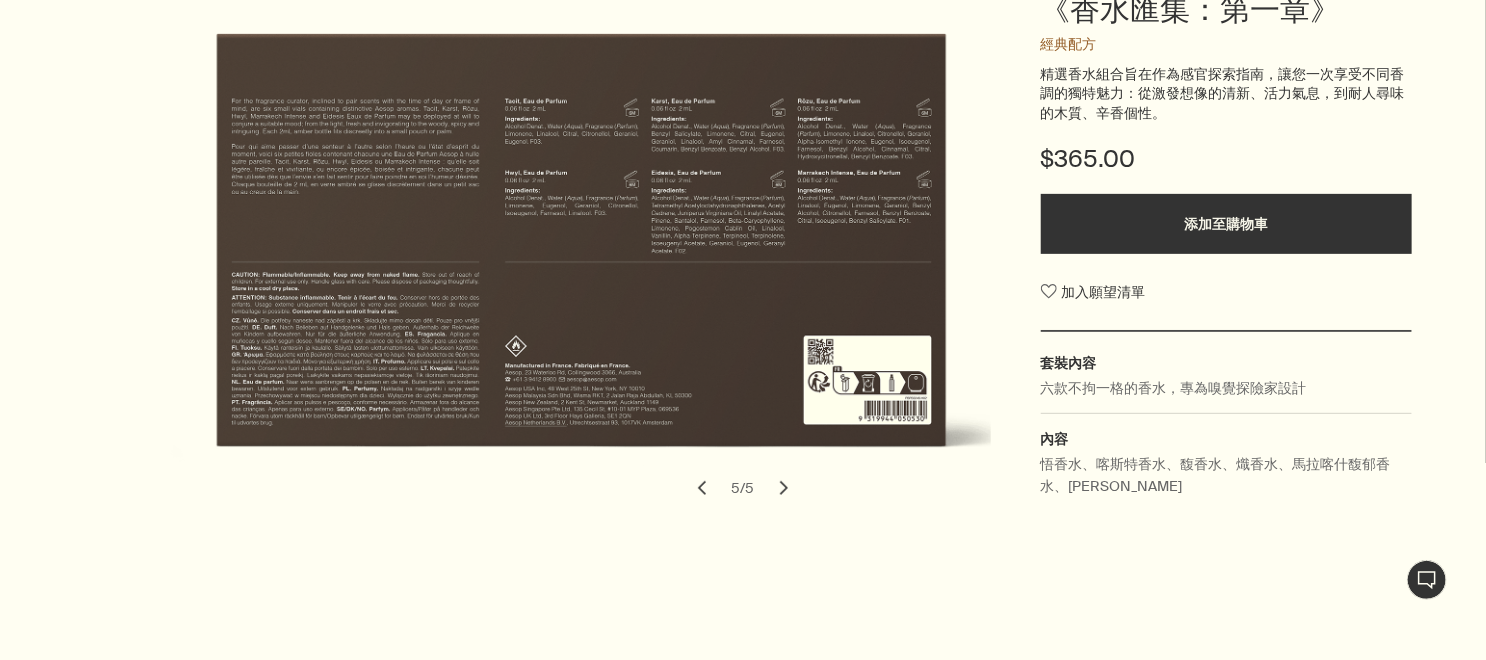 click on "chevron" at bounding box center [784, 488] 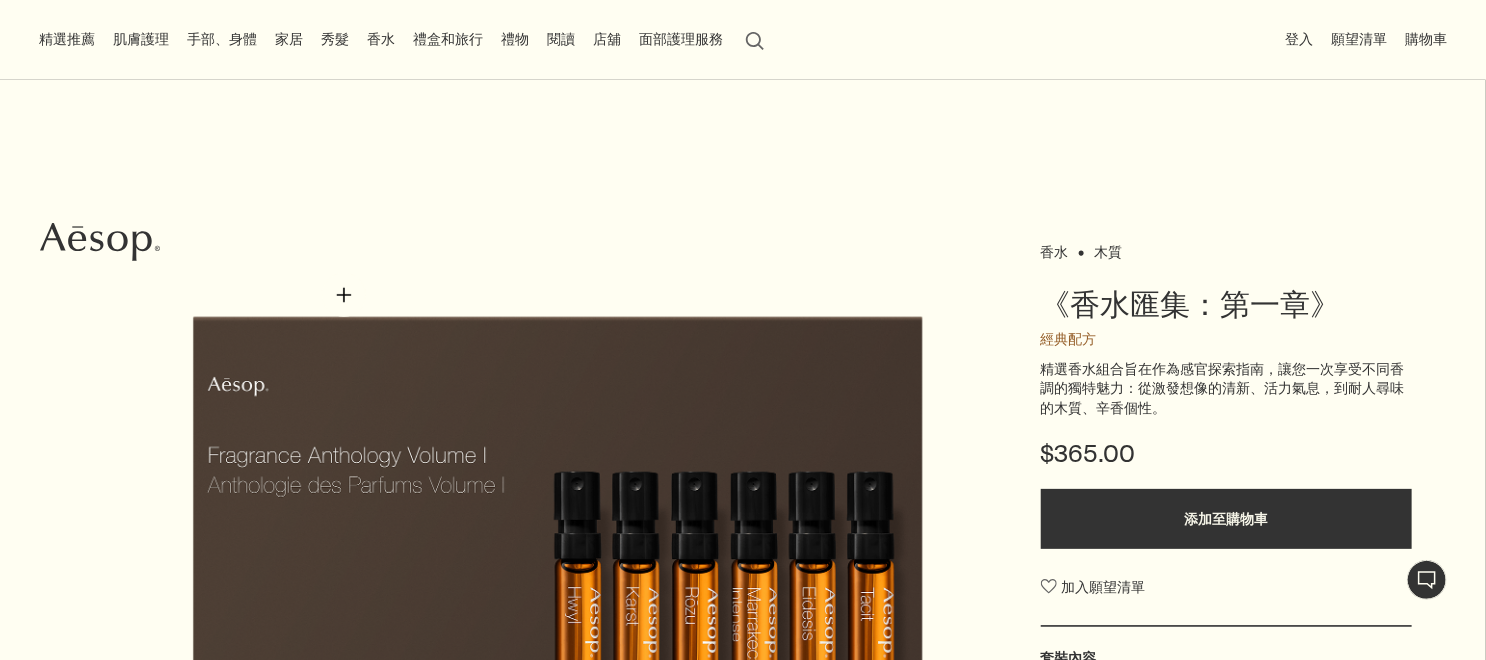 scroll, scrollTop: 0, scrollLeft: 0, axis: both 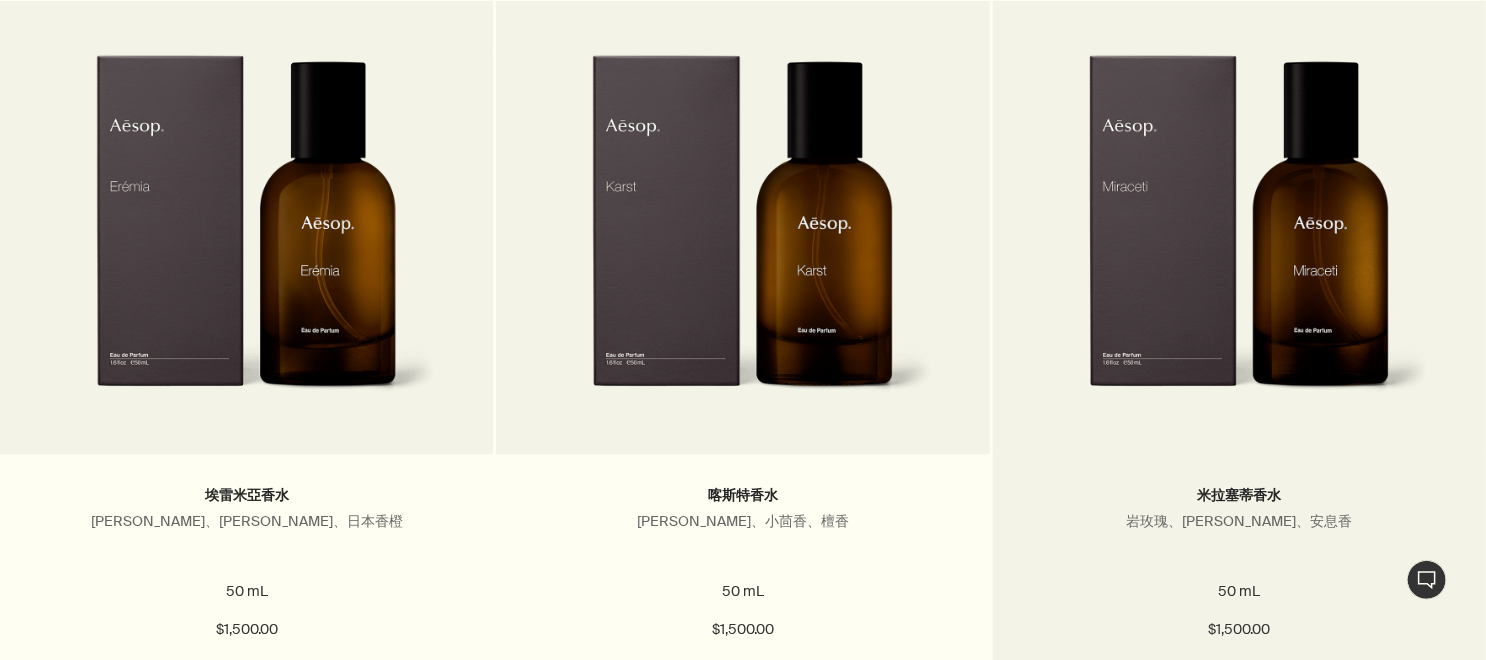 click at bounding box center [1239, 240] 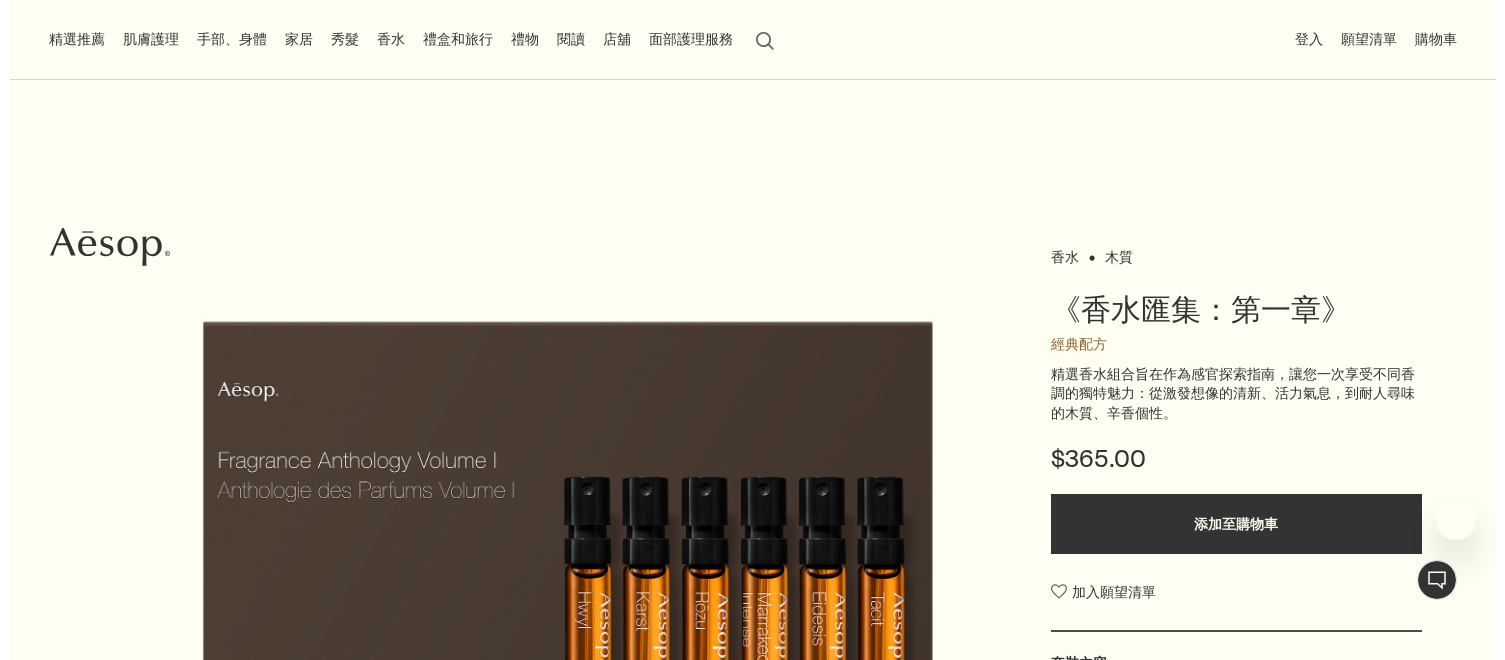 scroll, scrollTop: 0, scrollLeft: 0, axis: both 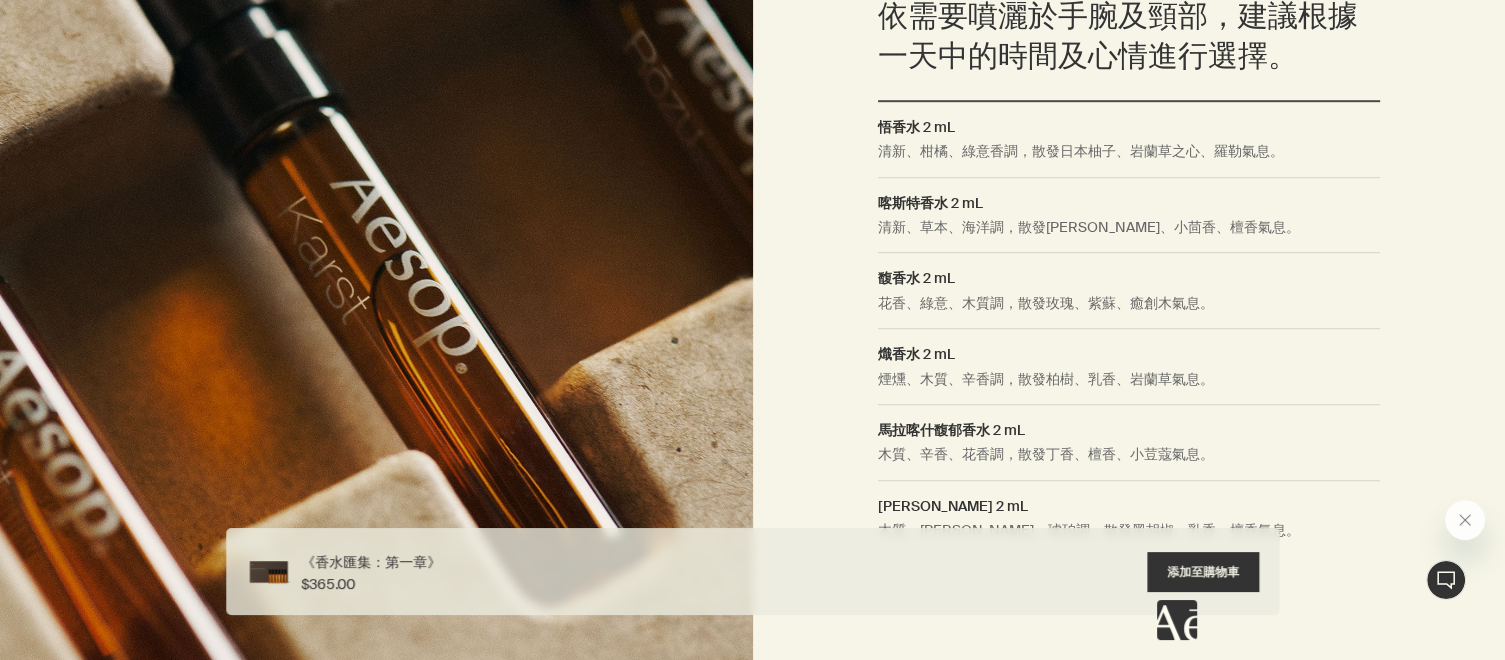 click on "使用方法 依需要噴灑於手腕及頸部，建議根據一天中的時間及心情進行選擇。 悟香水 2 mL 清新、柑橘、綠意香調，散發日本柚子、岩蘭草之心、羅勒氣息。 喀斯特香水 2 mL 清新、草本、海洋調，散發杜松子、小茴香、檀香氣息。 馥香水 2 mL 花香、綠意、木質調，散發玫瑰、紫蘇、癒創木氣息。 熾香水 2 mL 煙燻、木質、辛香調，散發柏樹、乳香、岩蘭草氣息。 馬拉喀什馥郁香水 2 mL 木質、辛香、花香調，散發丁香、檀香、小荳蔻氣息。 艾底希思香水 2 mL 木質、辛香、琥珀調，散發黑胡椒、乳香、檀香氣息。" at bounding box center (1129, 263) 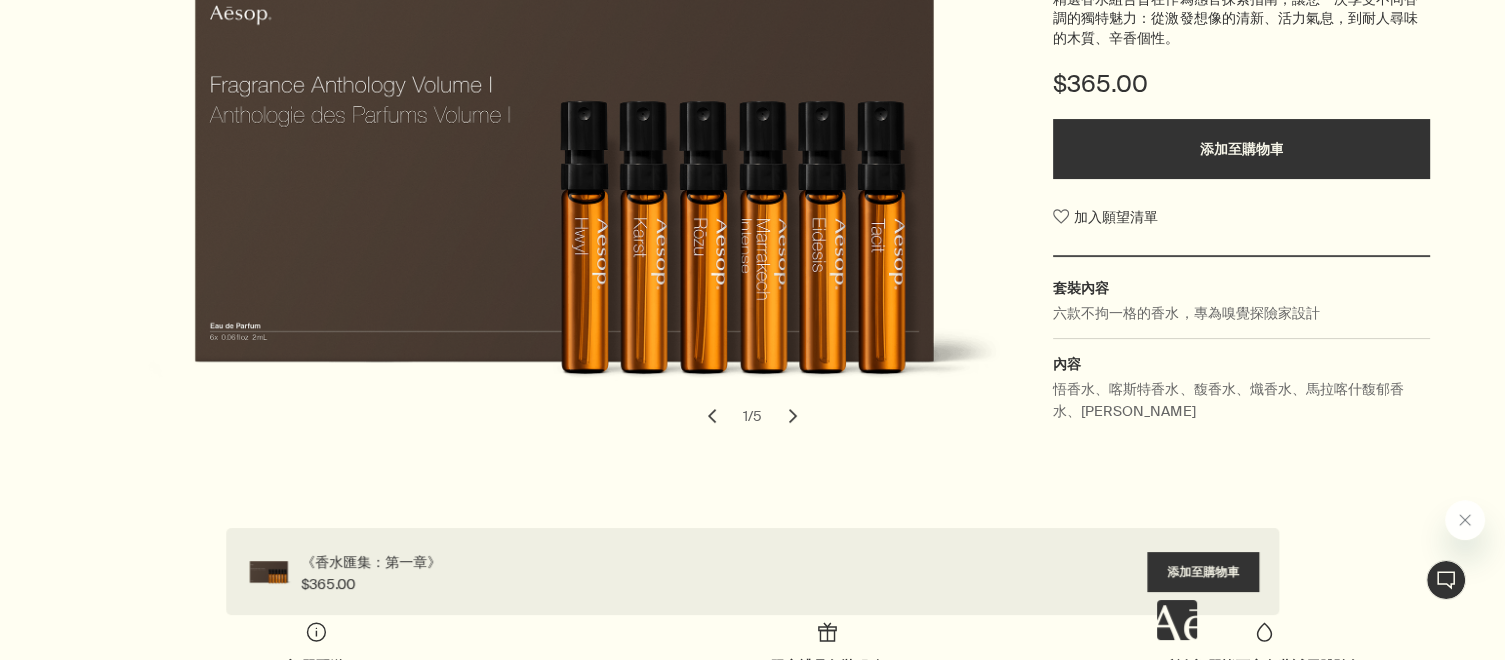 scroll, scrollTop: 0, scrollLeft: 0, axis: both 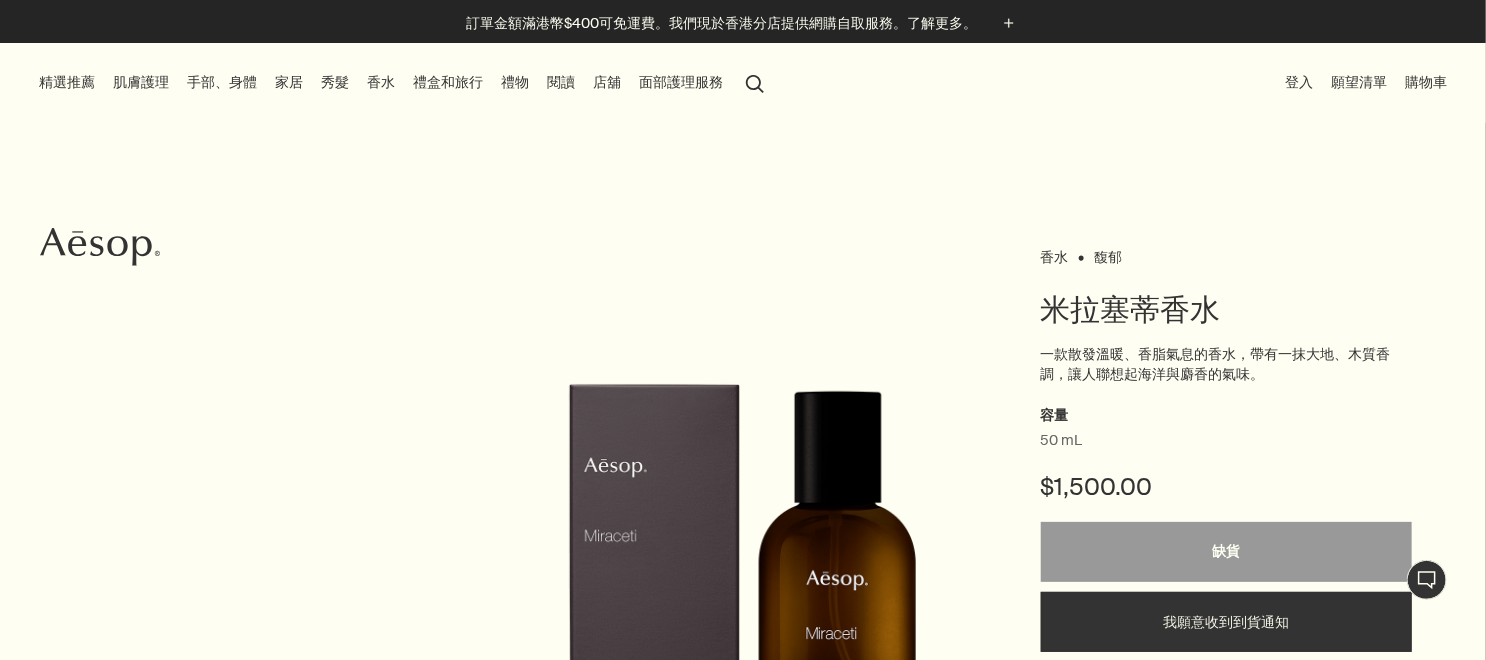 click on "家居" at bounding box center (289, 82) 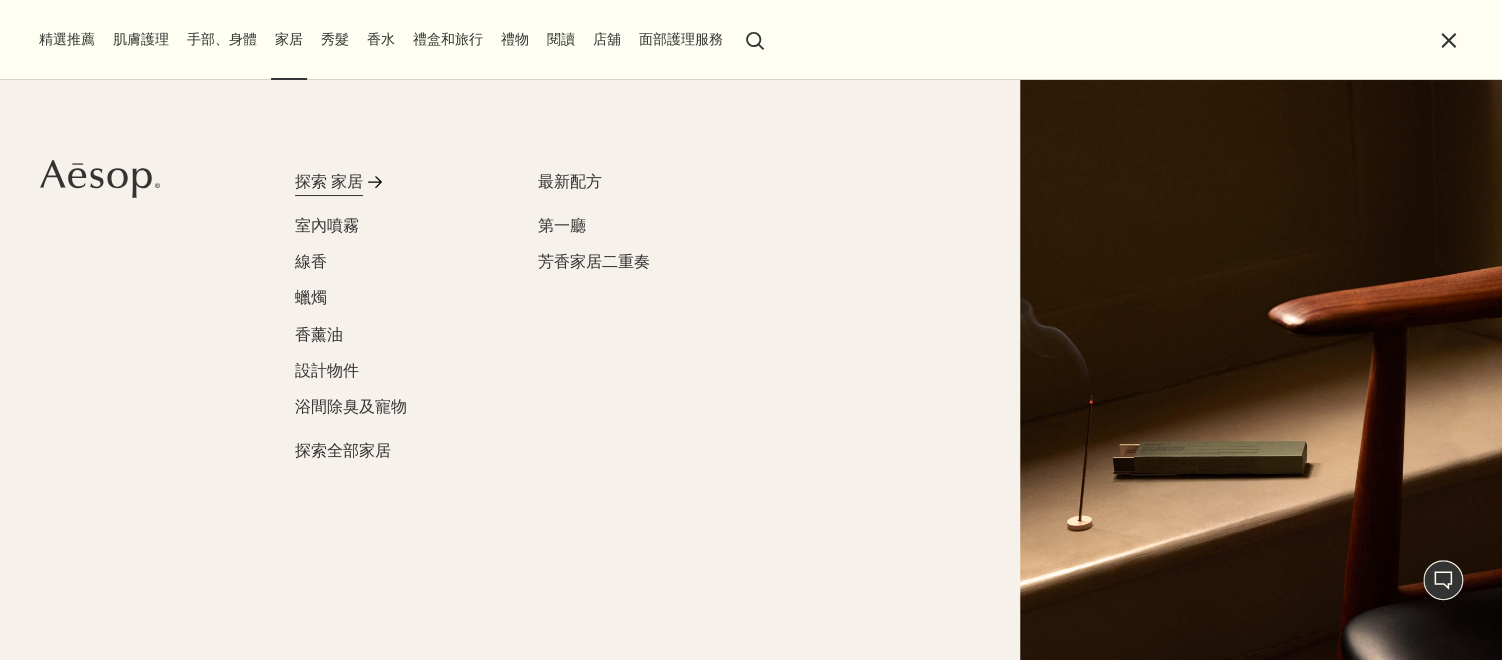click on "探索 家居" at bounding box center (329, 182) 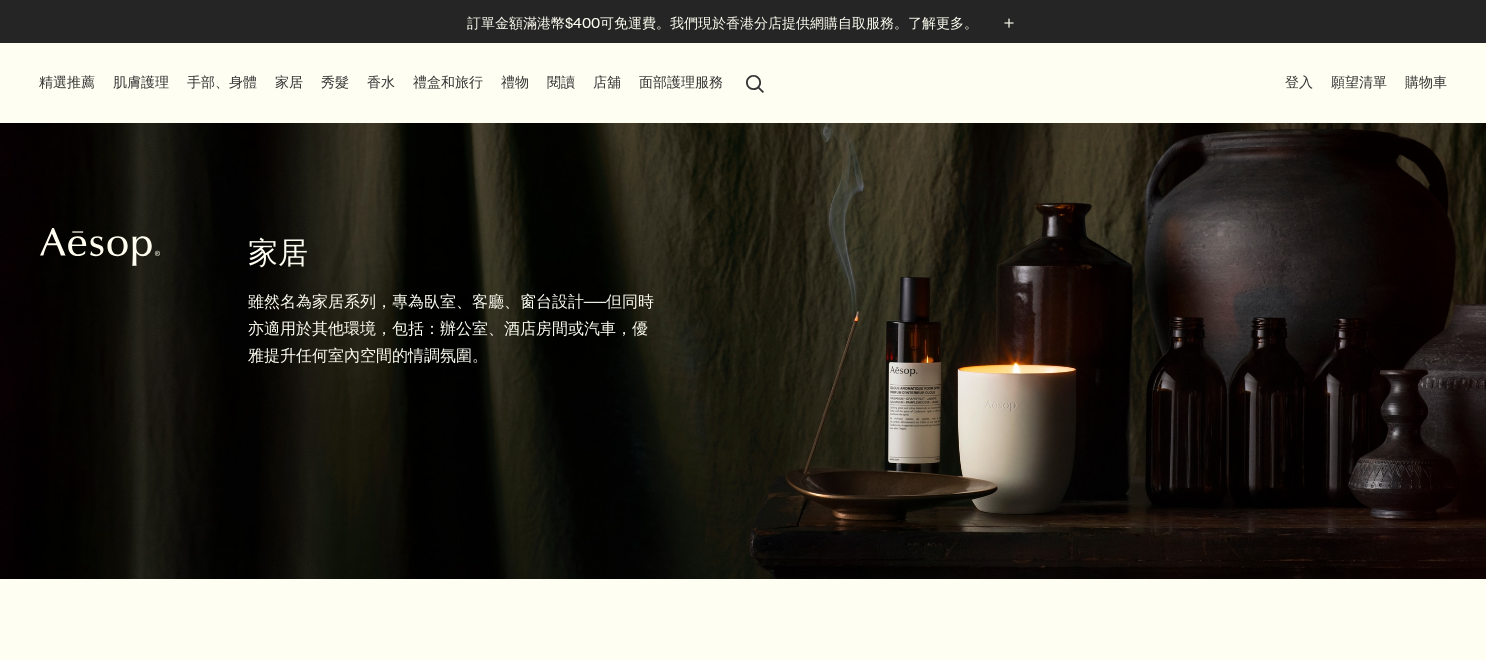 scroll, scrollTop: 600, scrollLeft: 0, axis: vertical 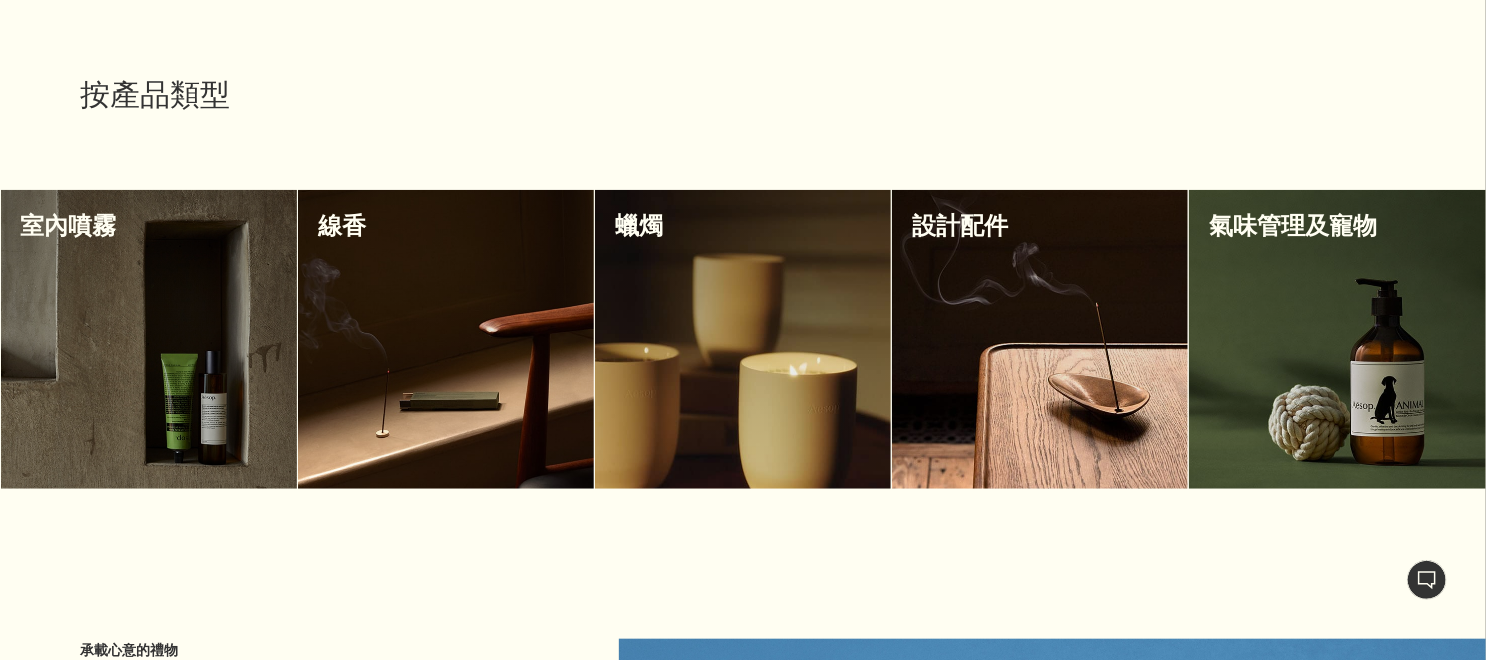 click at bounding box center (149, 339) 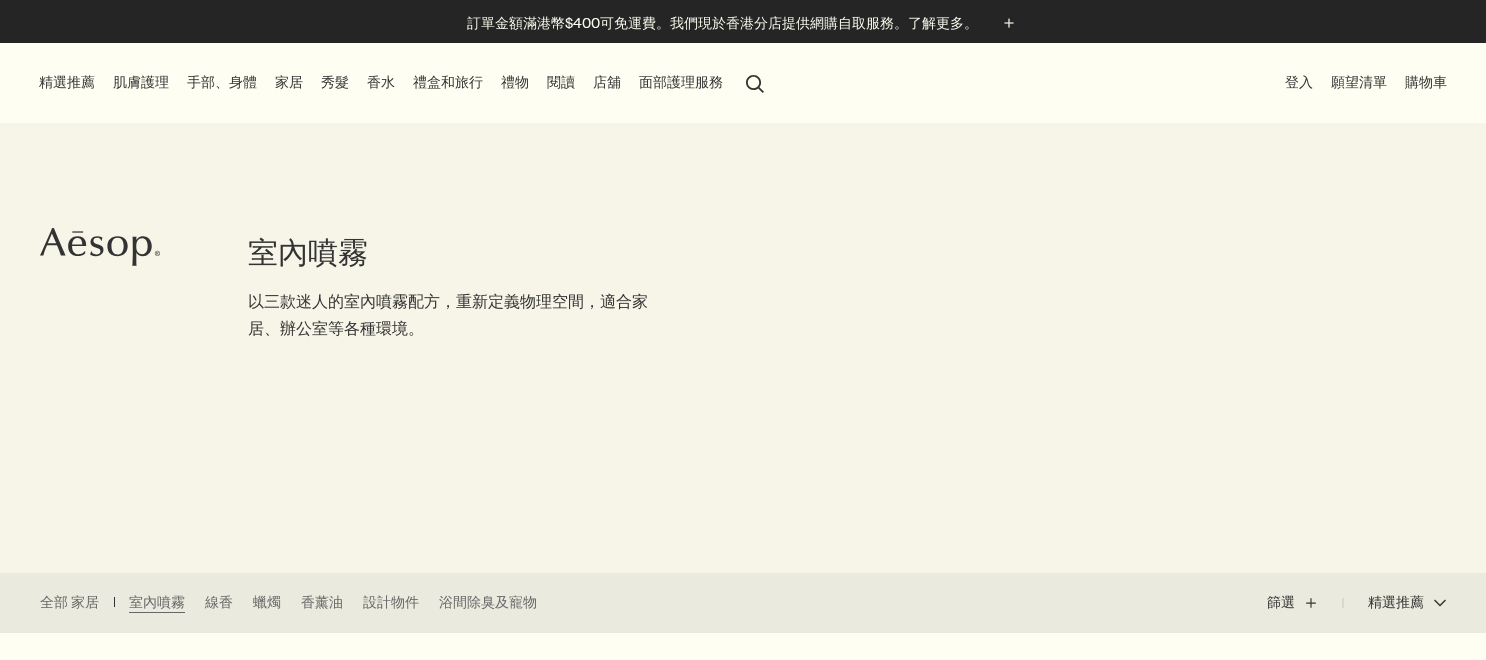 scroll, scrollTop: 0, scrollLeft: 0, axis: both 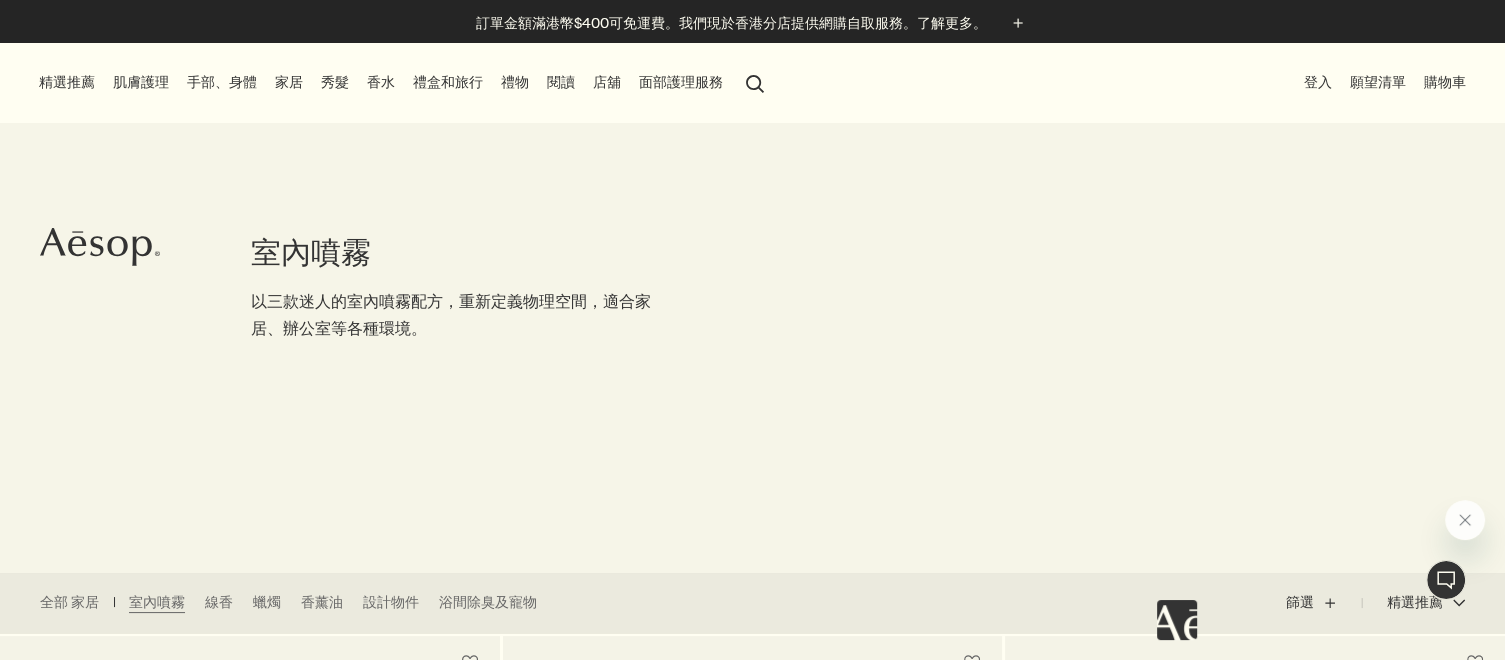 click on "禮盒和旅行" at bounding box center (448, 82) 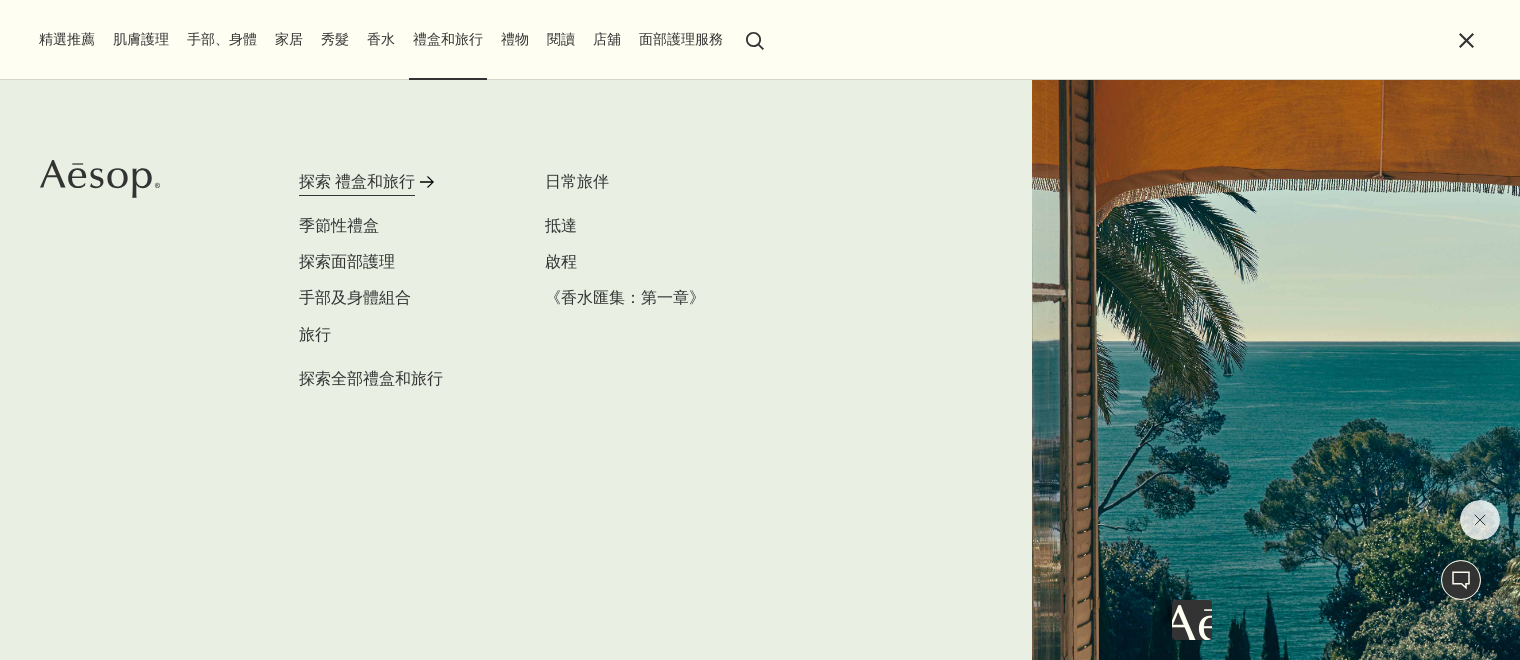 click on "探索 禮盒和旅行" at bounding box center [357, 182] 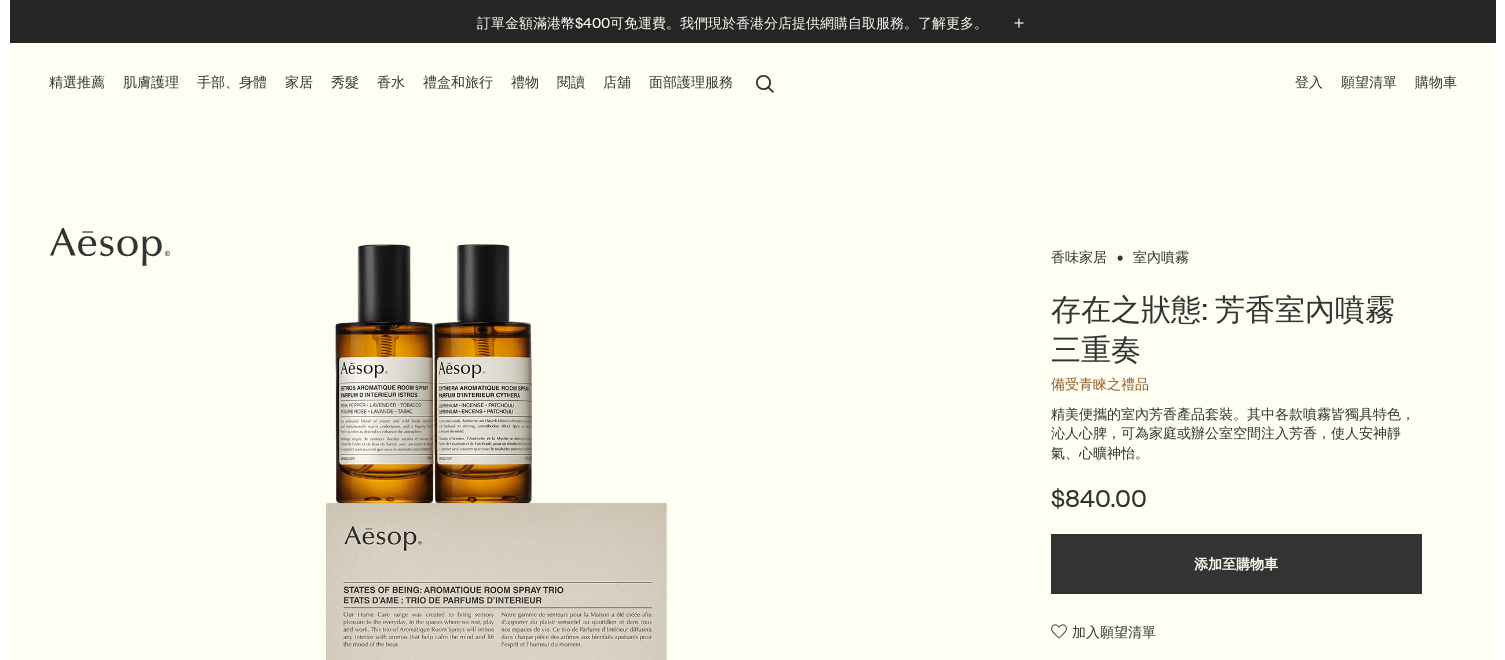 scroll, scrollTop: 0, scrollLeft: 0, axis: both 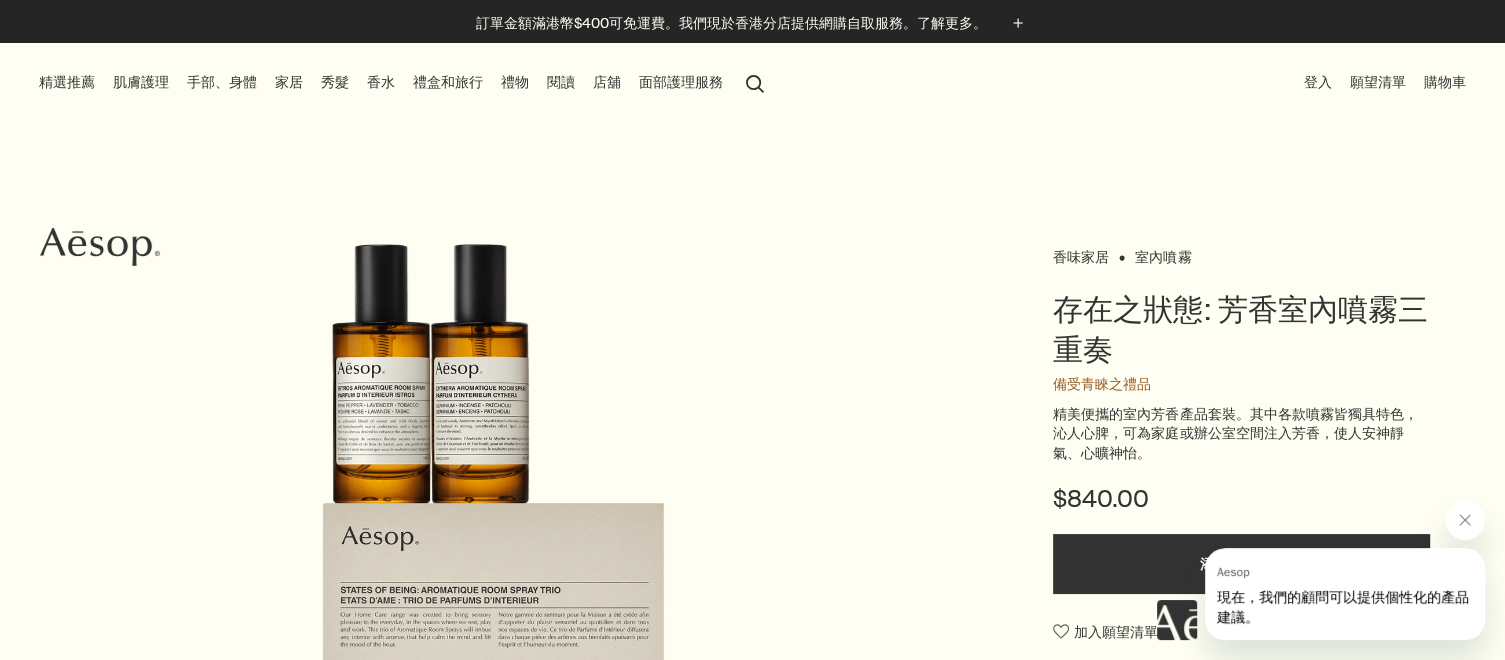 click on "存在之狀態: 芳香室內噴霧三重奏" at bounding box center (1241, 330) 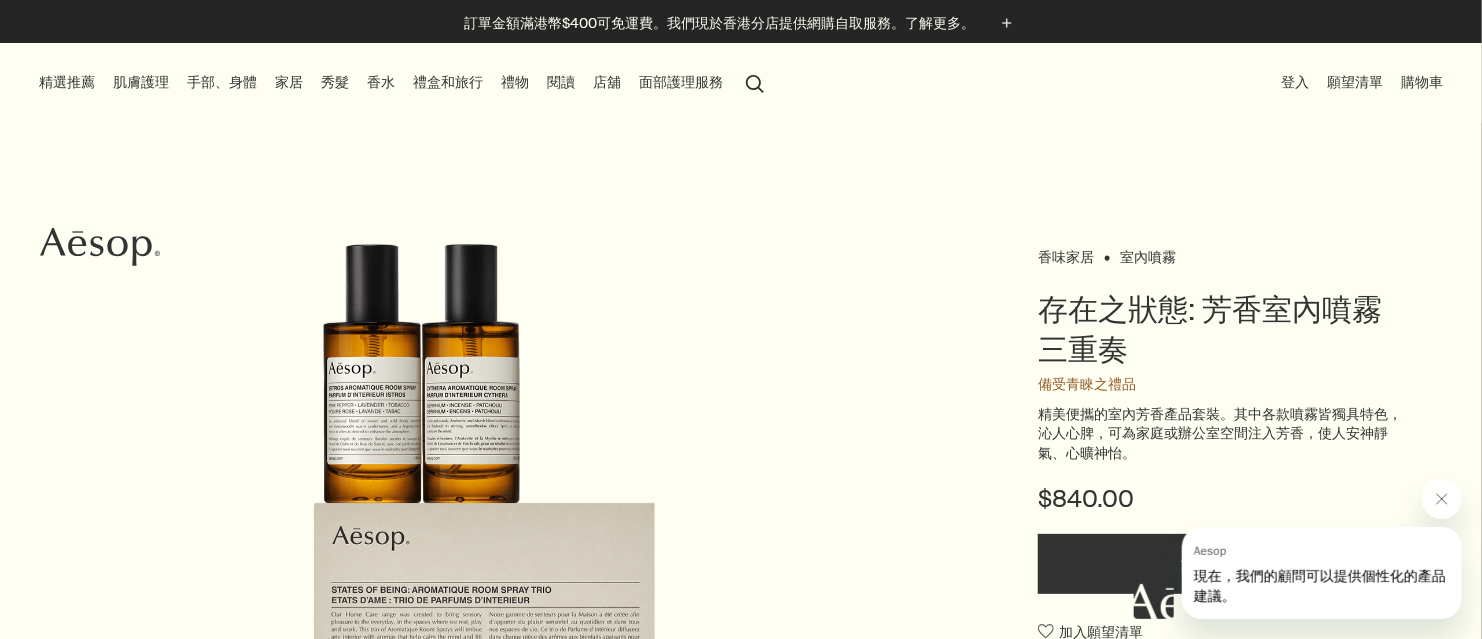 click at bounding box center [555, 544] 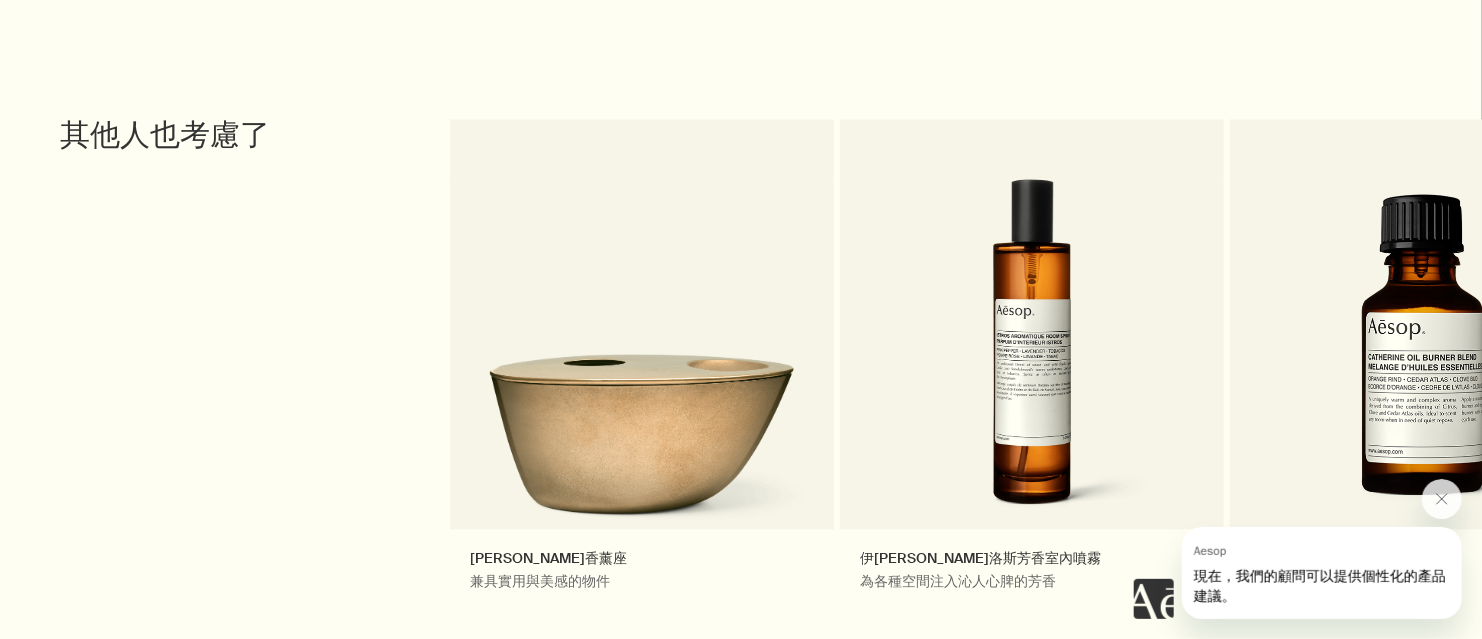 scroll, scrollTop: 1900, scrollLeft: 0, axis: vertical 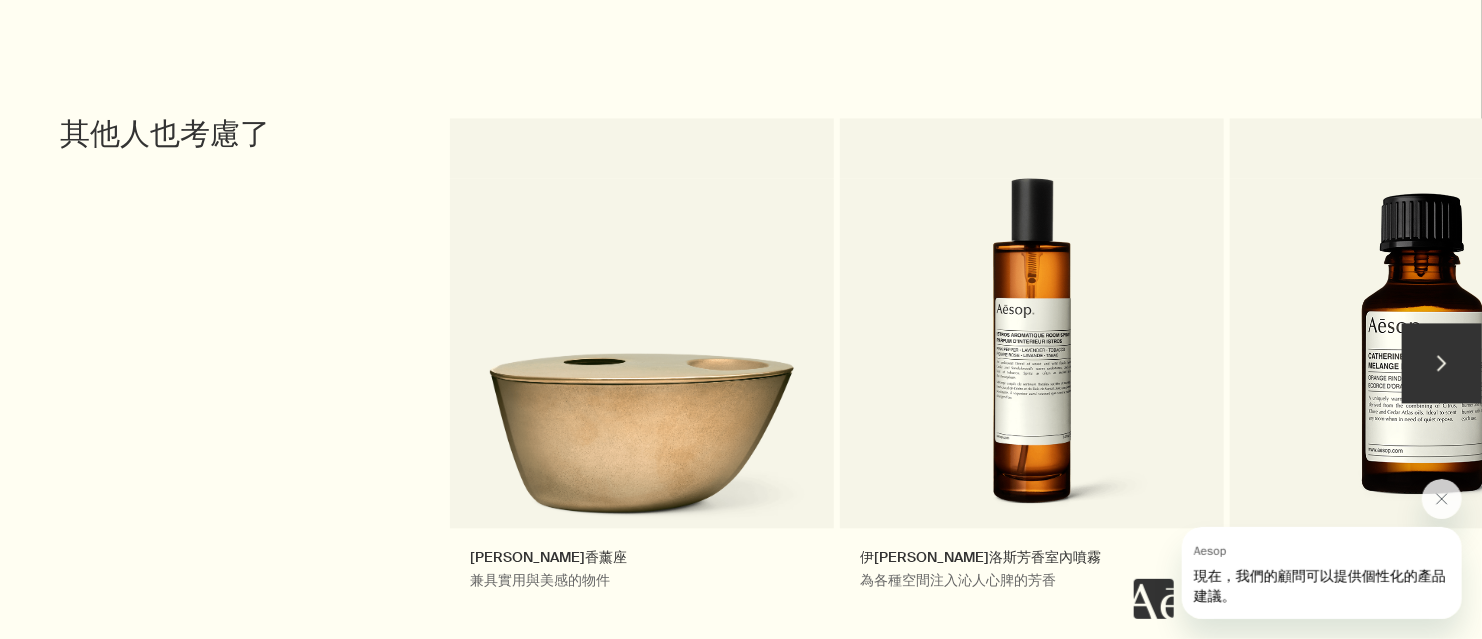 click on "chevron" at bounding box center (1442, 363) 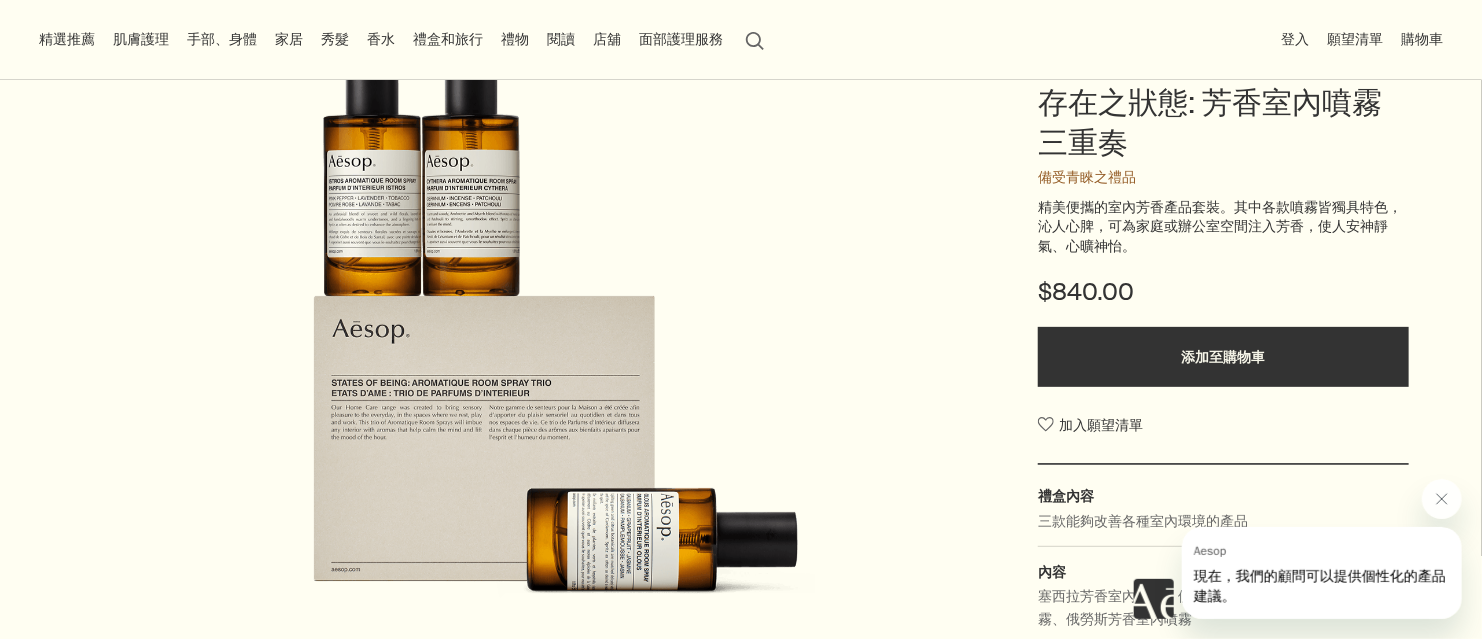 scroll, scrollTop: 200, scrollLeft: 0, axis: vertical 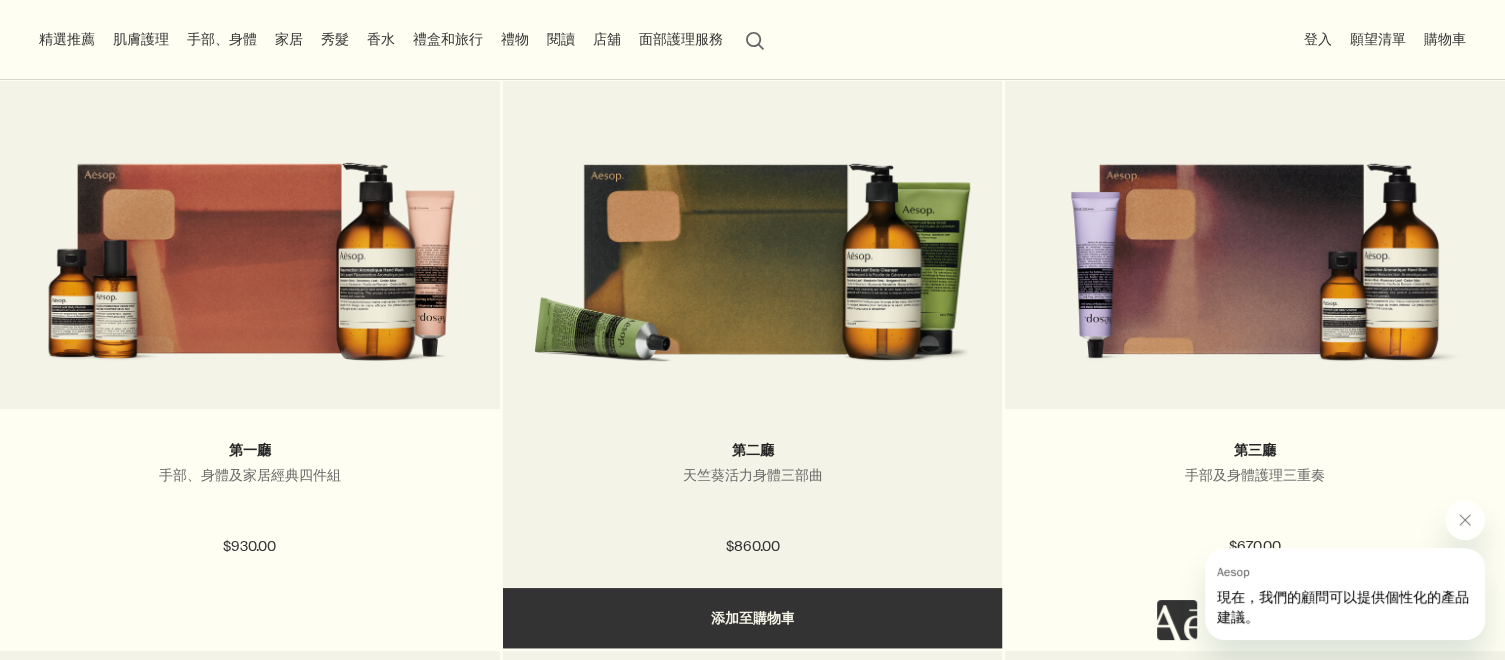 click at bounding box center (753, 245) 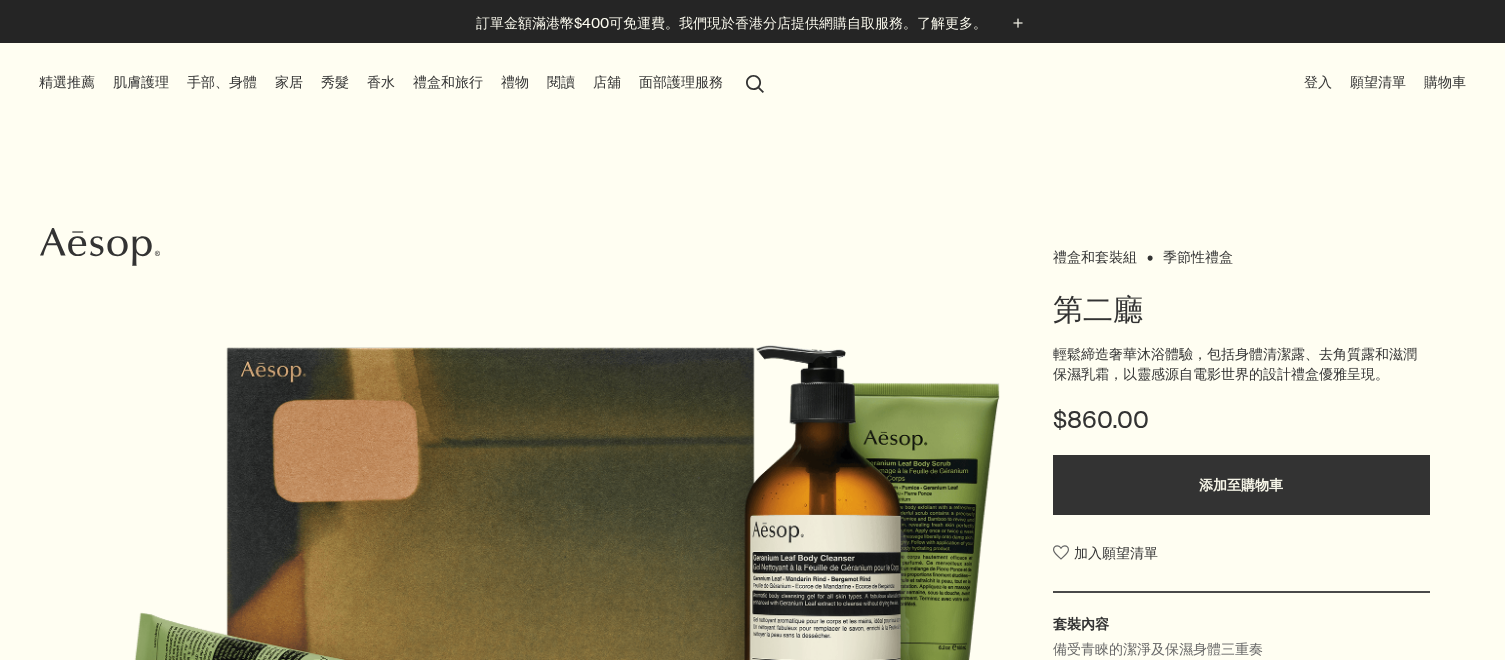 scroll, scrollTop: 0, scrollLeft: 0, axis: both 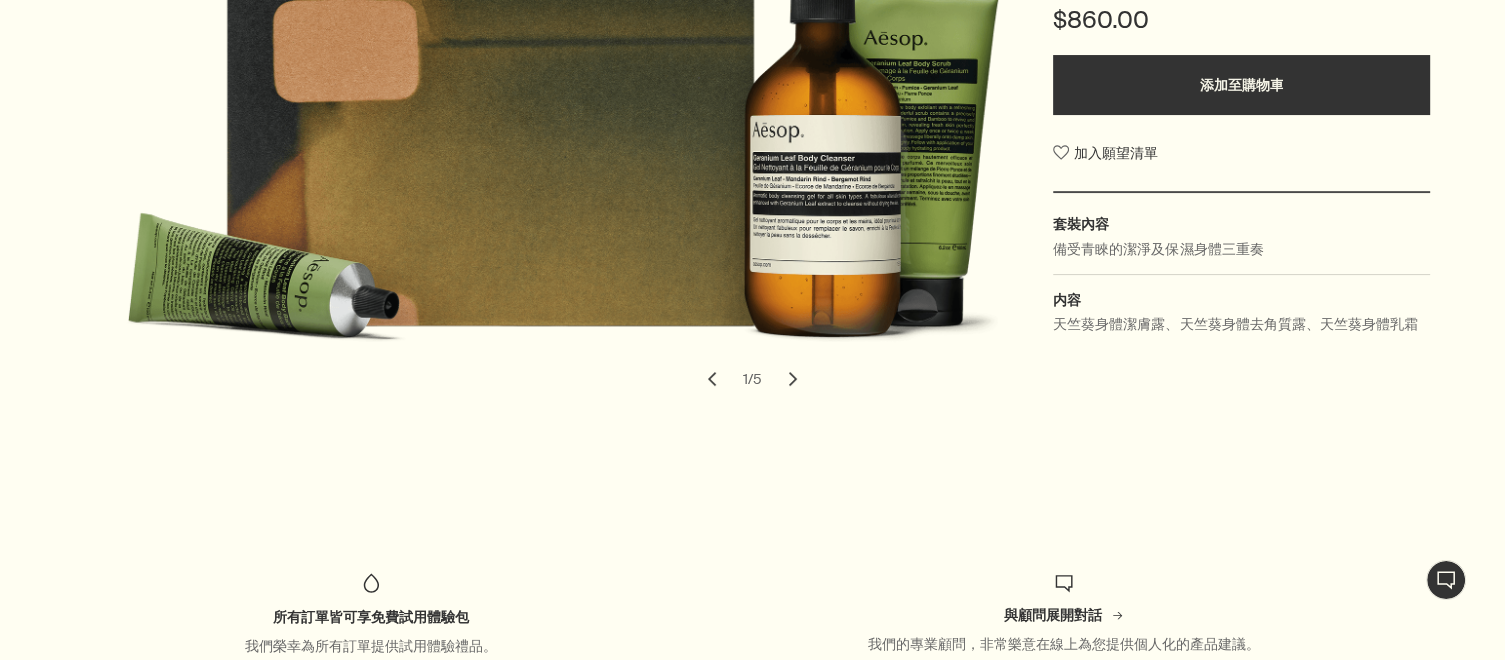 click on "chevron" at bounding box center [793, 379] 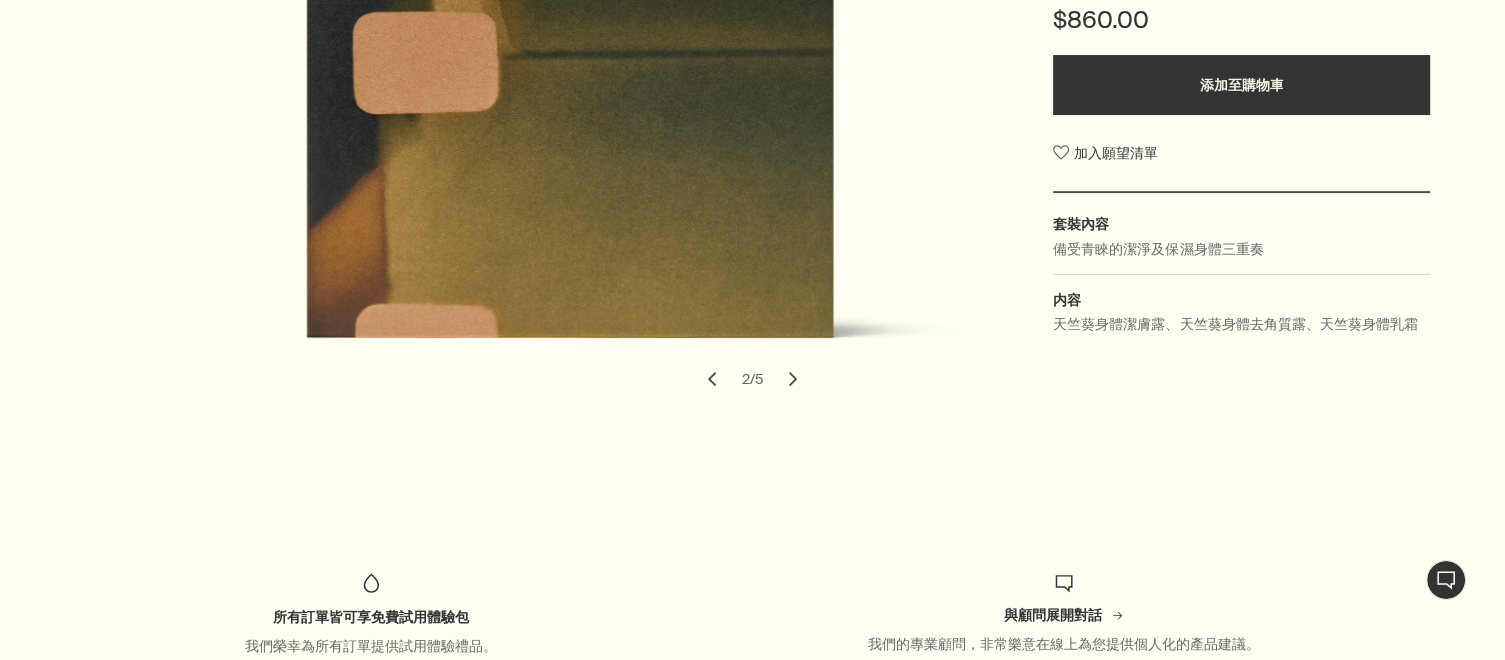 click on "chevron" at bounding box center [793, 379] 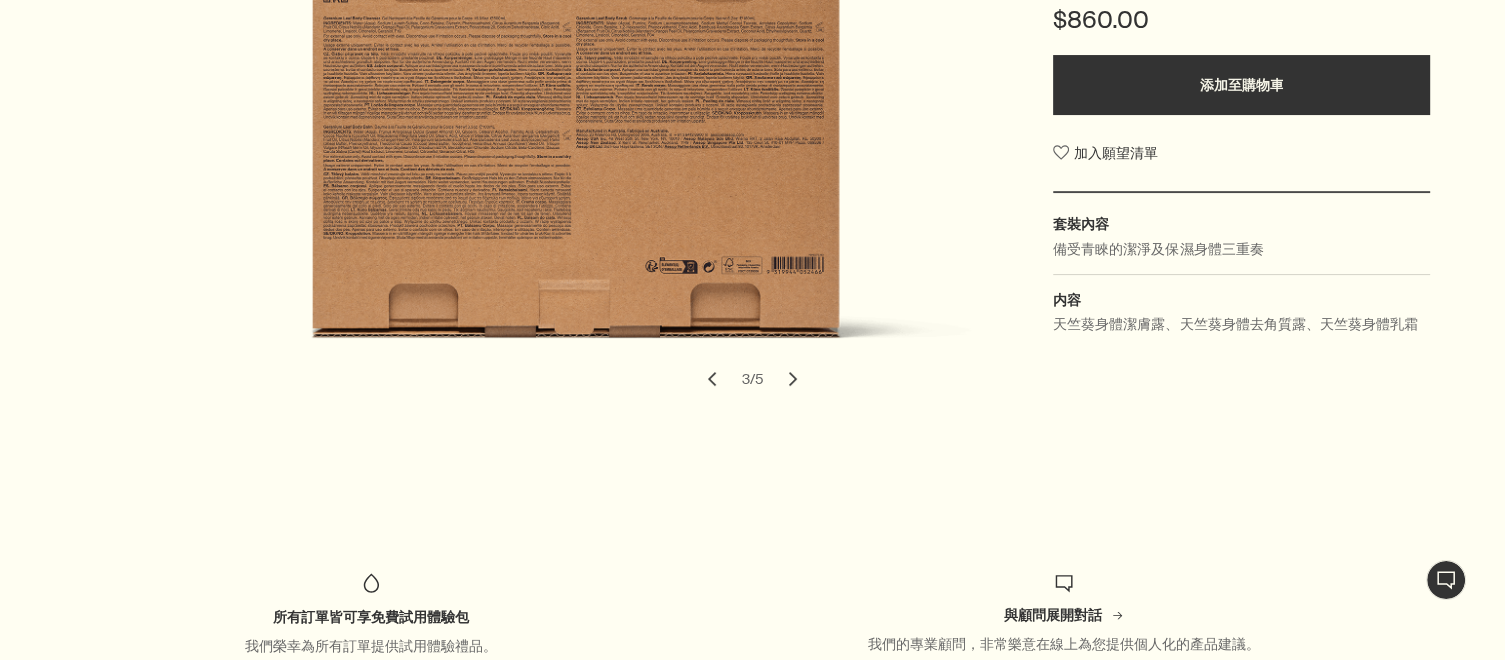 click on "chevron" at bounding box center (793, 379) 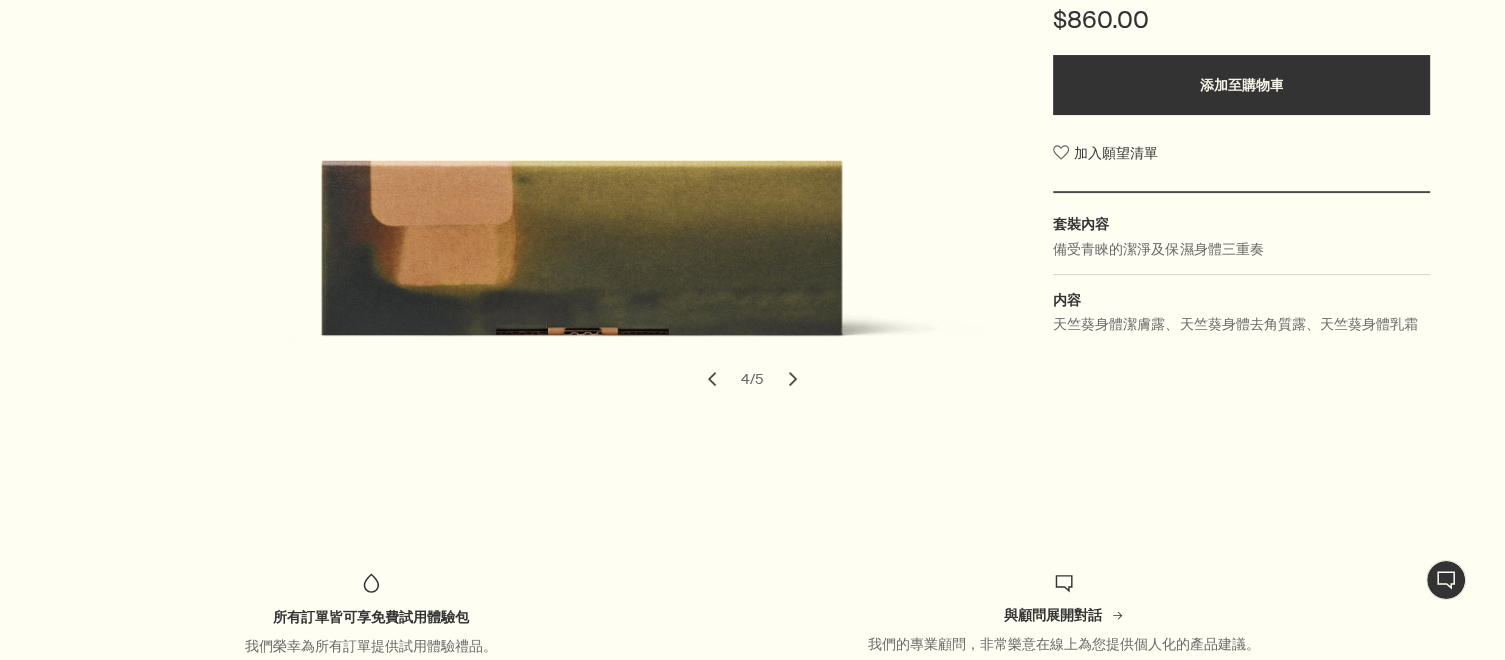 click on "chevron" at bounding box center [793, 379] 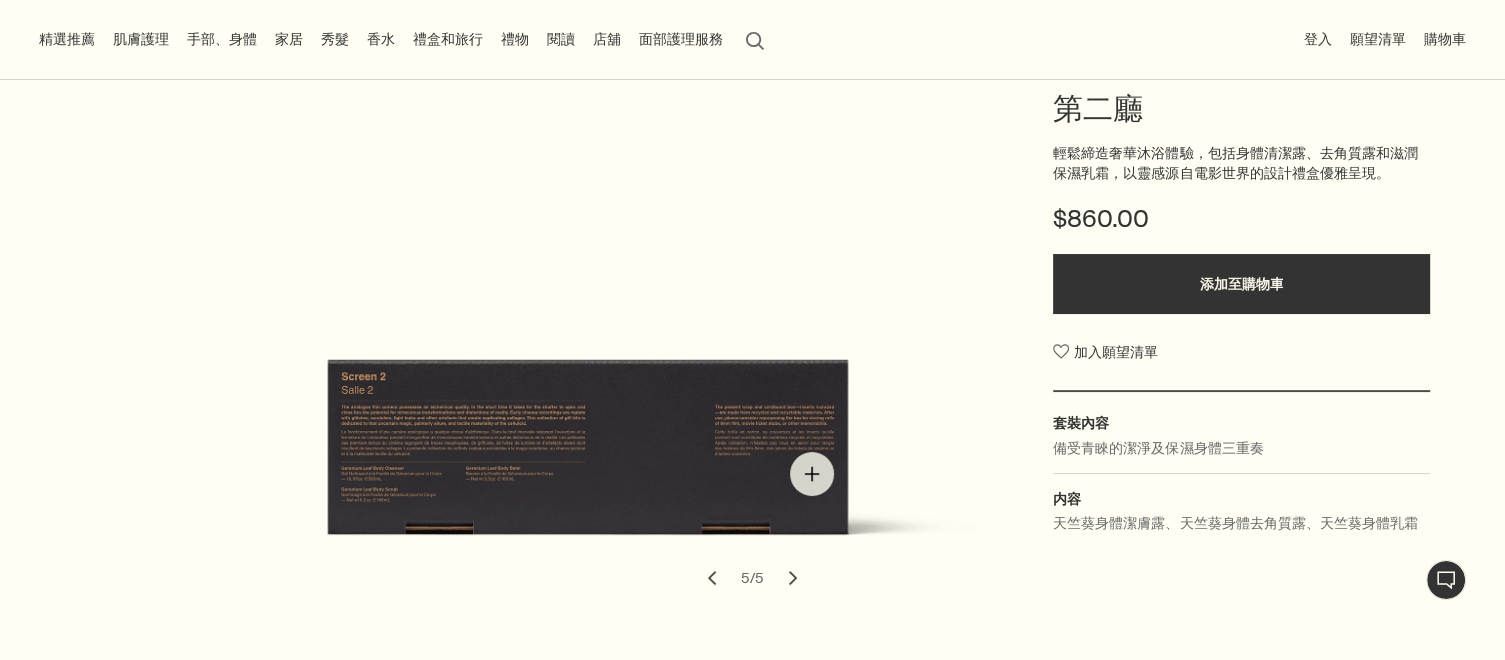 scroll, scrollTop: 200, scrollLeft: 0, axis: vertical 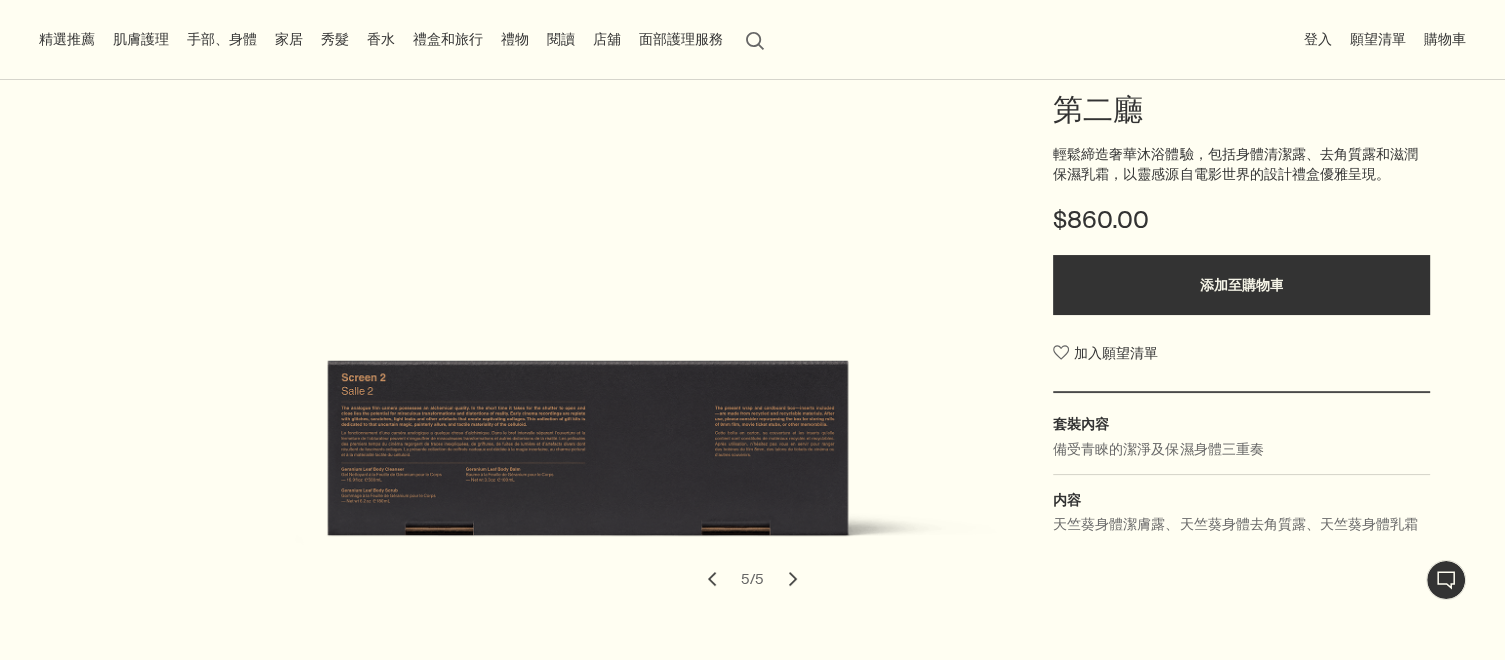 click on "chevron" at bounding box center [712, 579] 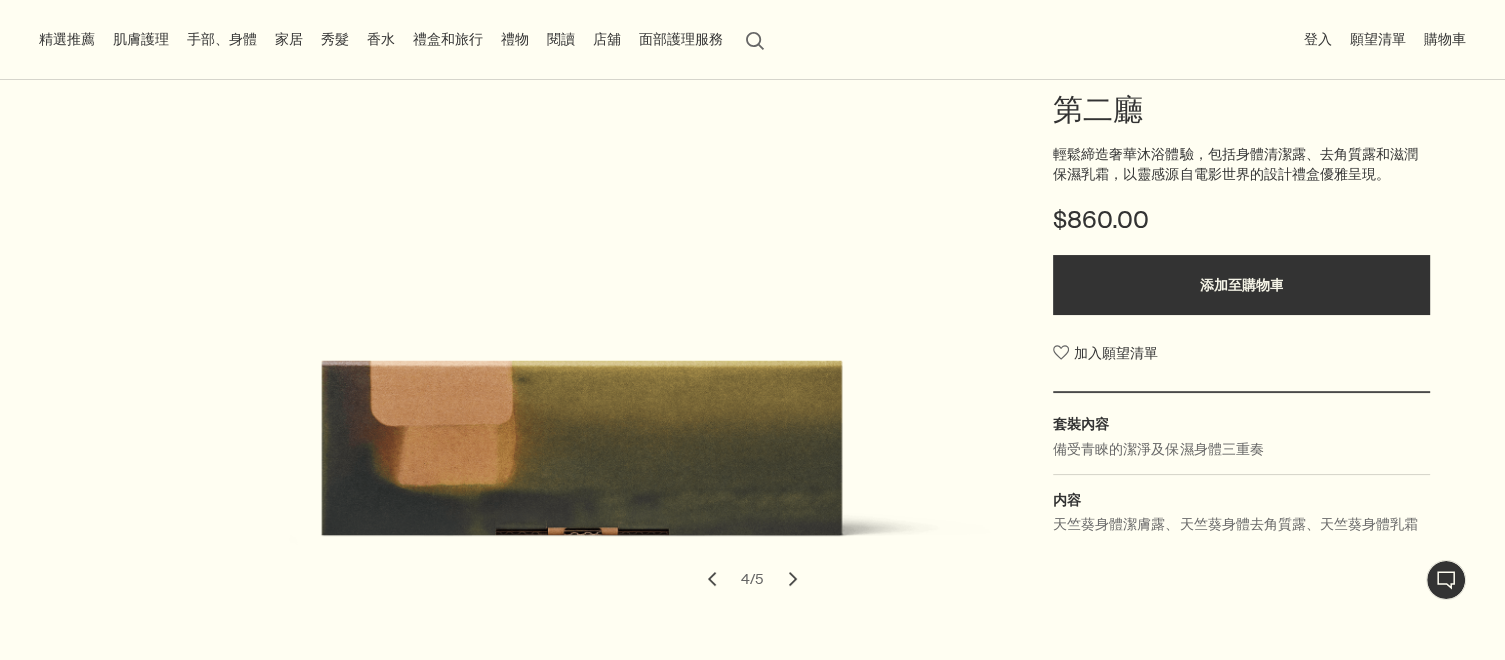 click on "chevron" at bounding box center (712, 579) 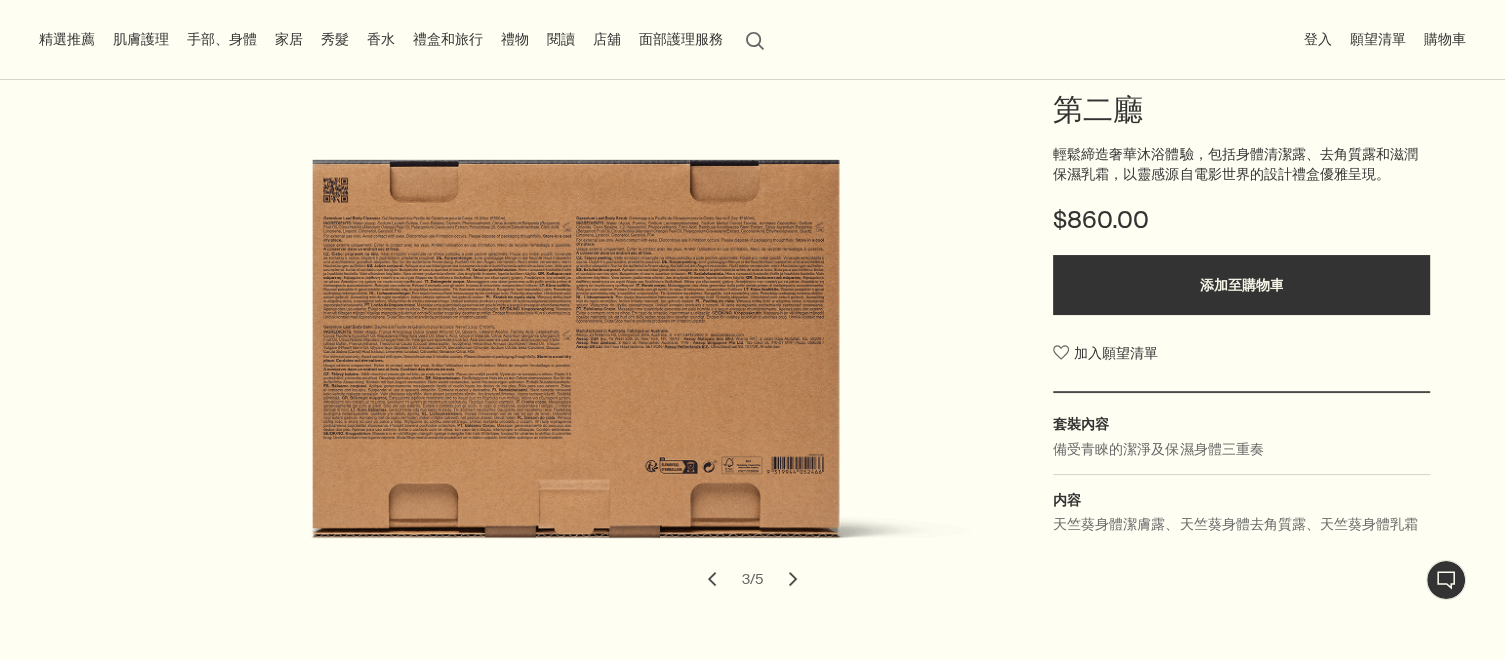 click on "chevron" at bounding box center [712, 579] 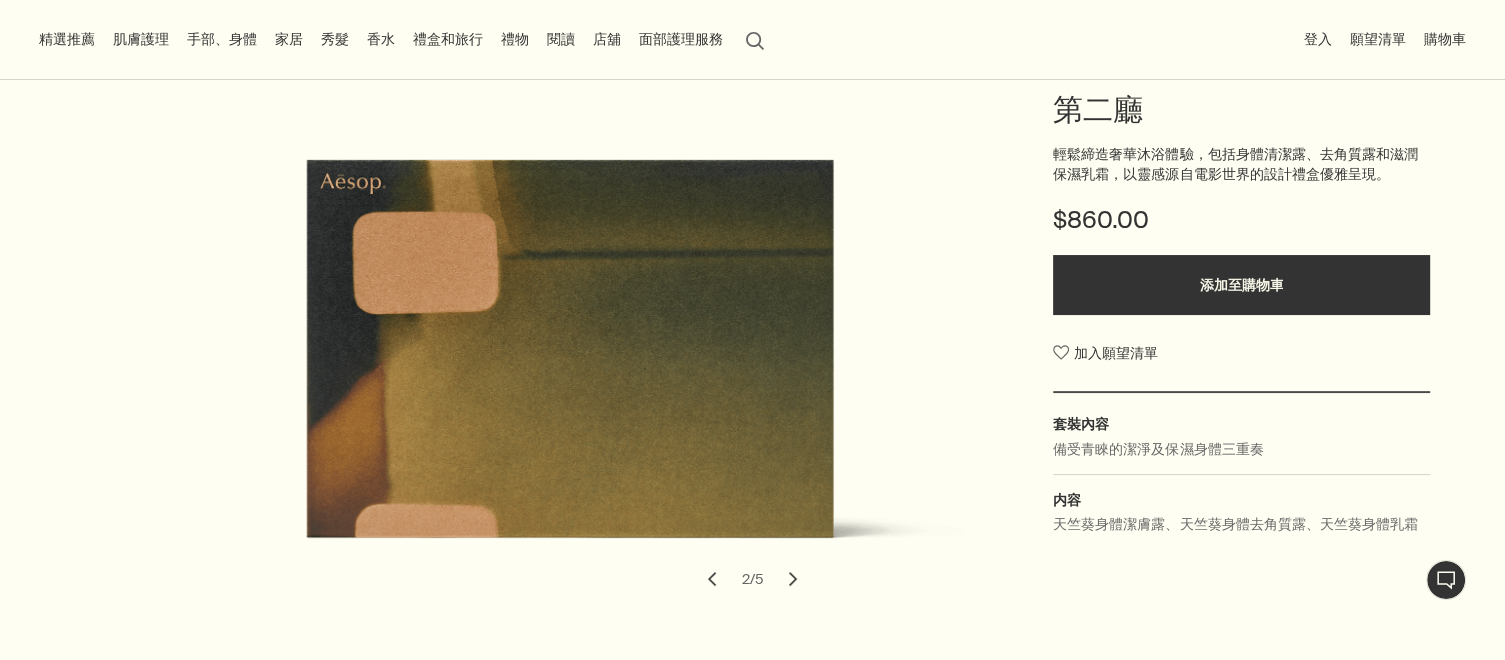 click on "chevron" at bounding box center (712, 579) 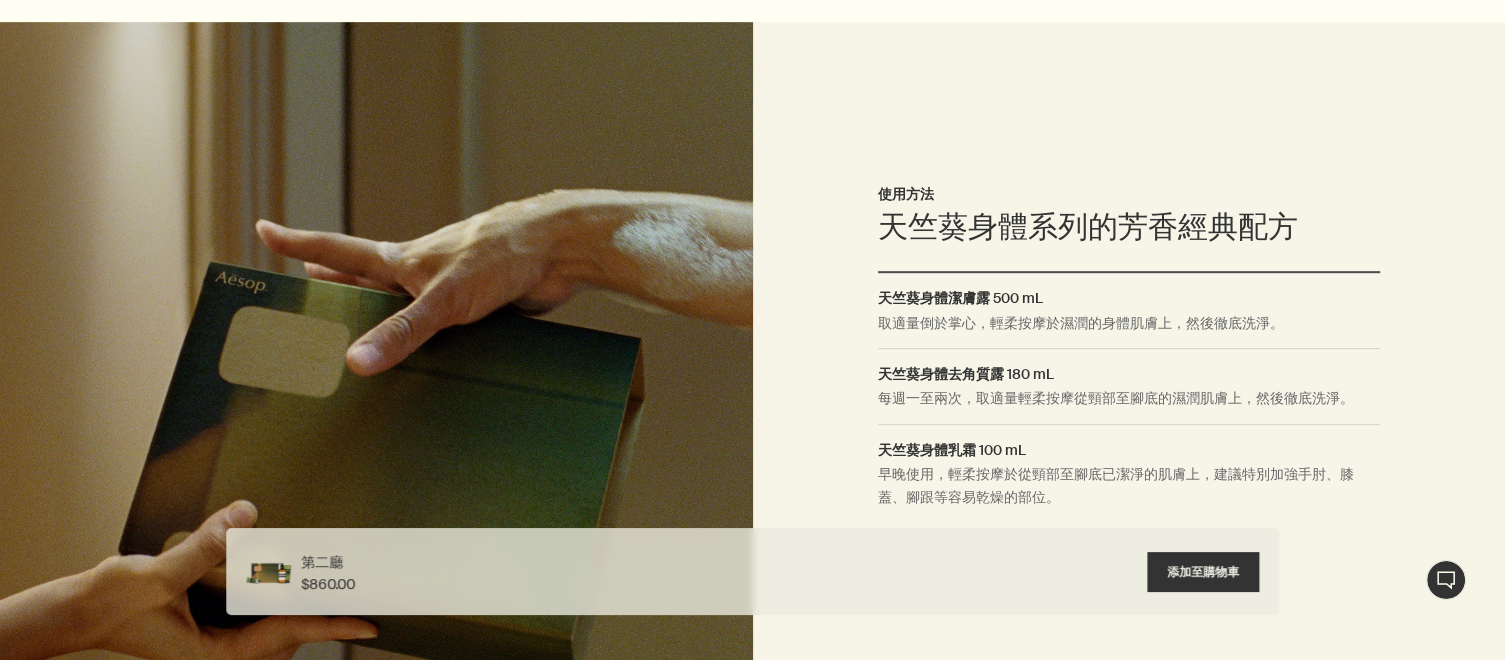 scroll, scrollTop: 1100, scrollLeft: 0, axis: vertical 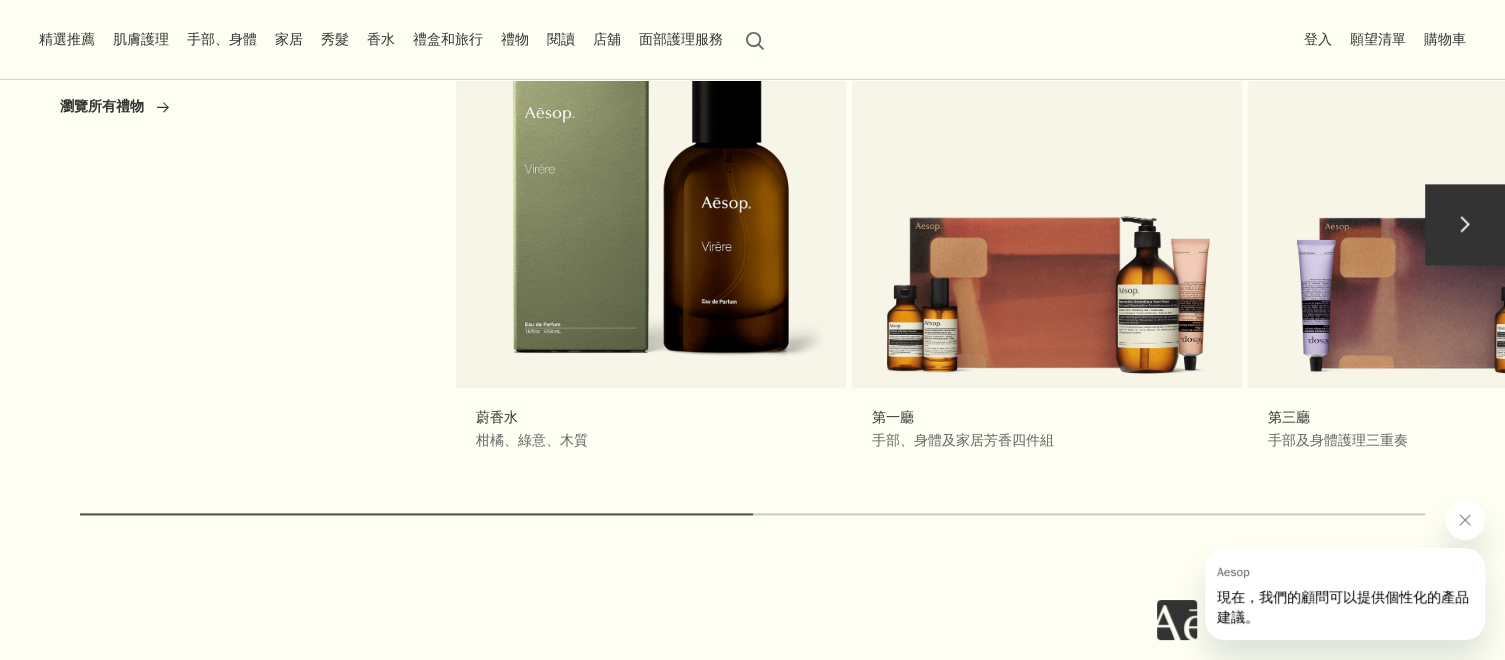click on "chevron" at bounding box center (1465, 224) 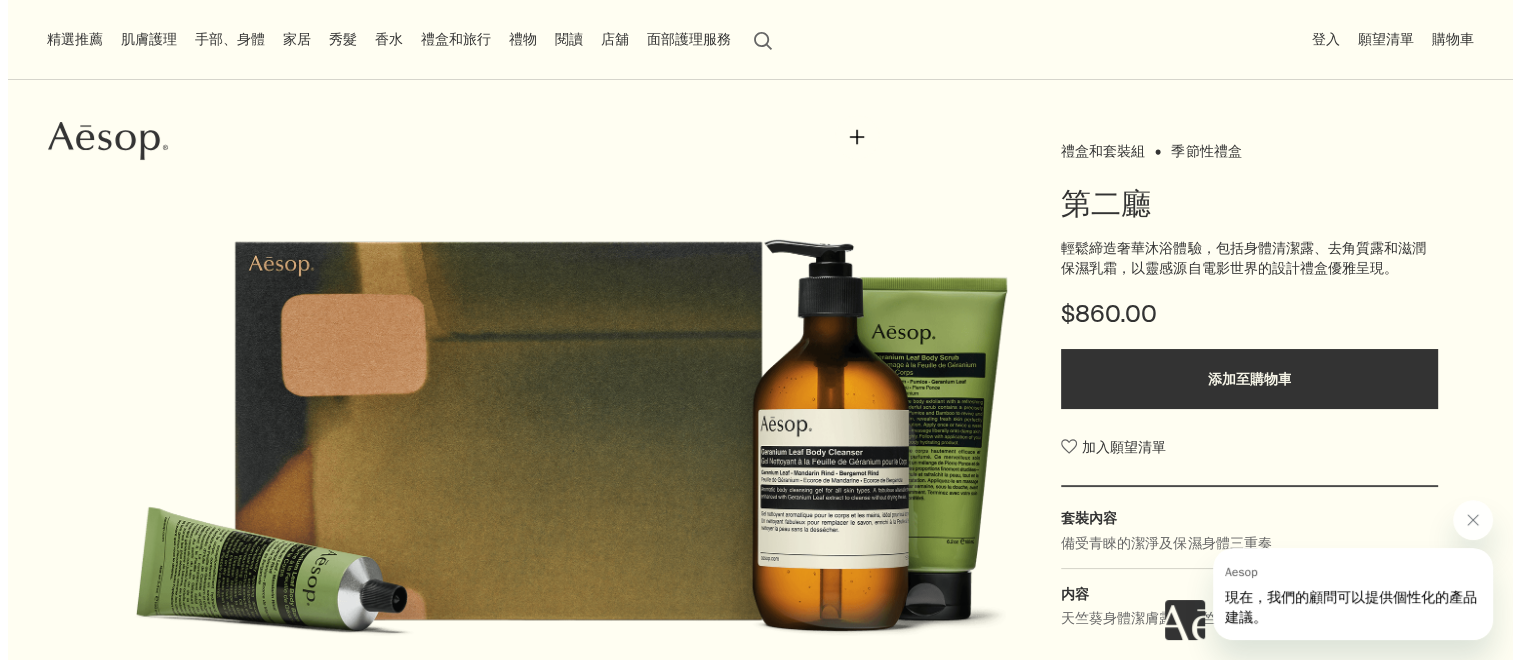 scroll, scrollTop: 0, scrollLeft: 0, axis: both 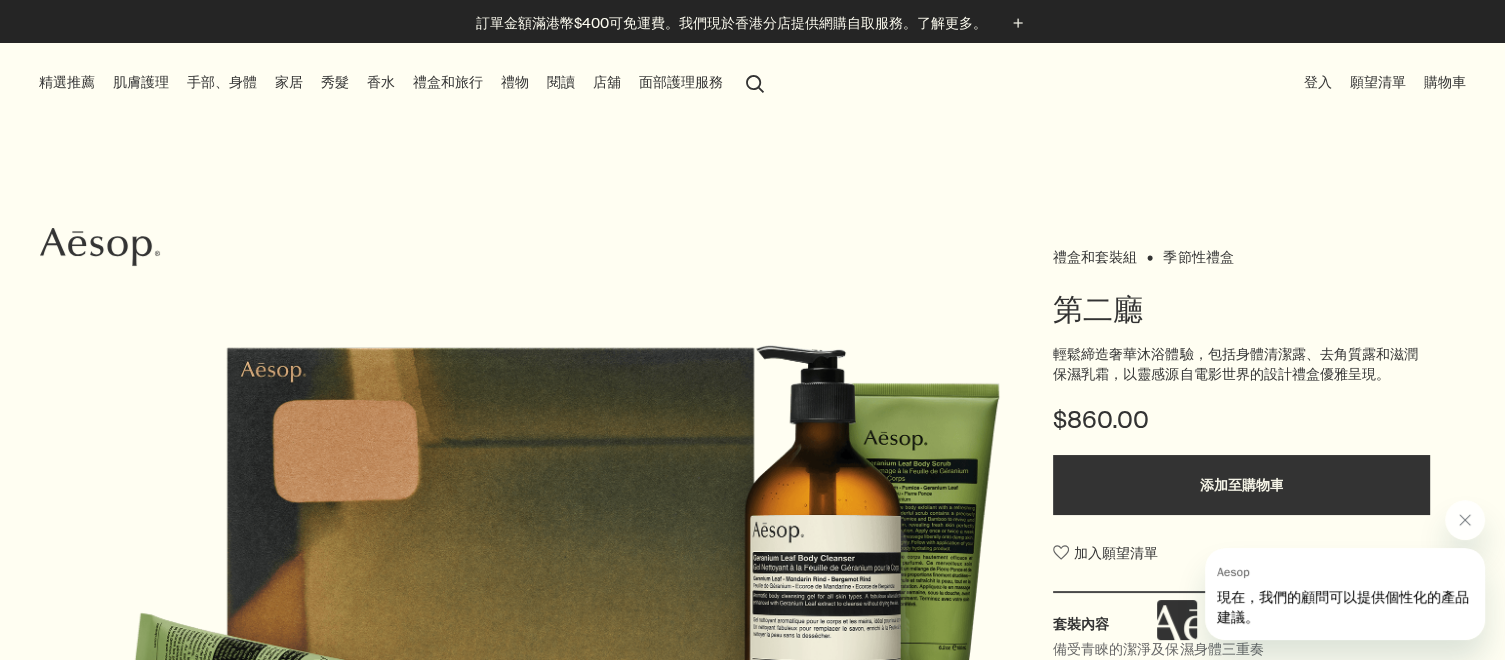 click on "禮物" at bounding box center [515, 82] 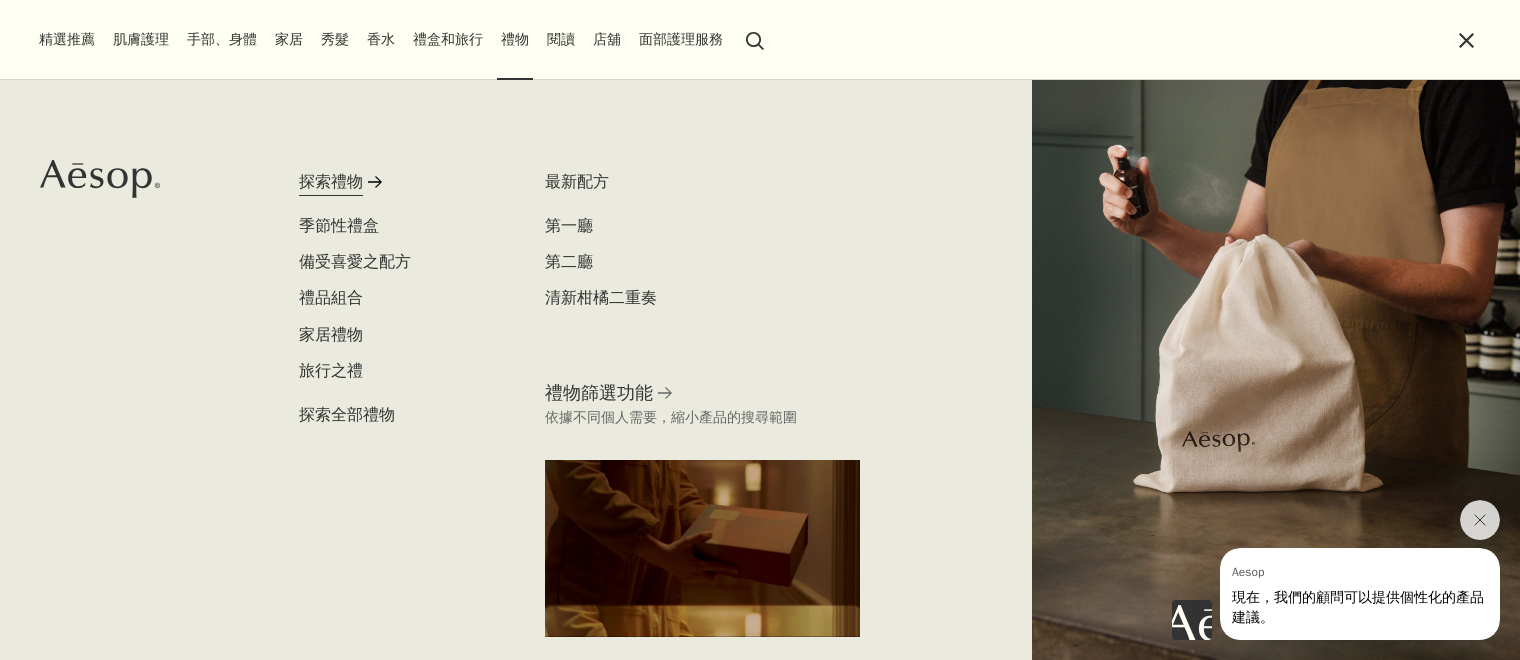 click on "探索禮物   rightArrow" at bounding box center (399, 186) 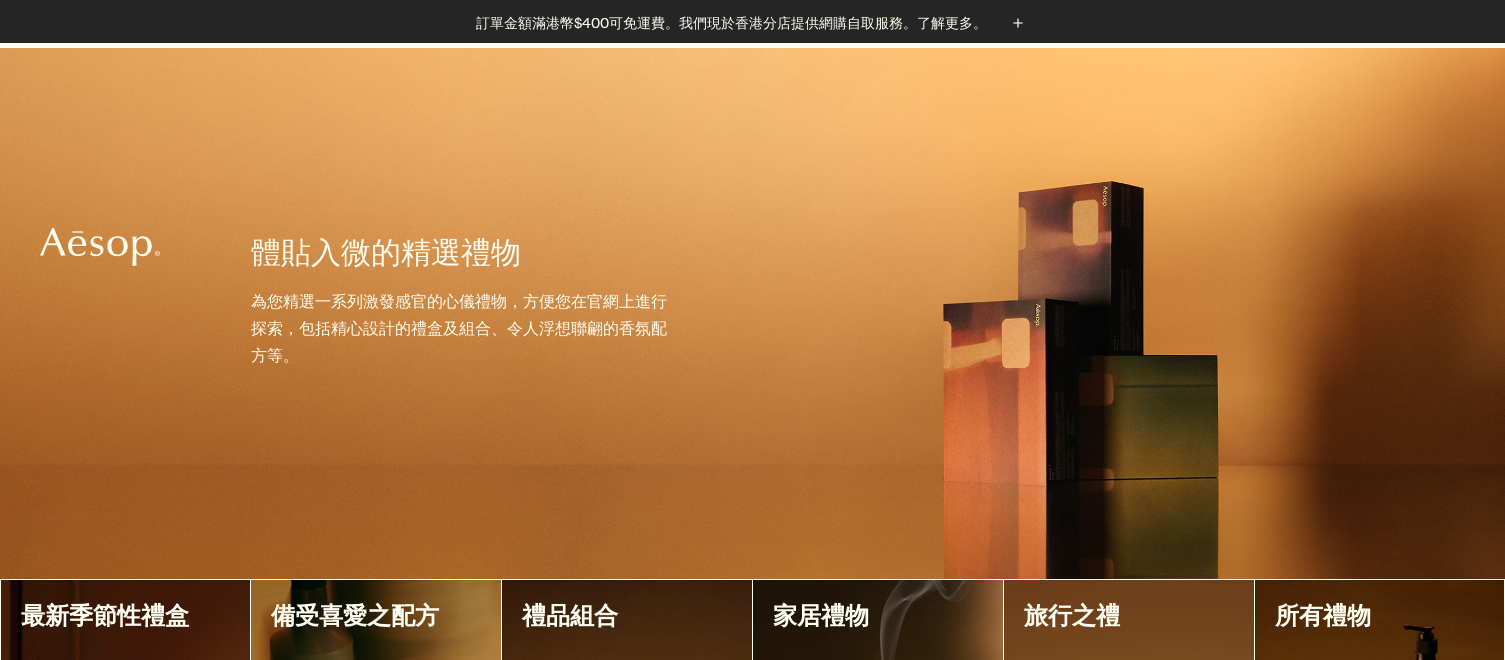 scroll, scrollTop: 2200, scrollLeft: 0, axis: vertical 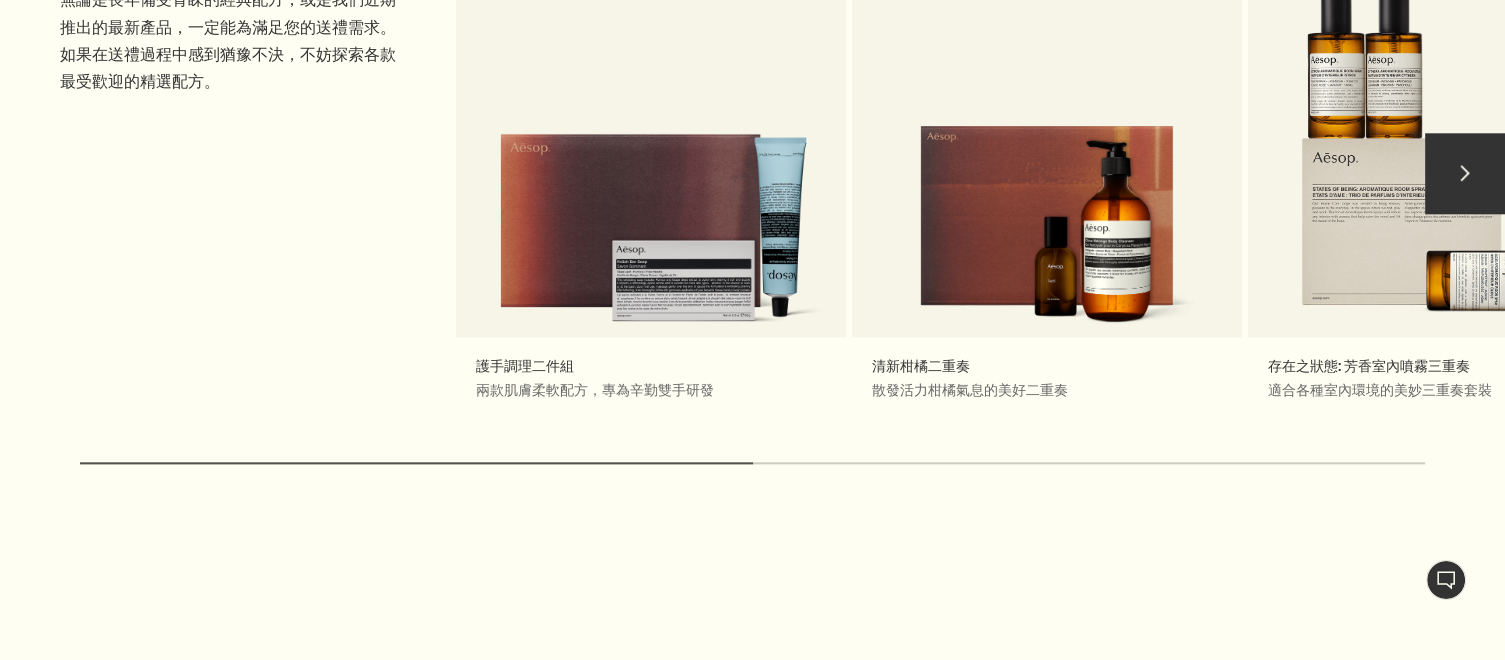 click on "chevron" at bounding box center [1465, 173] 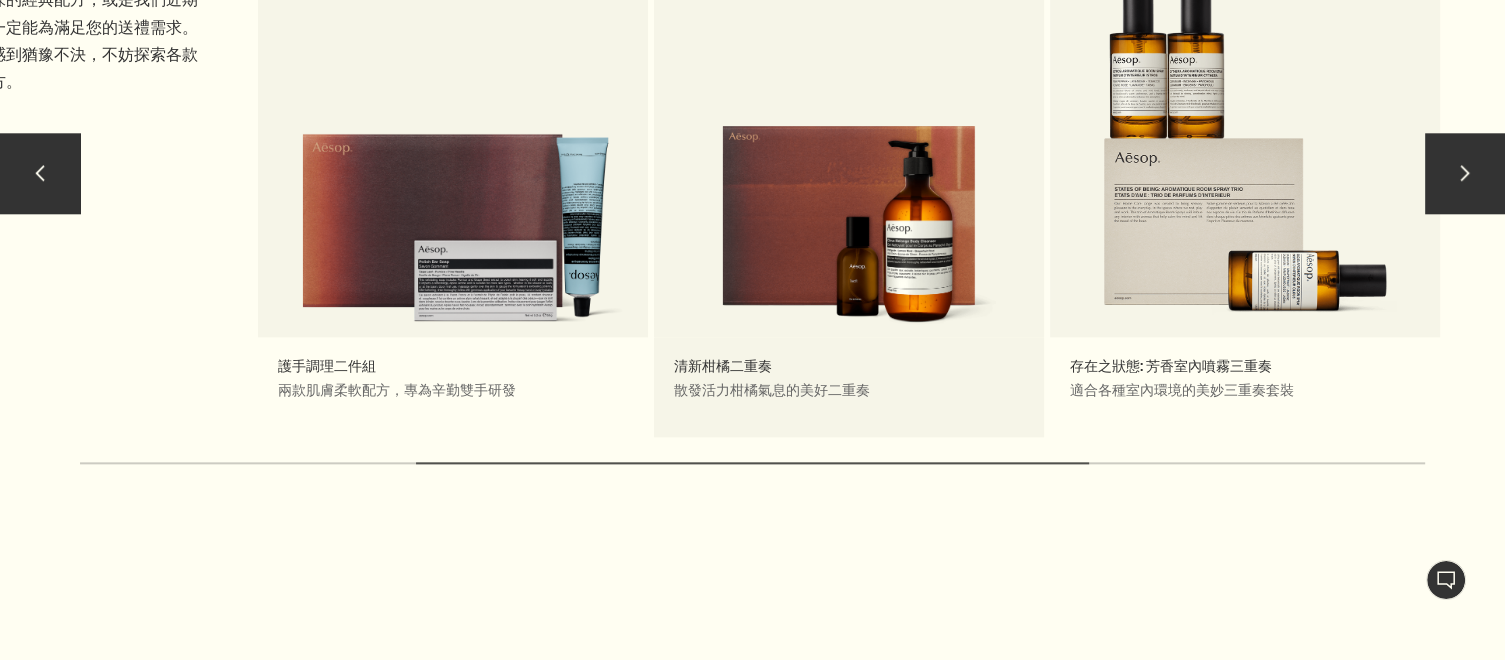 click on "清新柑橘二重奏 散發活力柑橘氣息的美好二重奏 最新配方" at bounding box center [849, 182] 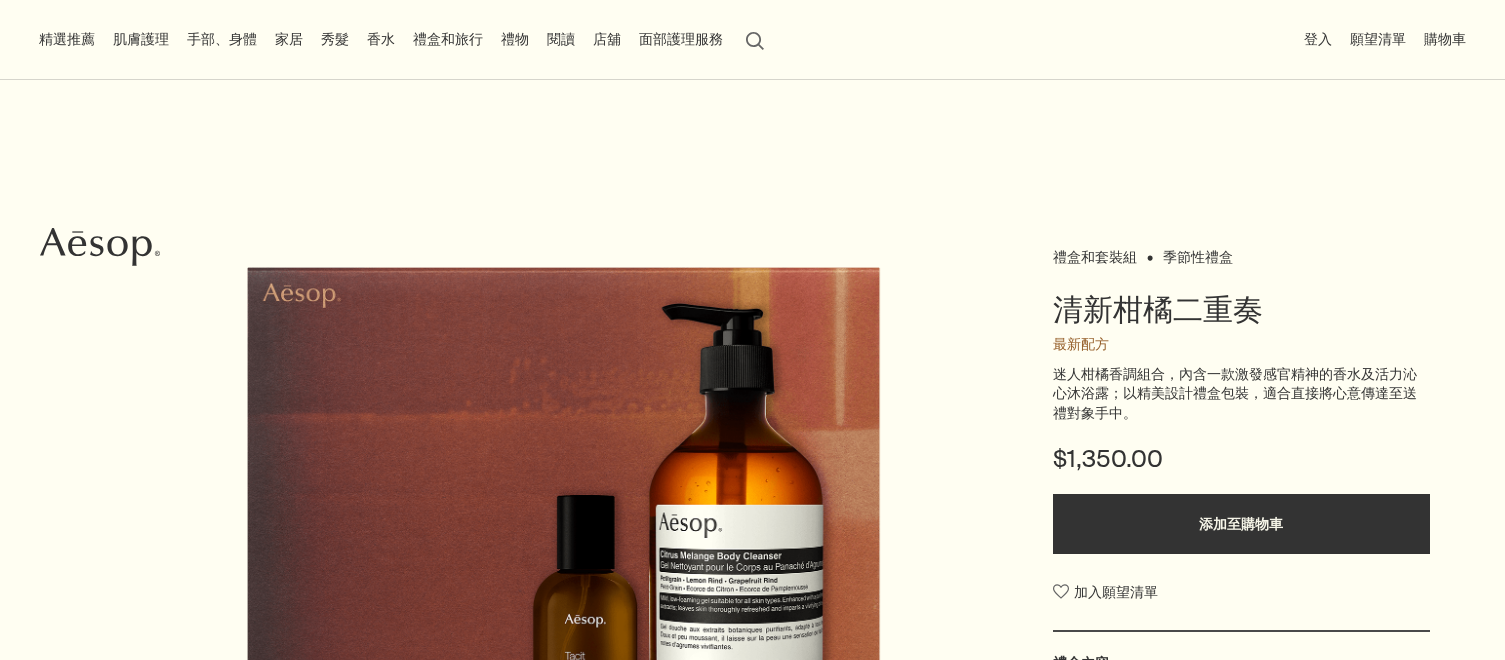 scroll, scrollTop: 200, scrollLeft: 0, axis: vertical 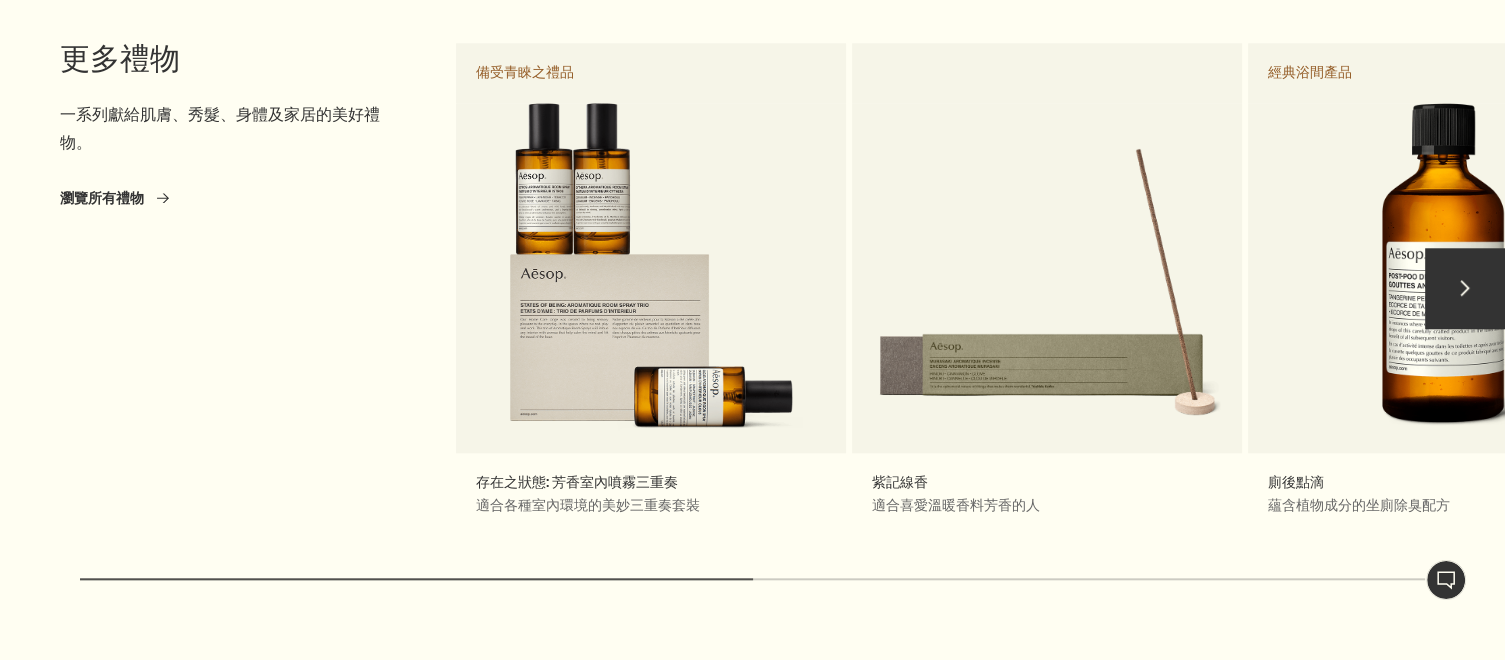 click on "chevron" at bounding box center (1465, 288) 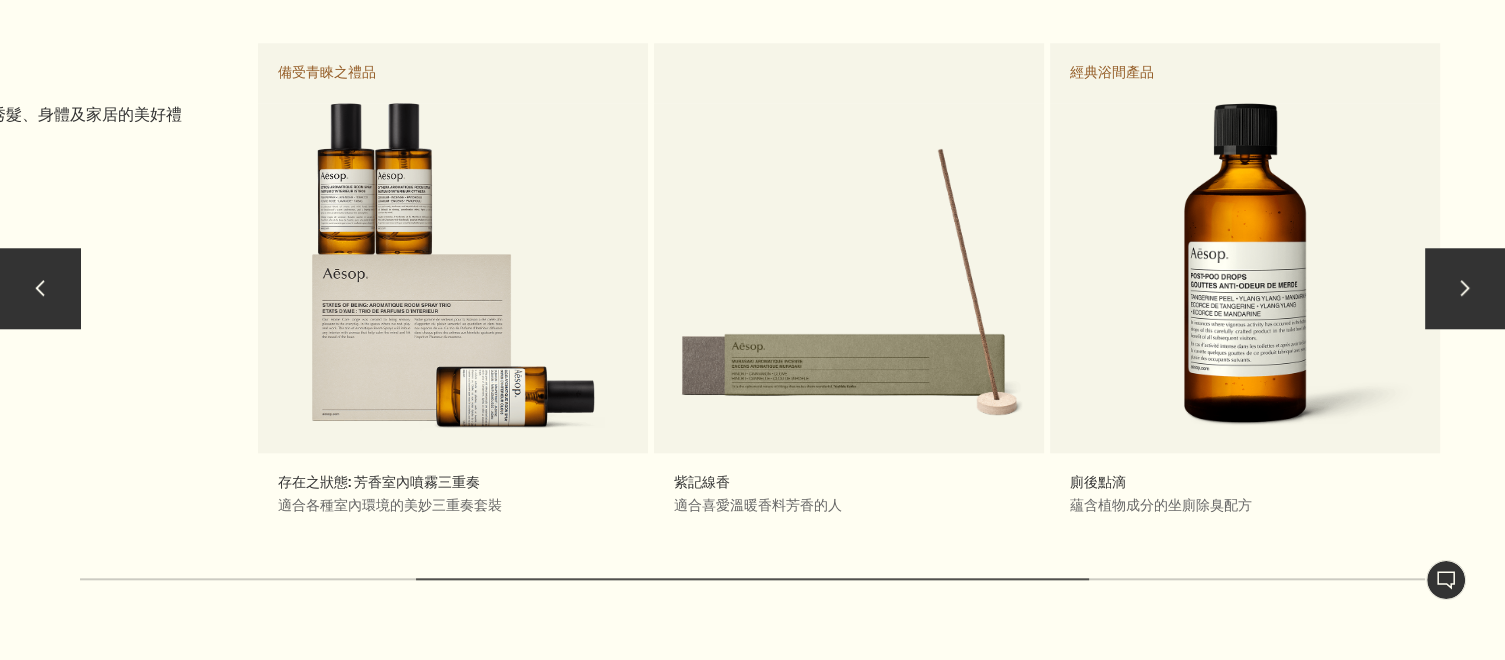 click on "chevron" at bounding box center [1465, 288] 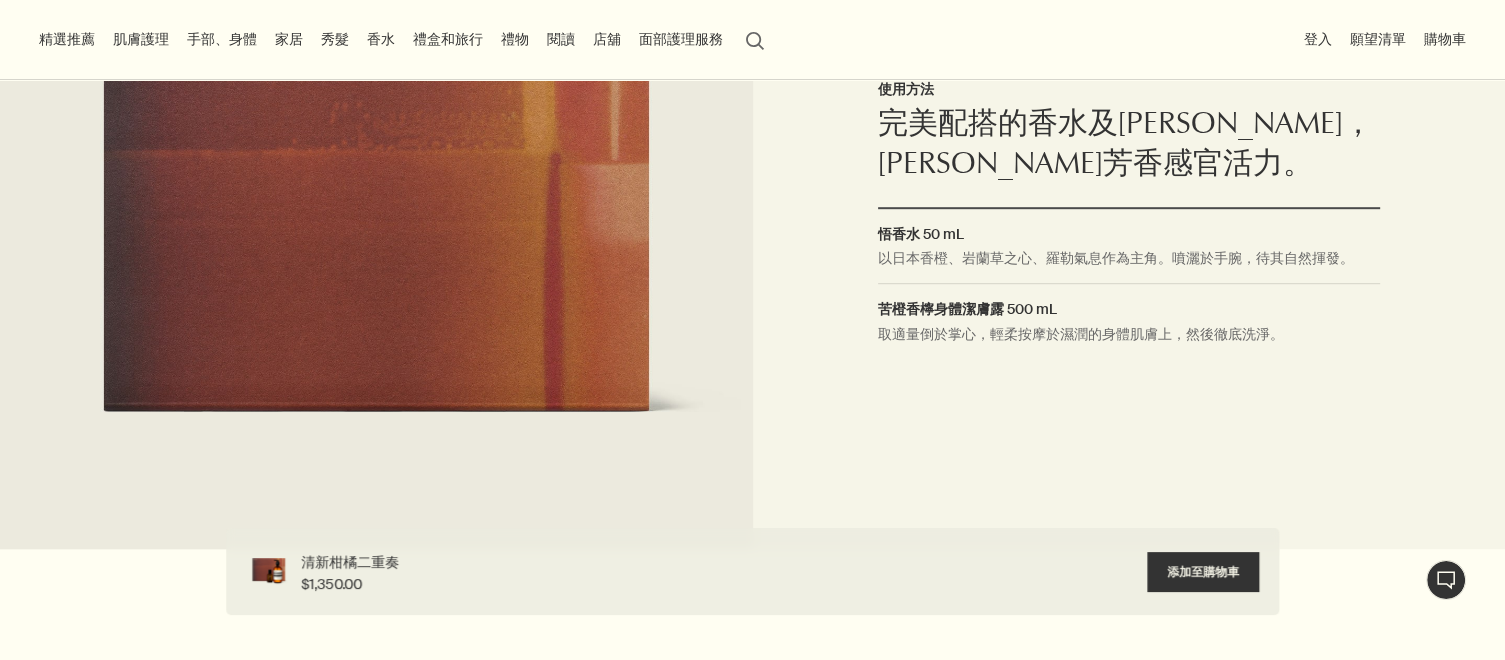 scroll, scrollTop: 1100, scrollLeft: 0, axis: vertical 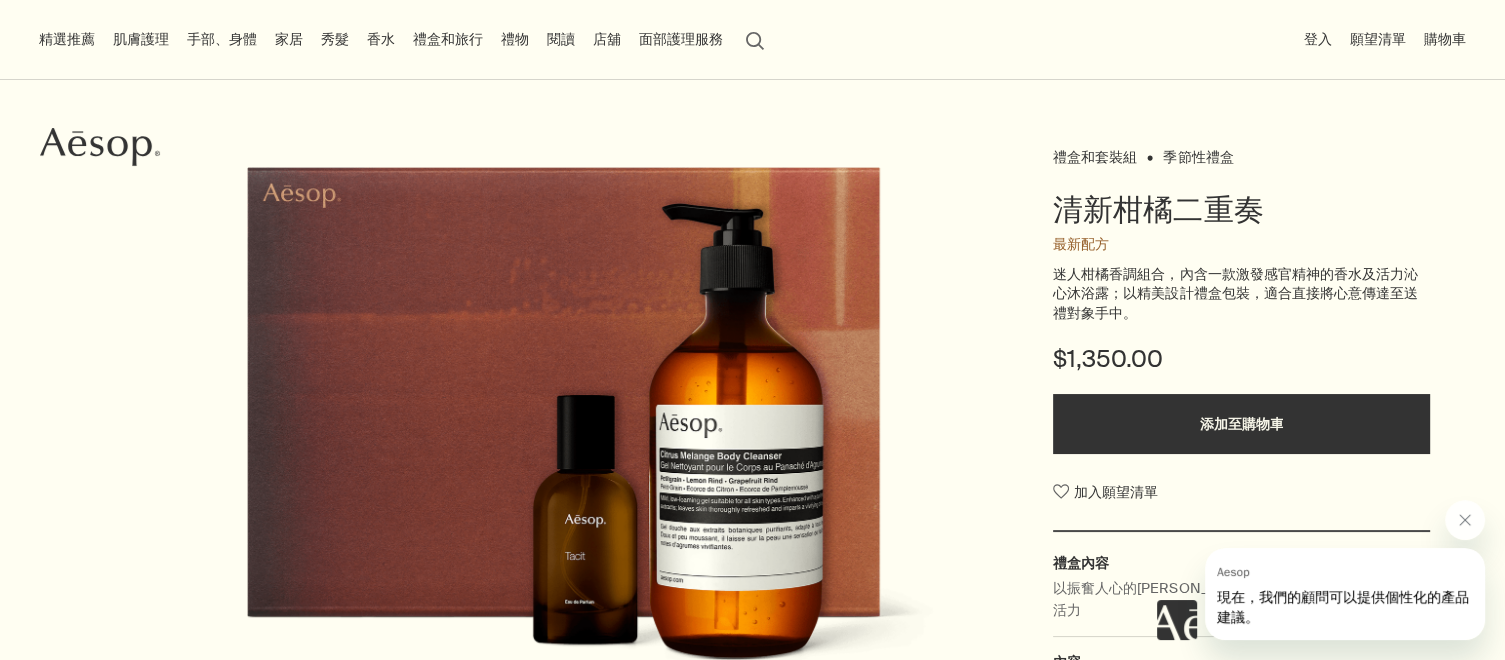 click on "精選推薦" at bounding box center [67, 39] 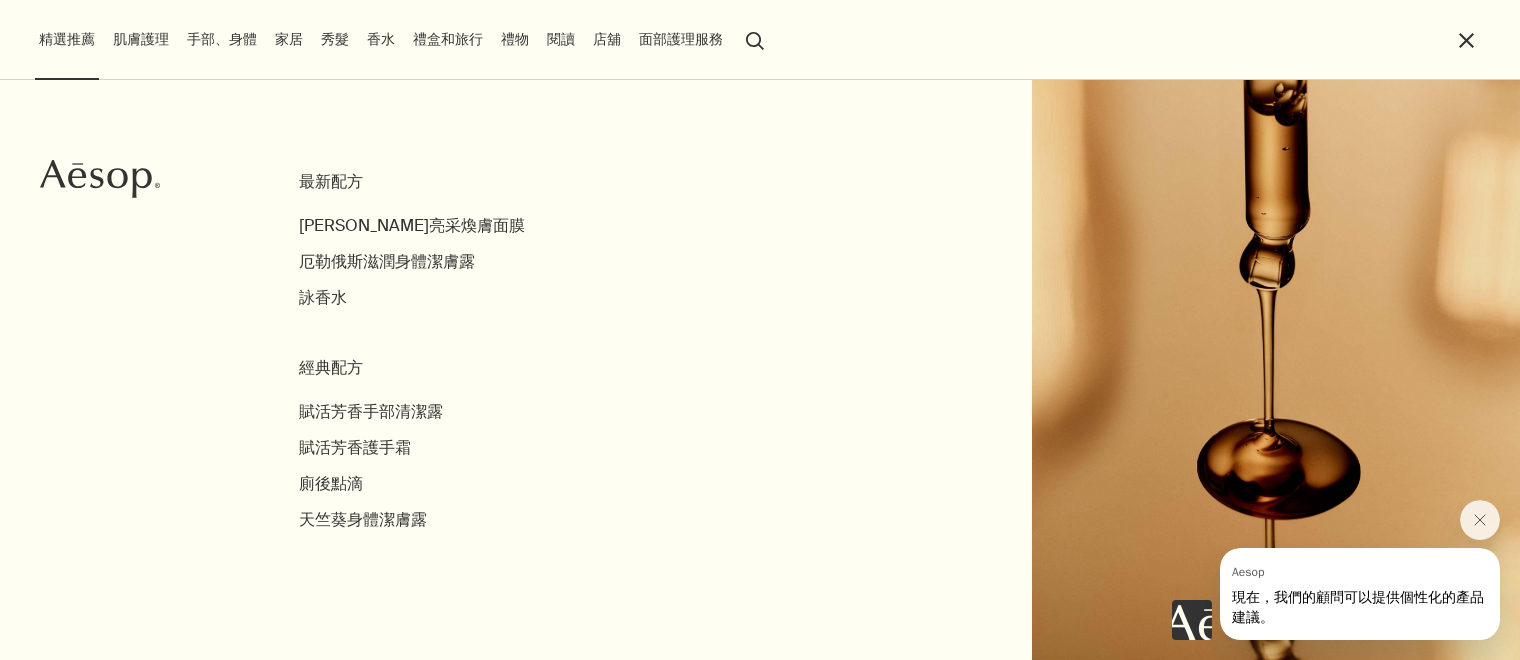 click on "肌膚護理" at bounding box center (141, 39) 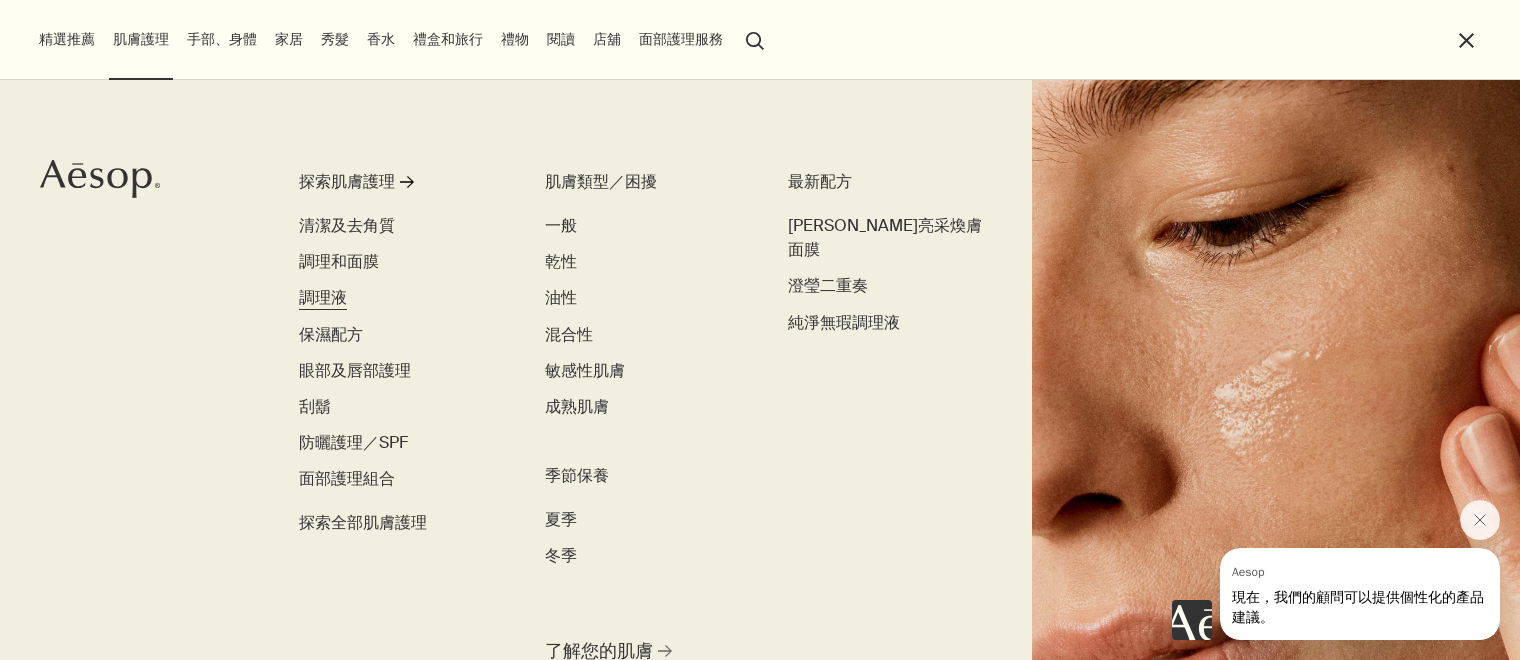 click on "調理液" at bounding box center [323, 297] 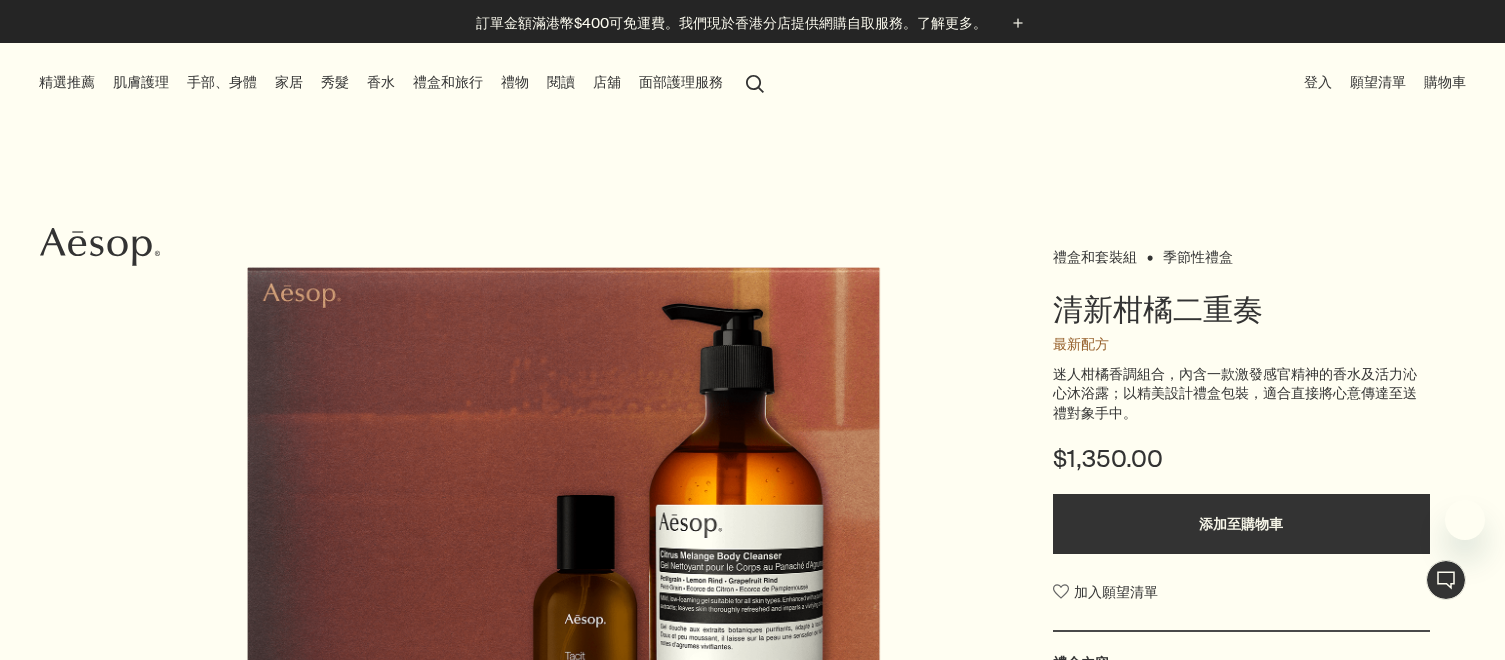 scroll, scrollTop: 0, scrollLeft: 0, axis: both 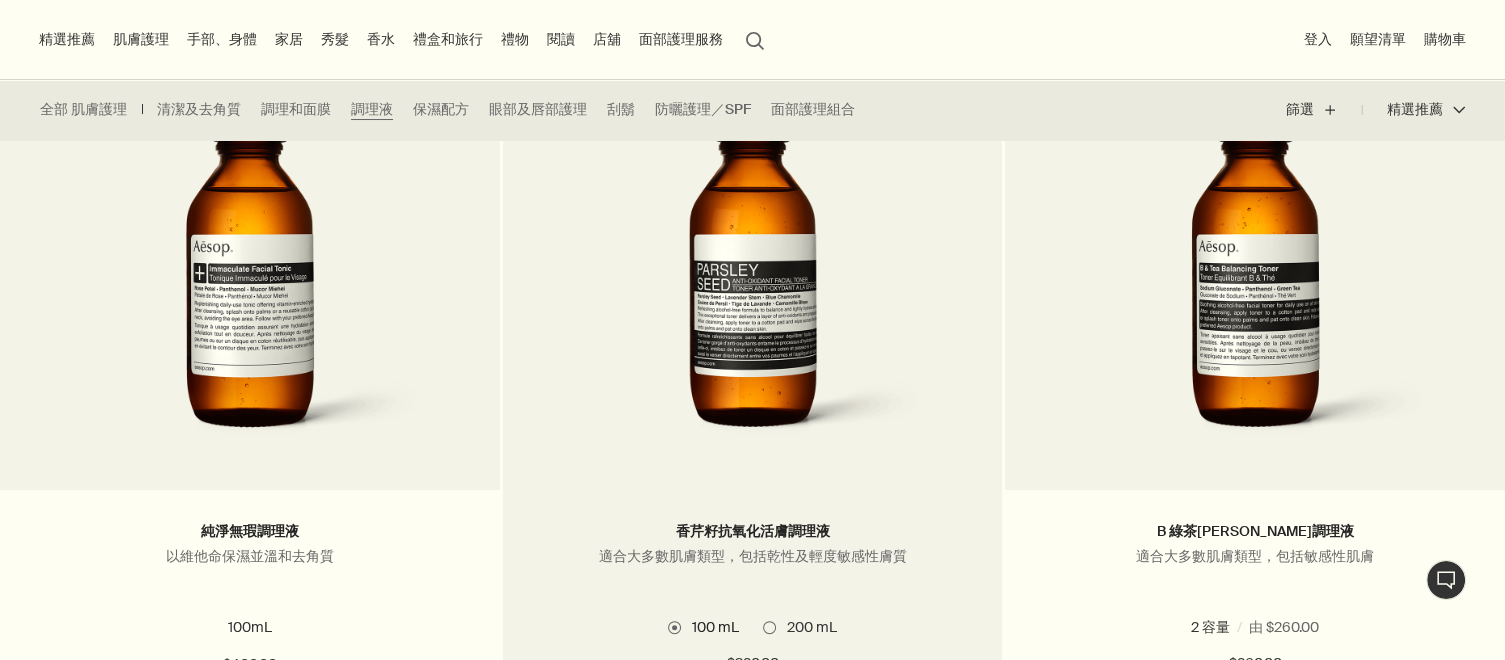click at bounding box center (769, 627) 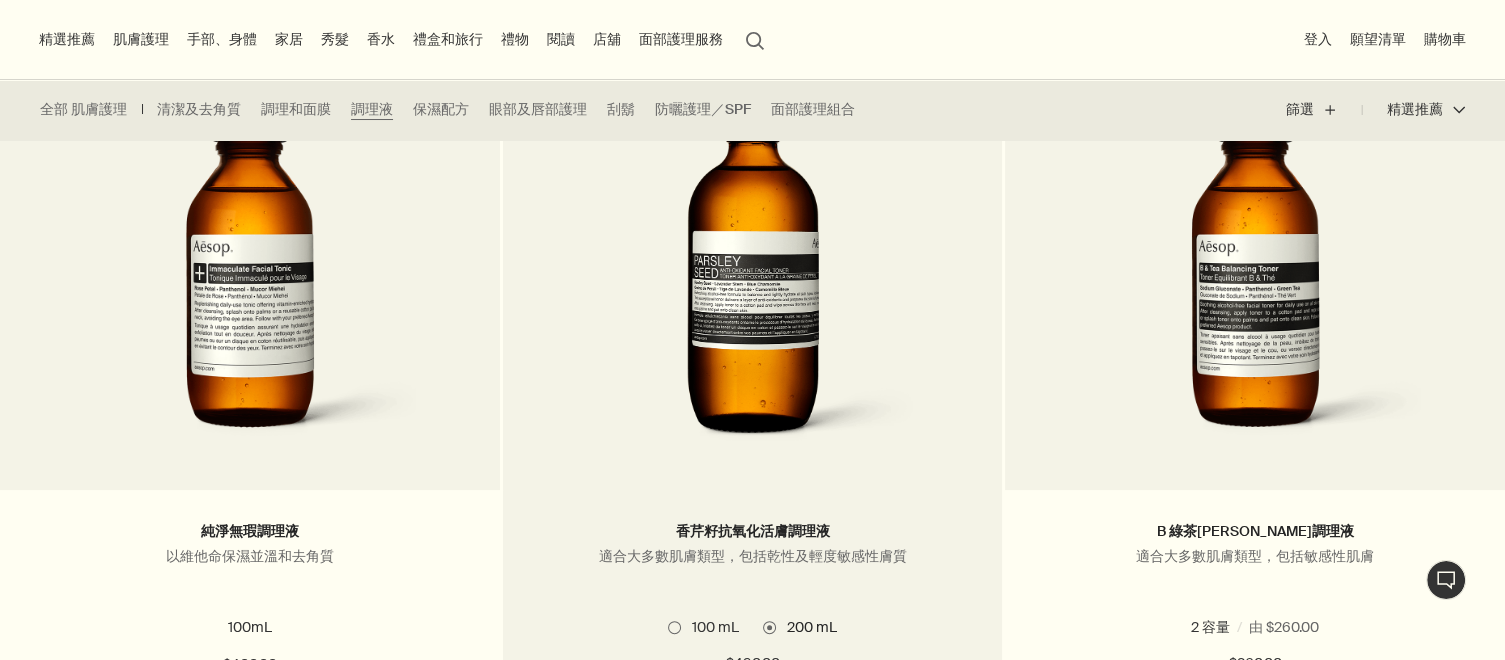 click at bounding box center [674, 627] 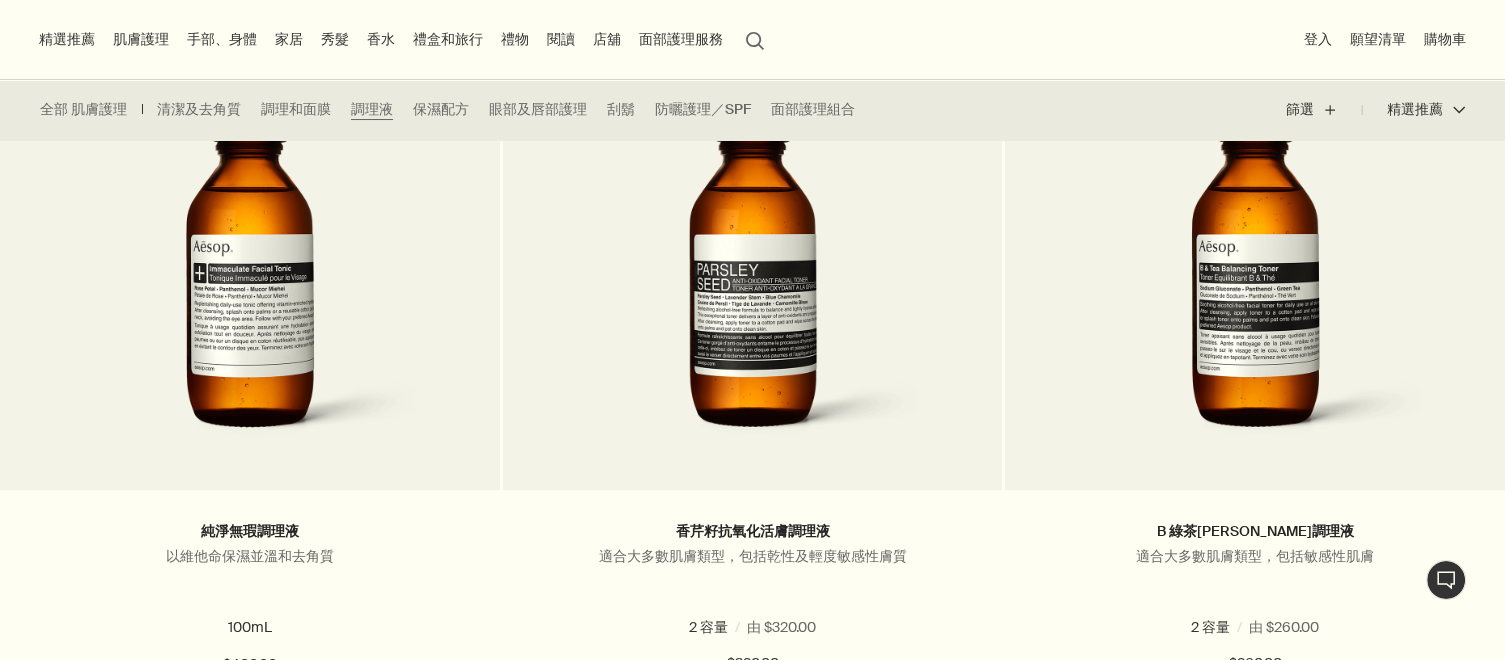 click on "肌膚護理" at bounding box center [141, 39] 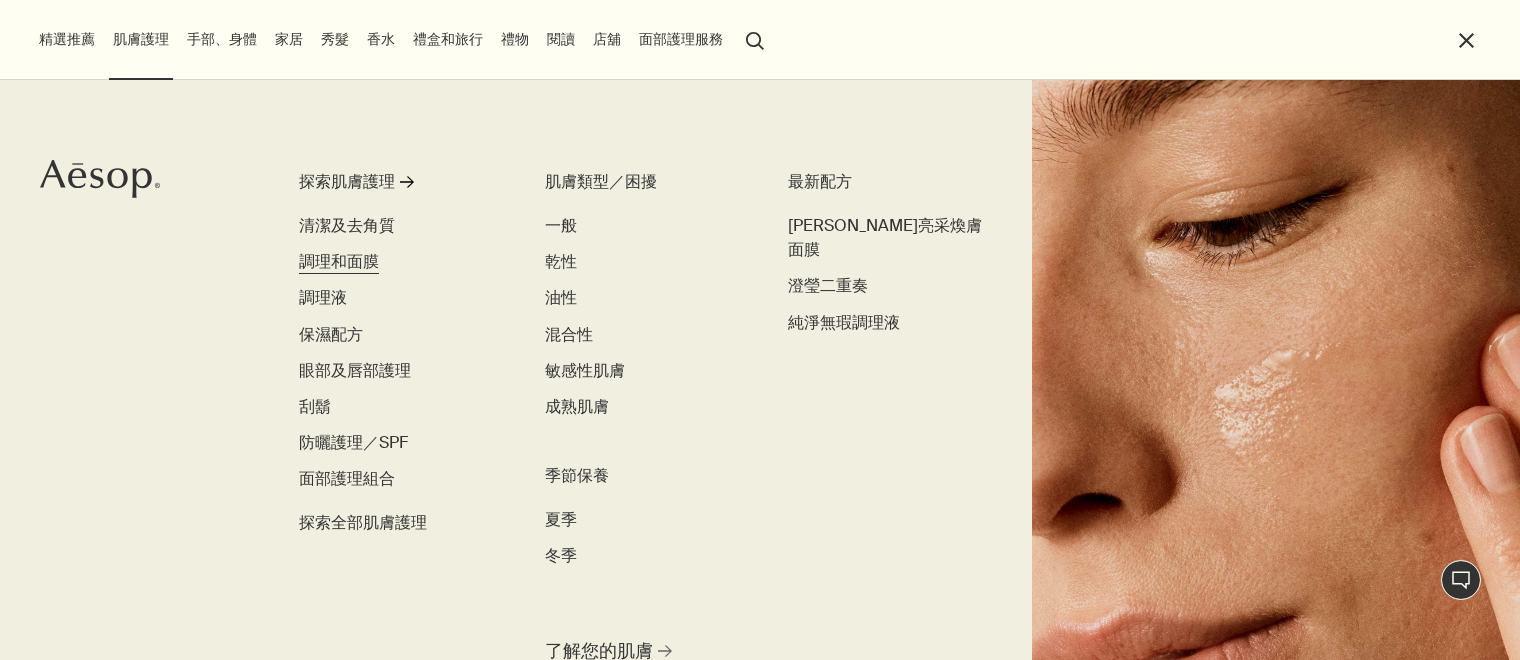 click on "調理和面膜" at bounding box center (339, 261) 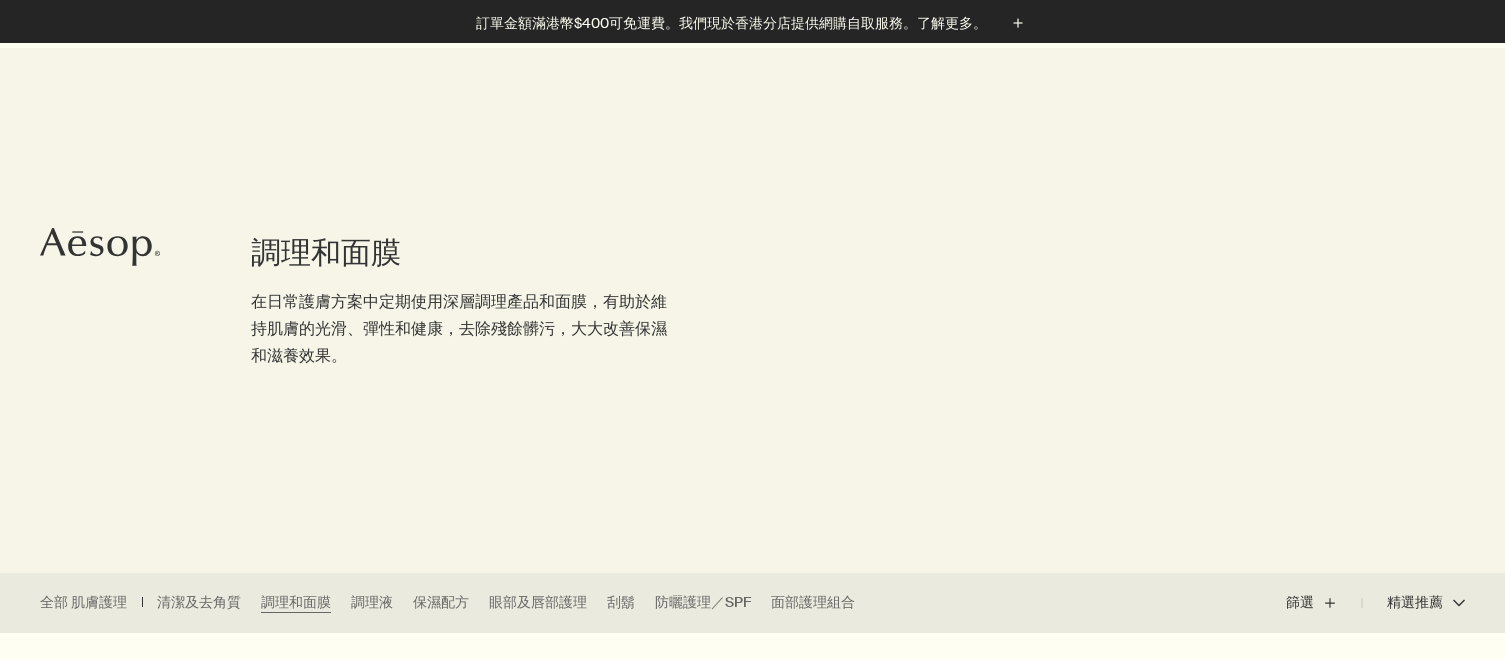scroll, scrollTop: 500, scrollLeft: 0, axis: vertical 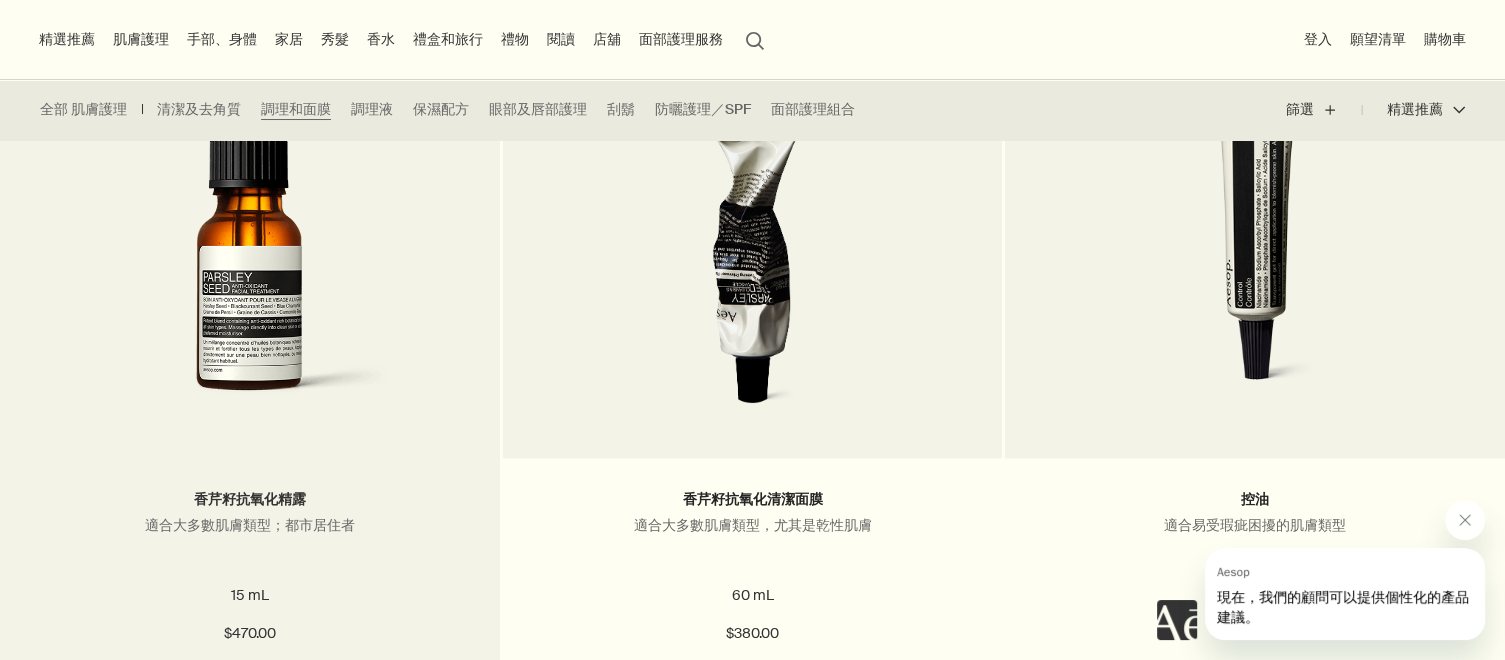 click on "香芹籽抗氧化精露" at bounding box center (250, 499) 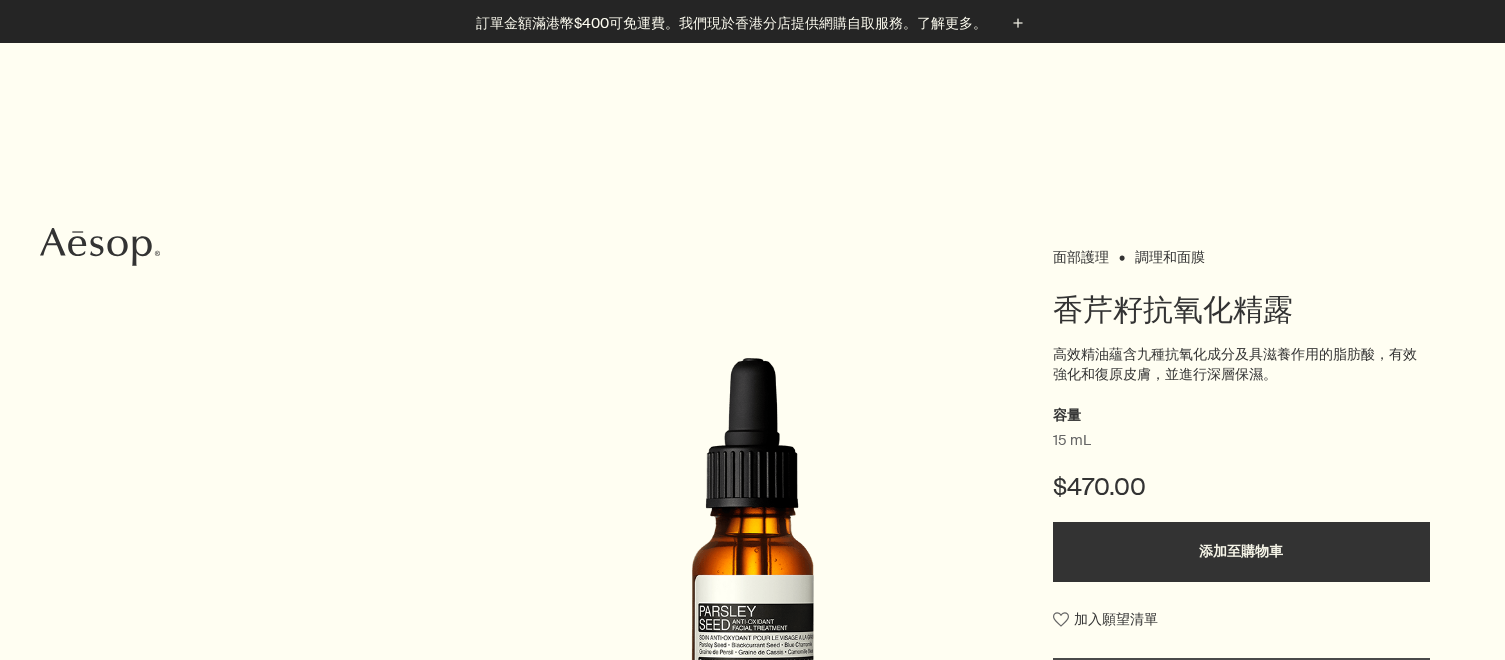scroll, scrollTop: 500, scrollLeft: 0, axis: vertical 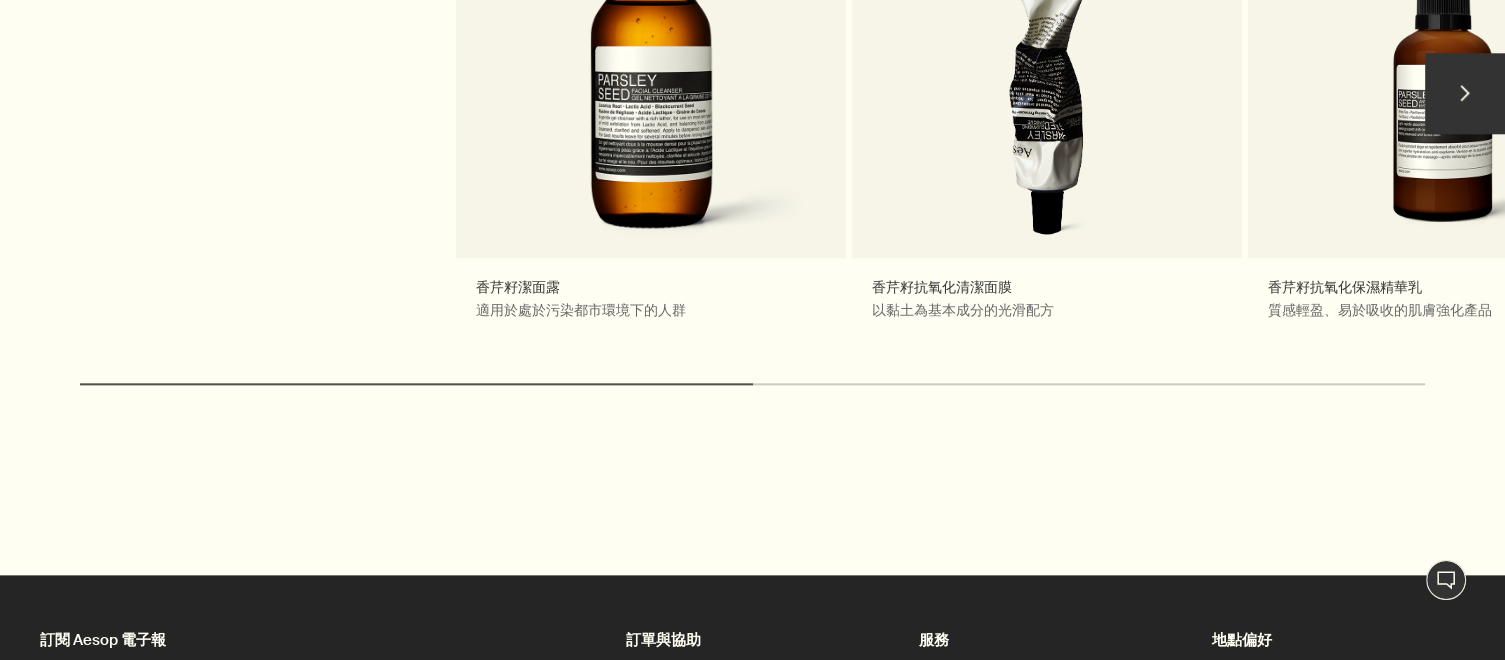 click on "chevron" at bounding box center (1465, 93) 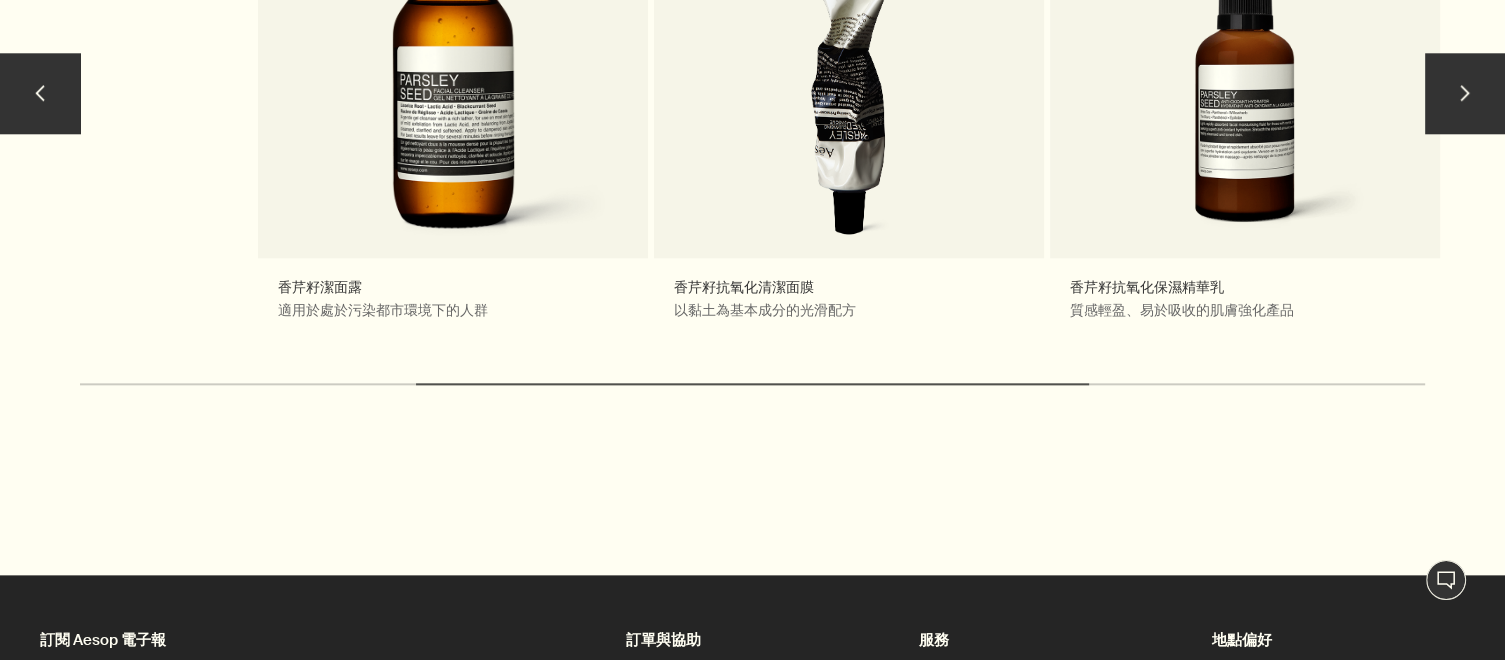 click on "chevron" at bounding box center (1465, 93) 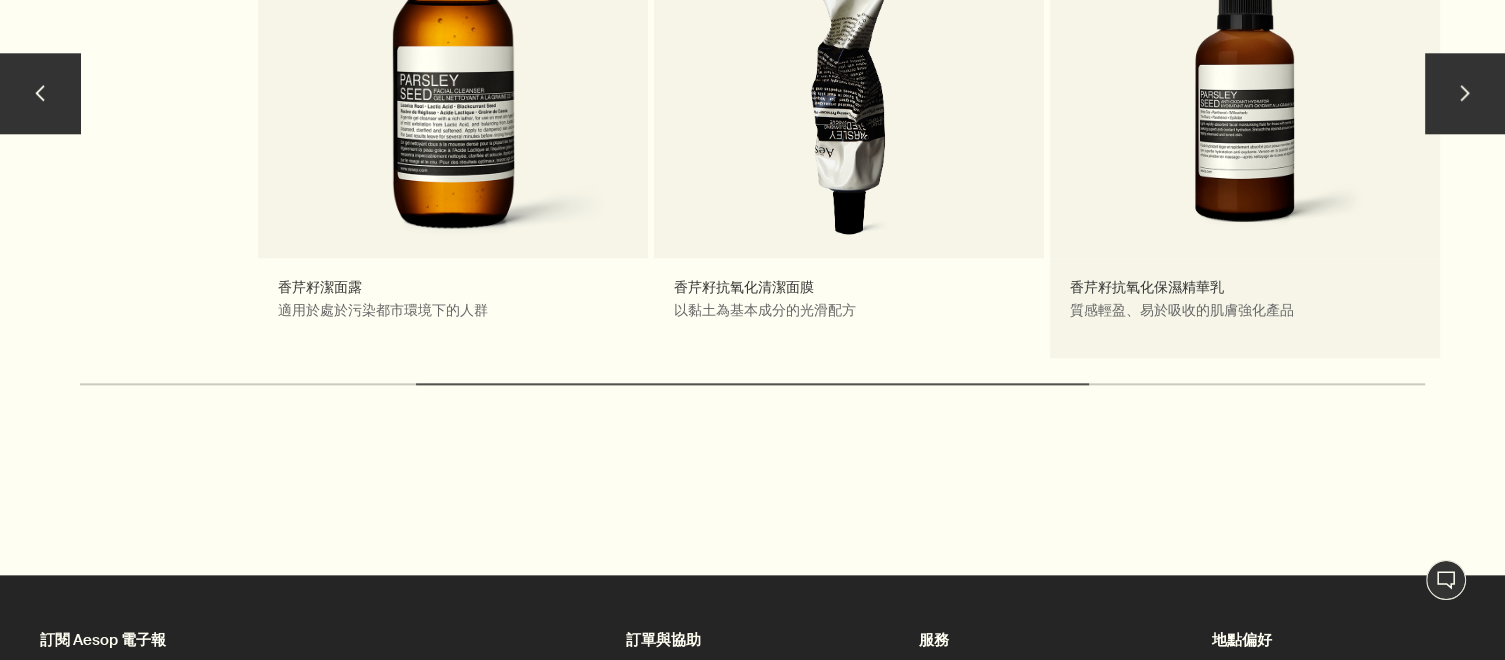click on "香芹籽抗氧化保濕精華乳 質感輕盈、易於吸收的肌膚強化產品" at bounding box center (1245, 103) 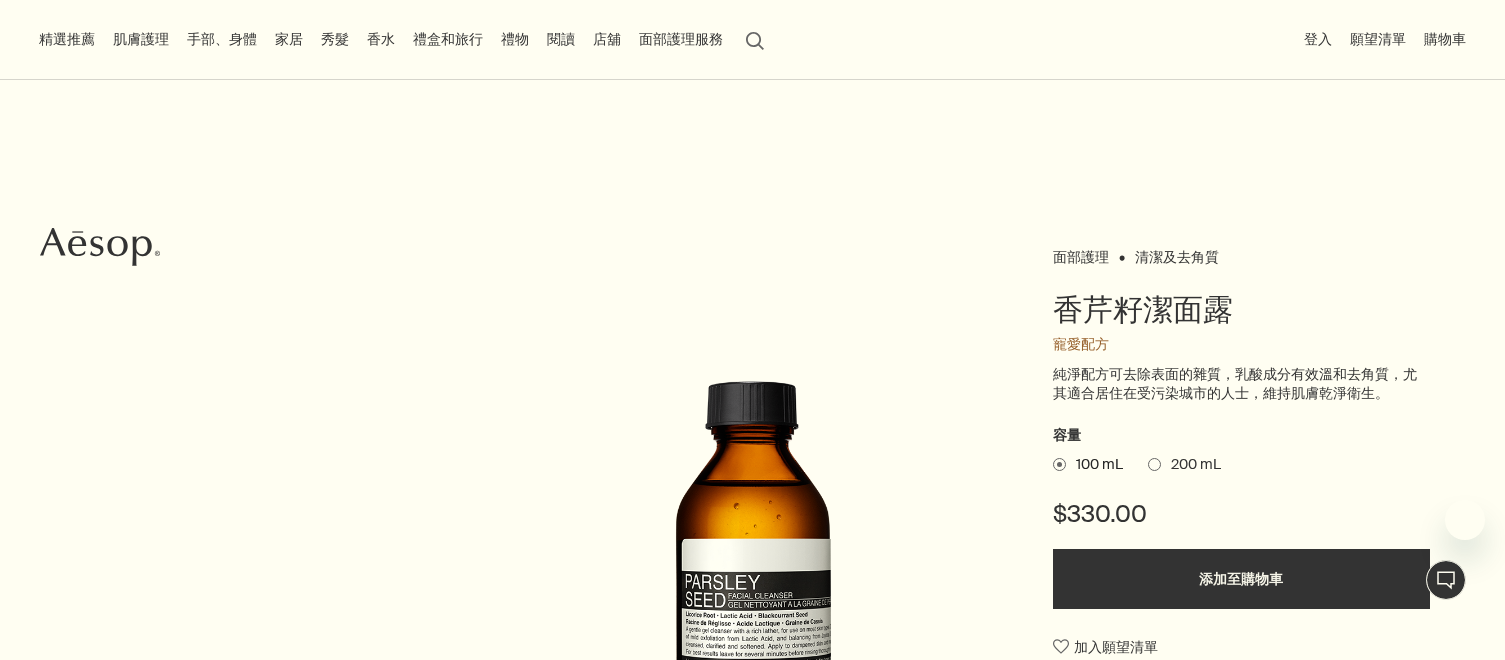 scroll, scrollTop: 0, scrollLeft: 0, axis: both 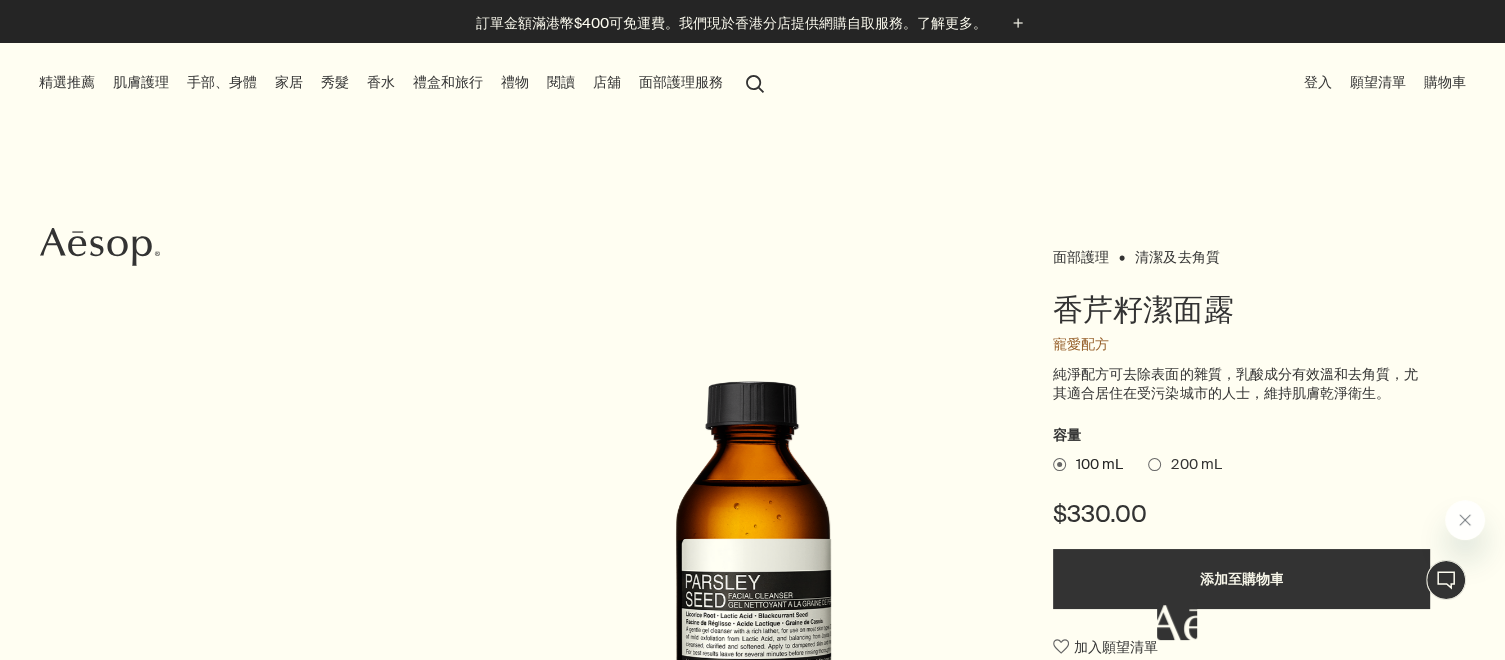 click at bounding box center (1154, 464) 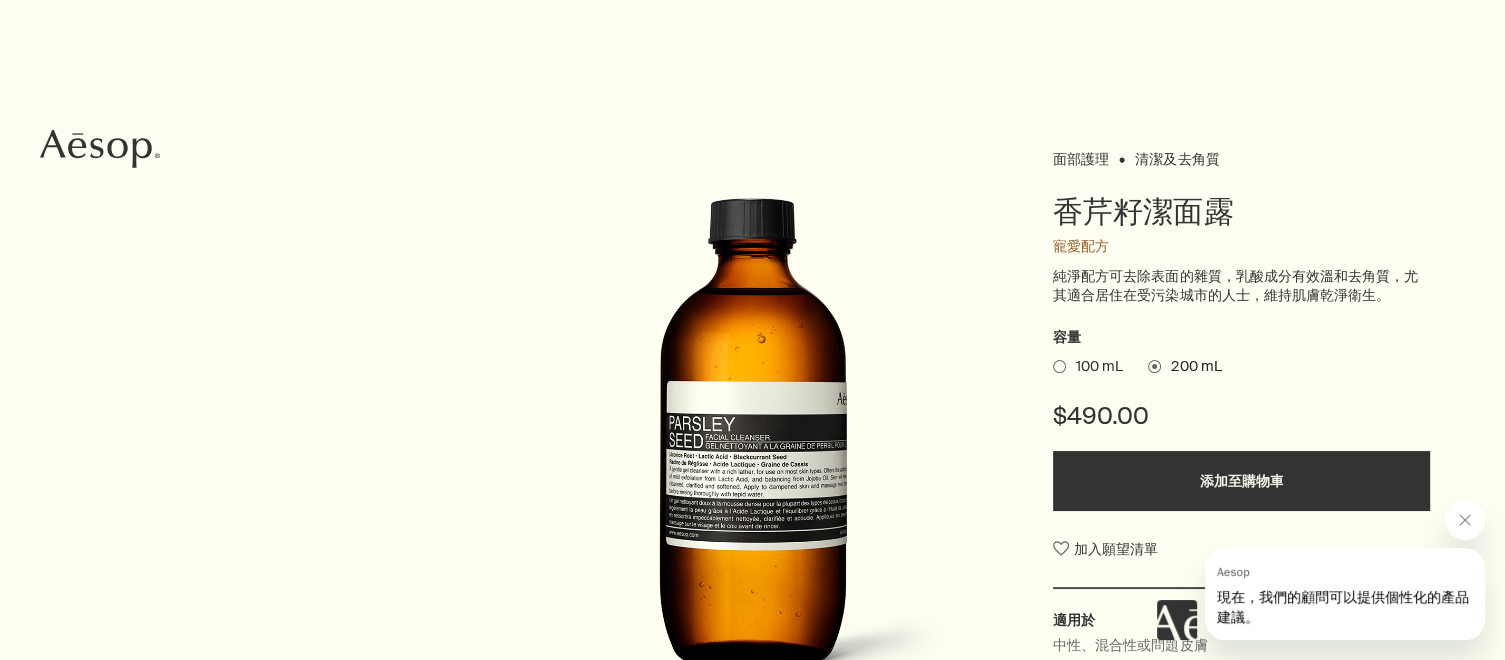 scroll, scrollTop: 100, scrollLeft: 0, axis: vertical 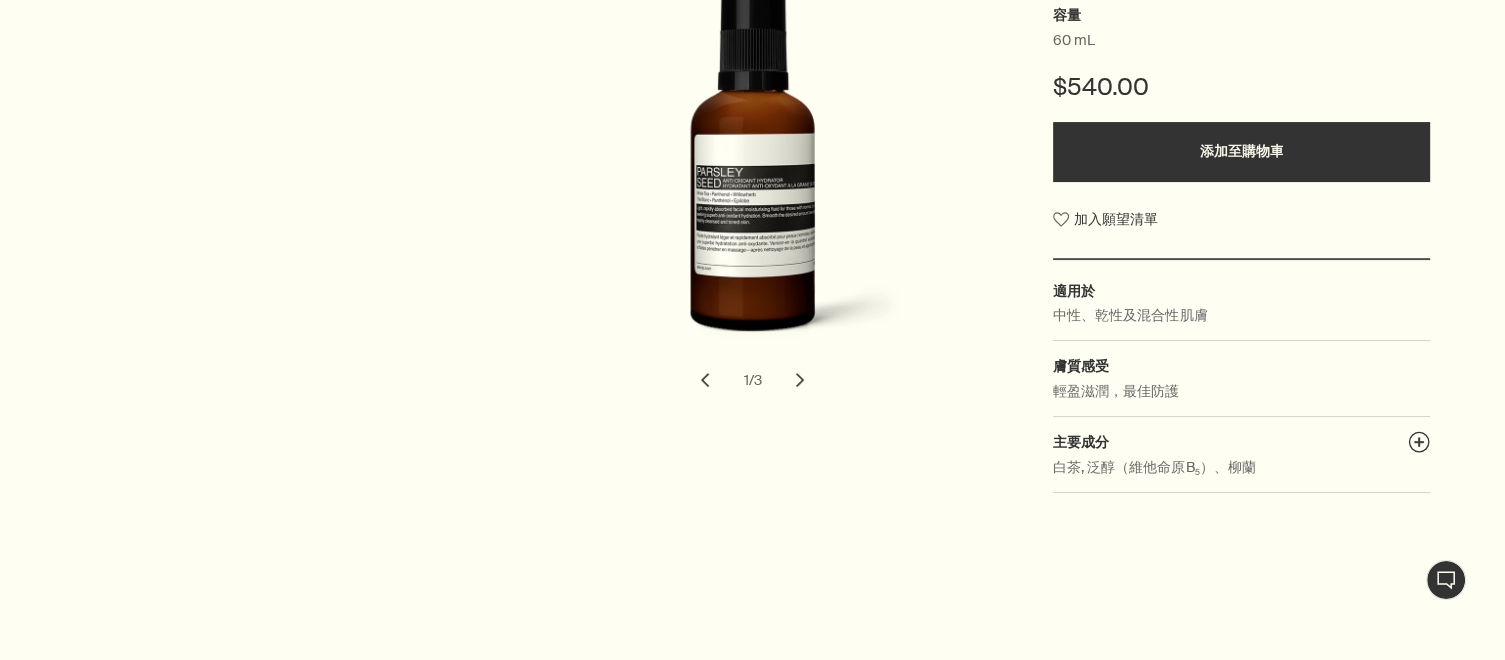 click on "chevron" at bounding box center [800, 380] 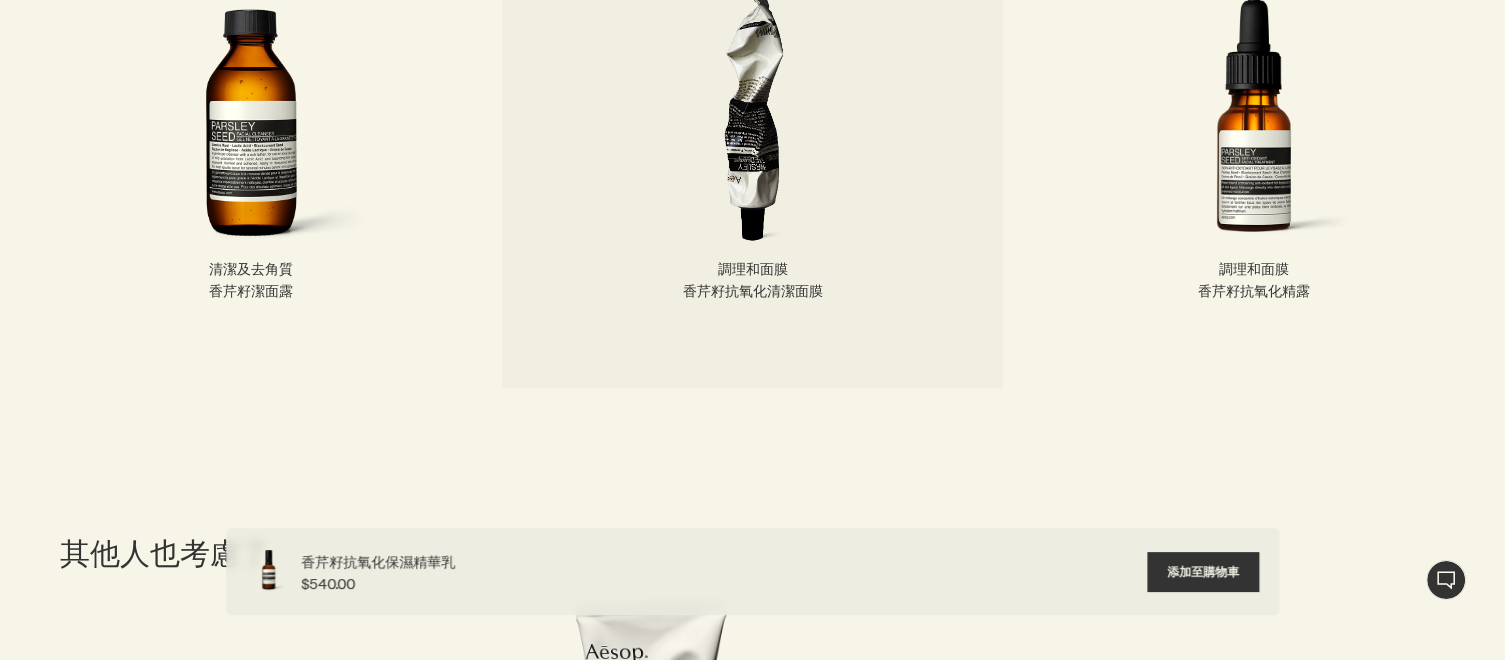 scroll, scrollTop: 2500, scrollLeft: 0, axis: vertical 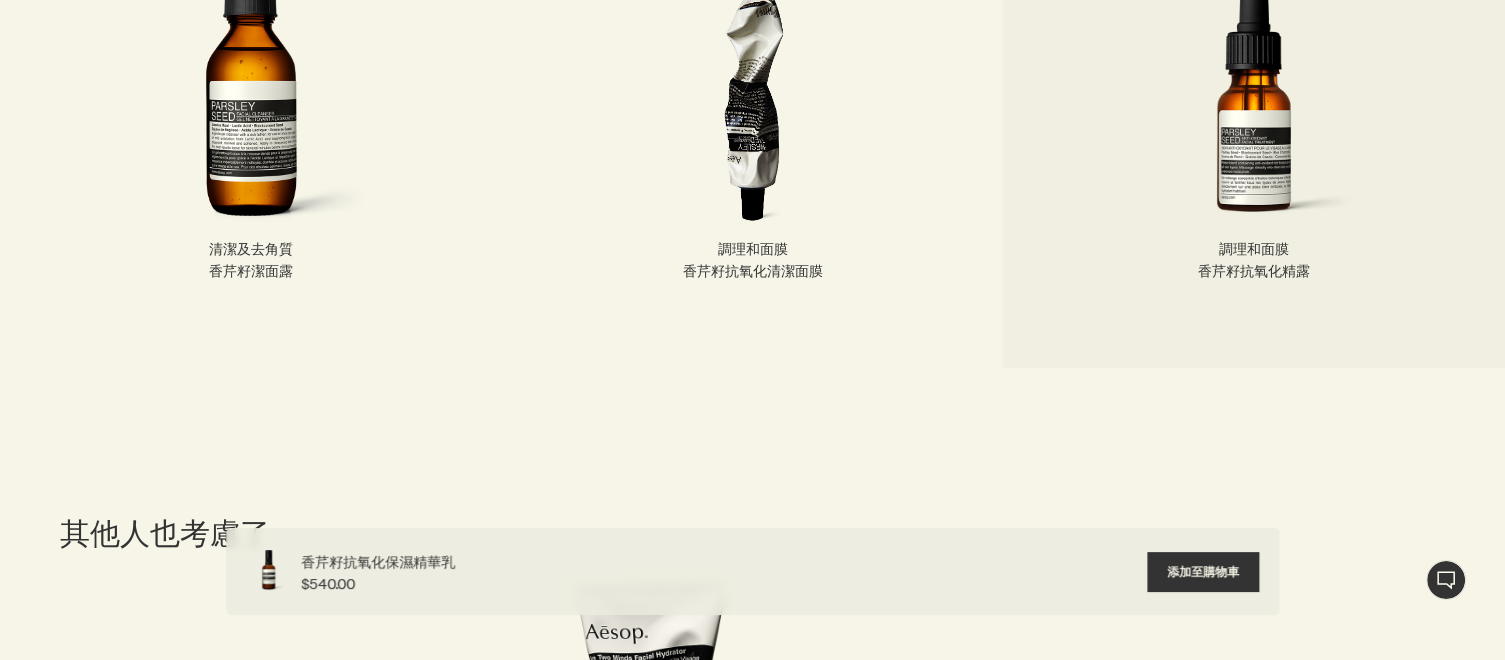 click at bounding box center (1254, 108) 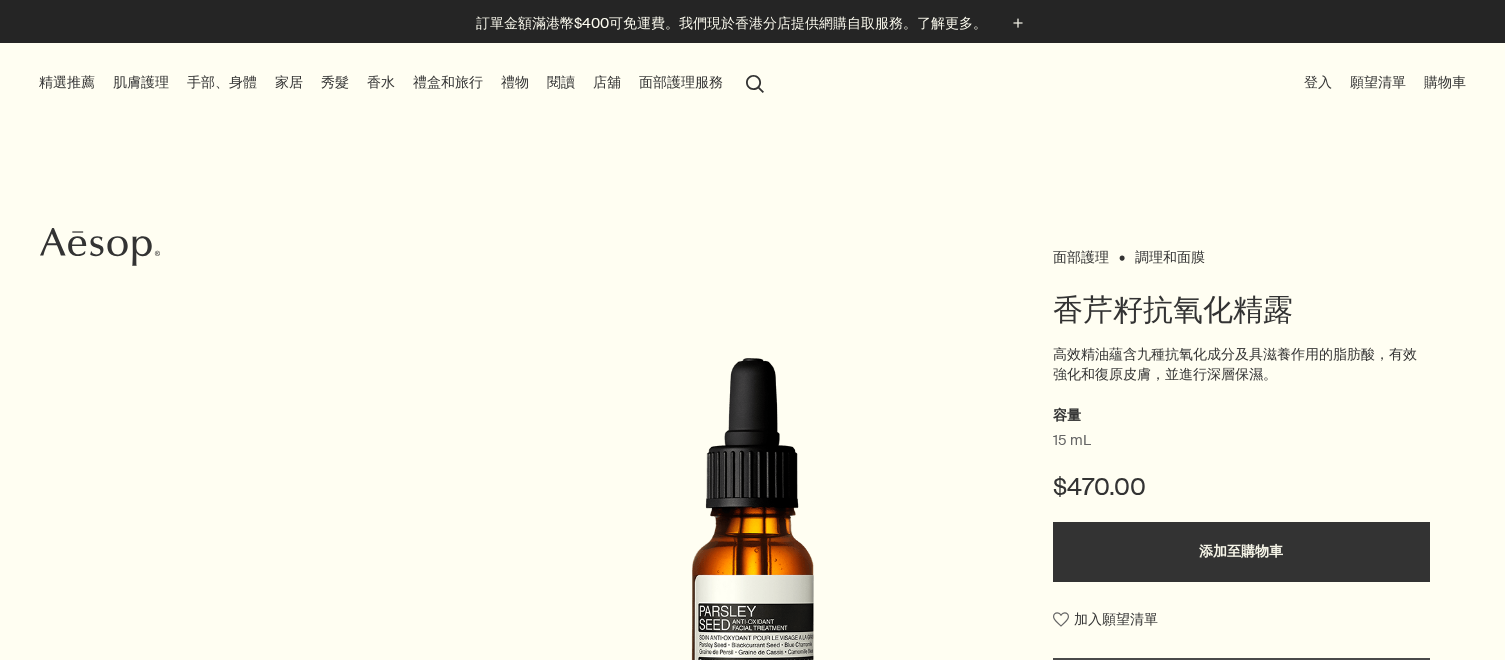 scroll, scrollTop: 0, scrollLeft: 0, axis: both 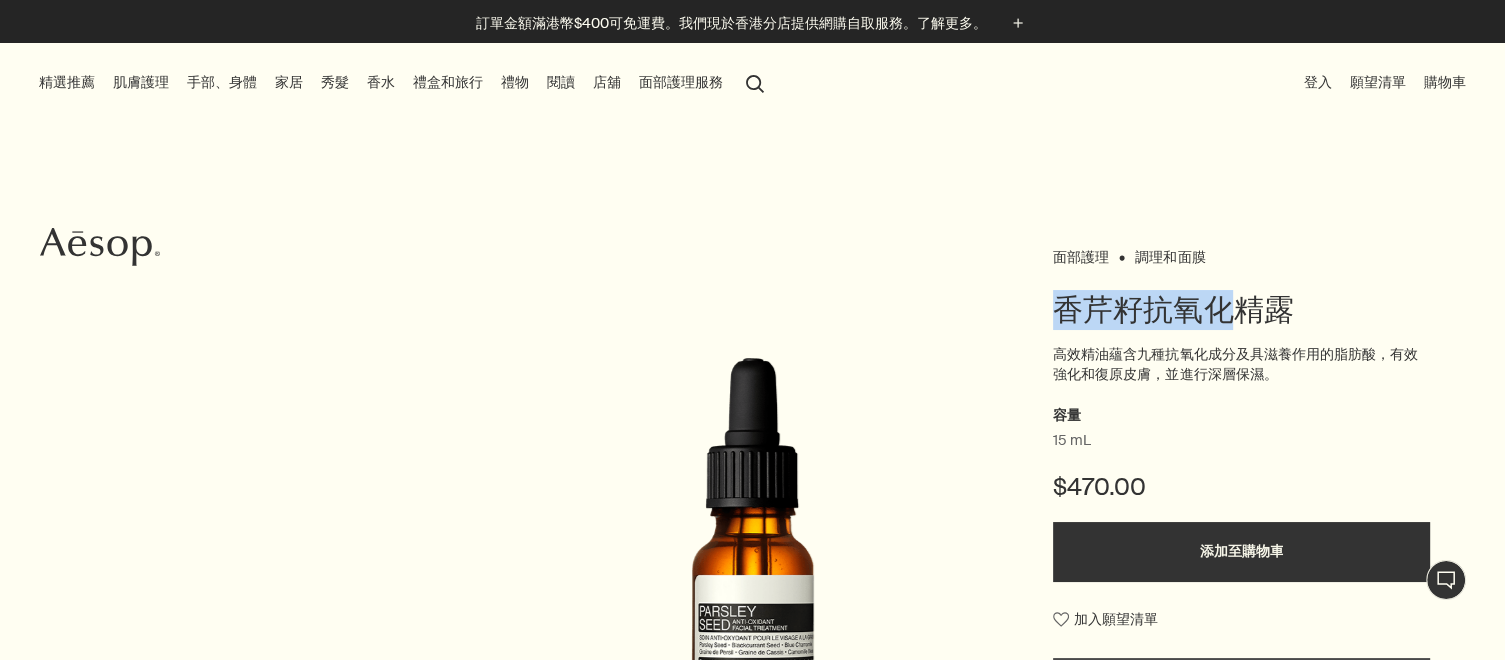 drag, startPoint x: 1232, startPoint y: 299, endPoint x: 1140, endPoint y: 301, distance: 92.021736 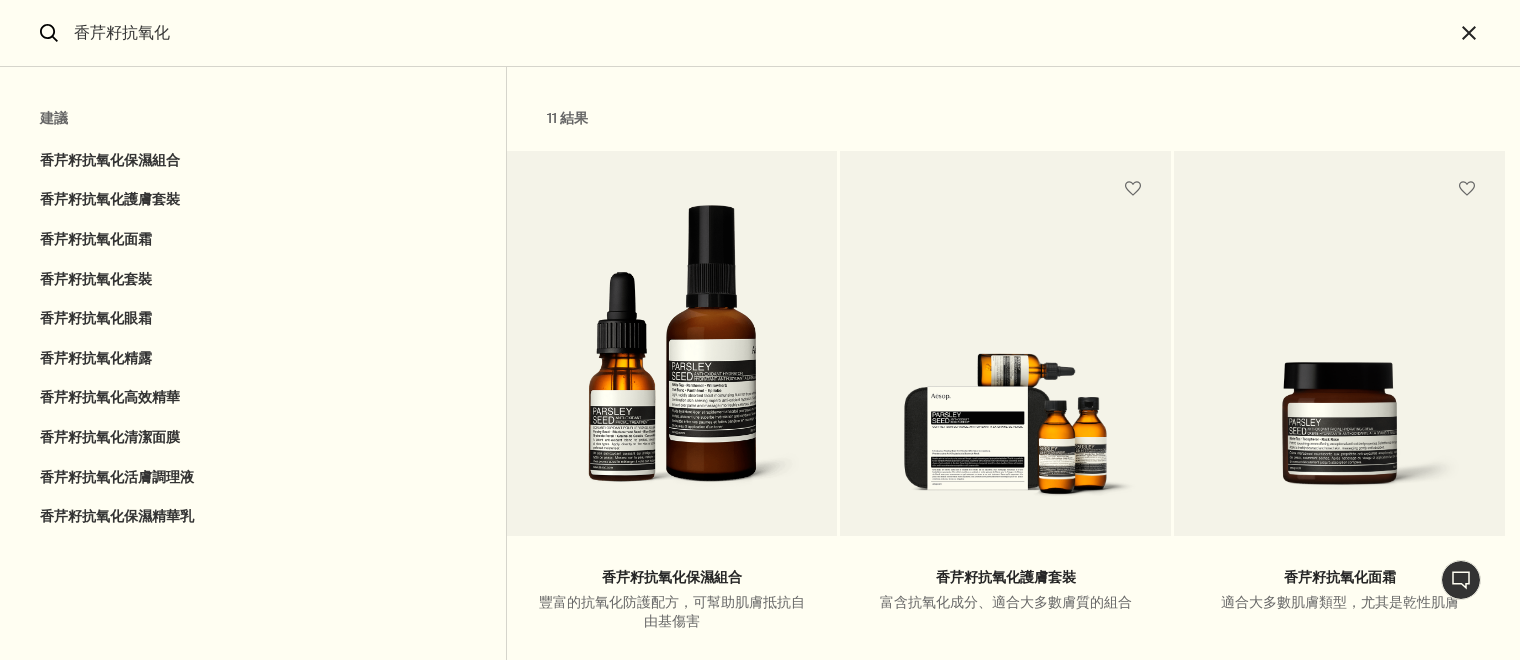 click on "香芹籽抗氧化" at bounding box center [760, 33] 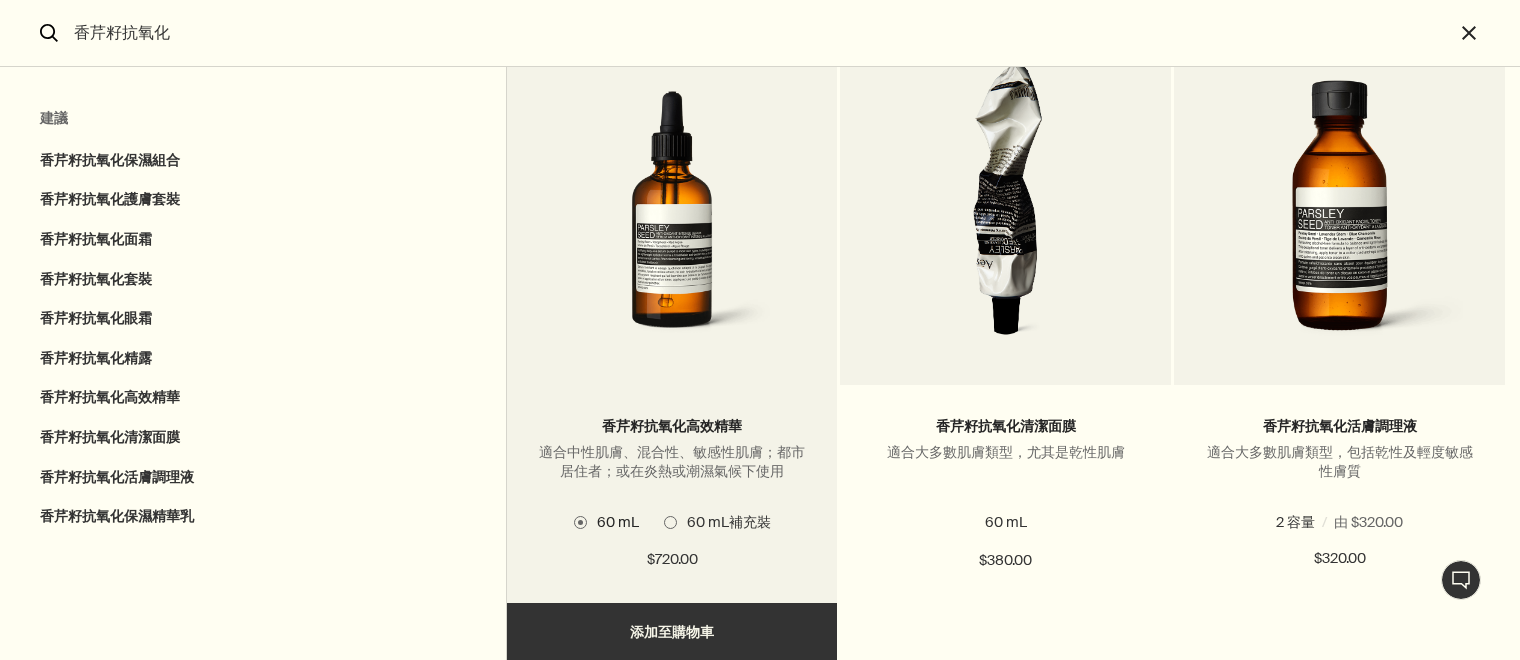 scroll, scrollTop: 1500, scrollLeft: 0, axis: vertical 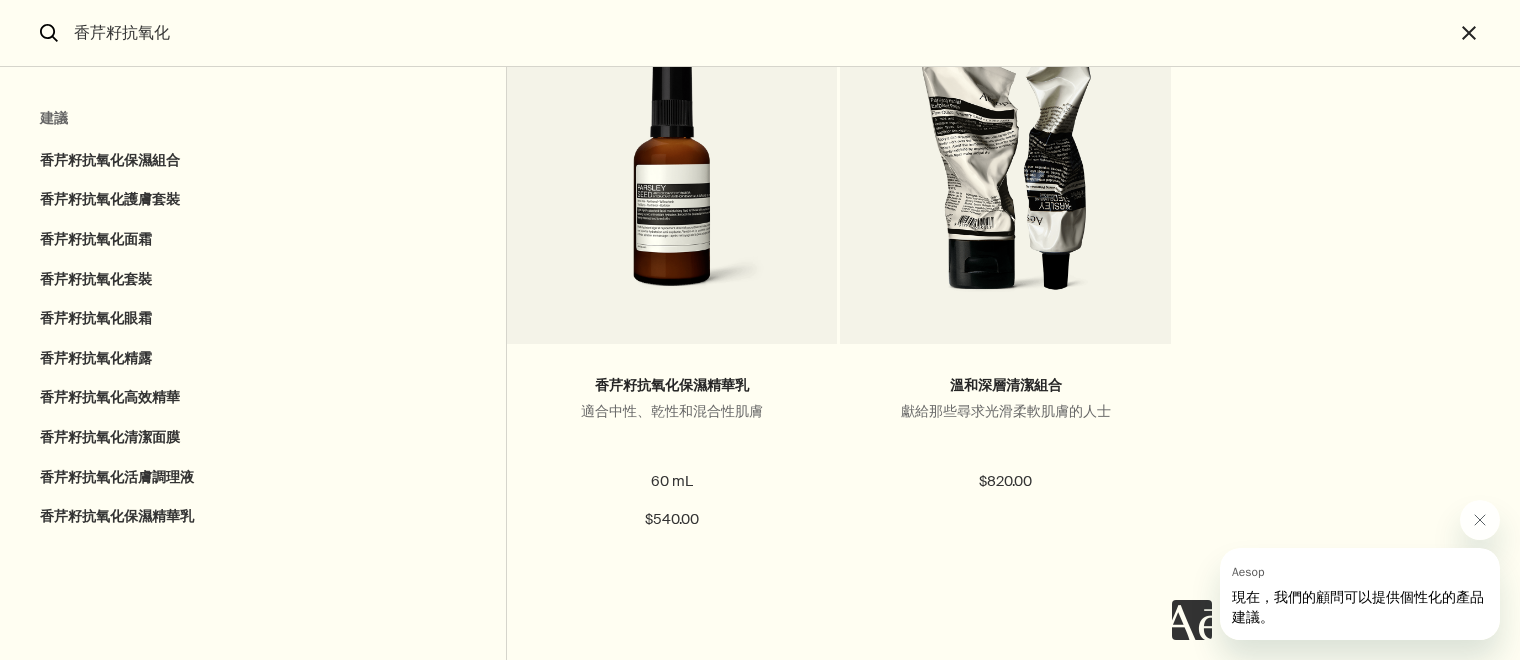 drag, startPoint x: 228, startPoint y: 25, endPoint x: -12, endPoint y: -41, distance: 248.90962 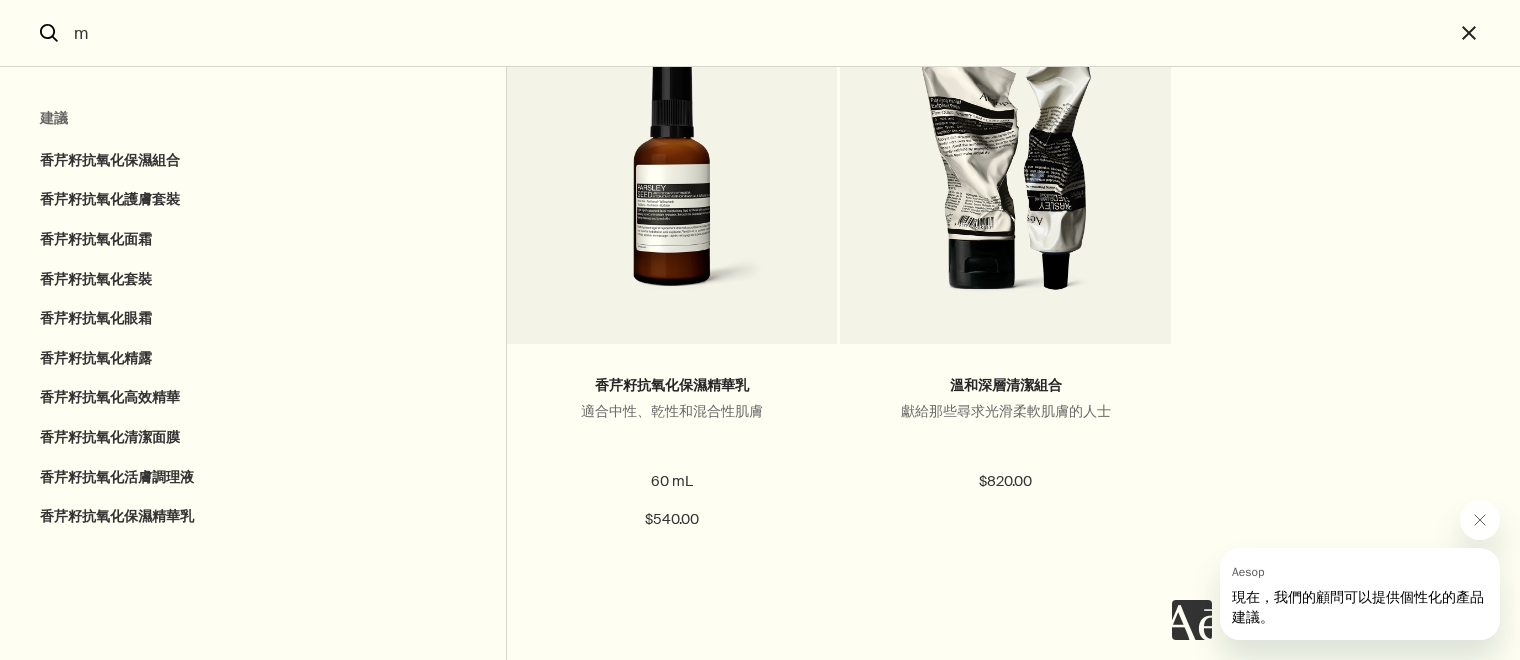 scroll, scrollTop: 0, scrollLeft: 0, axis: both 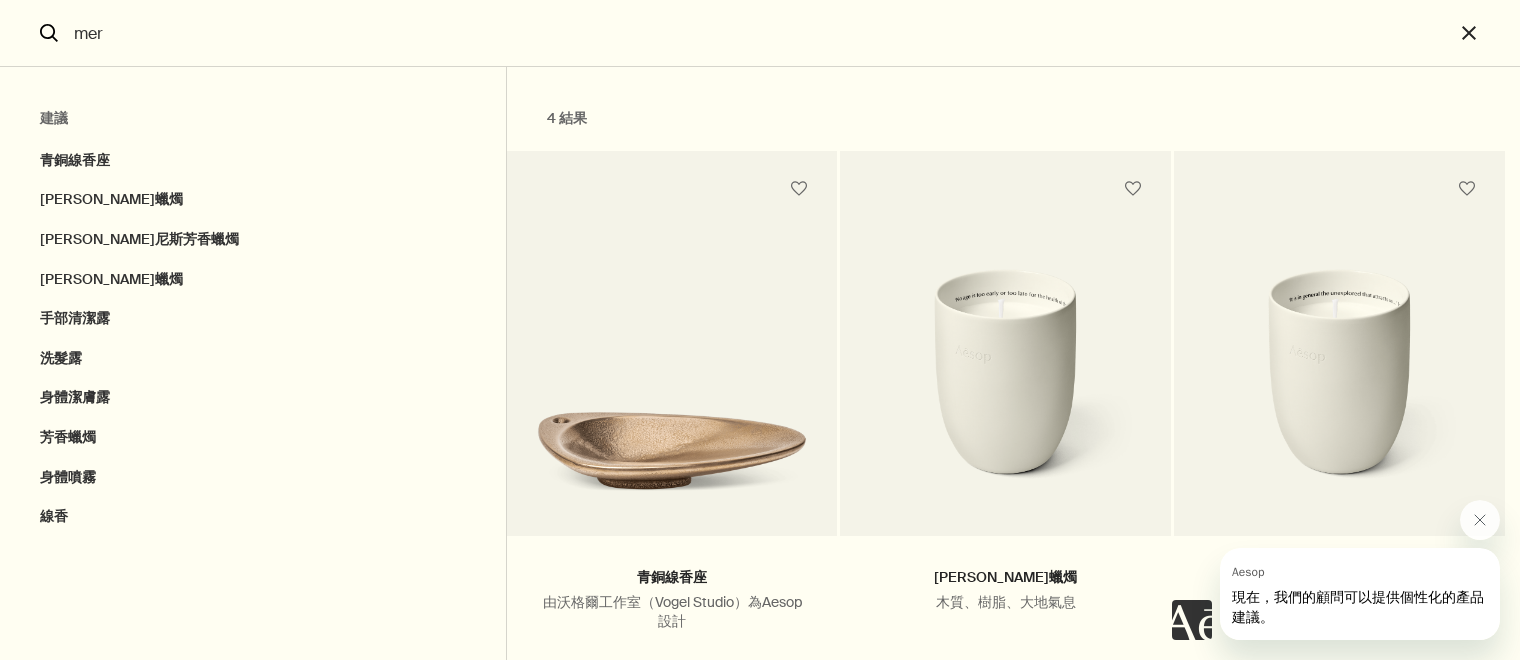 type on "merr" 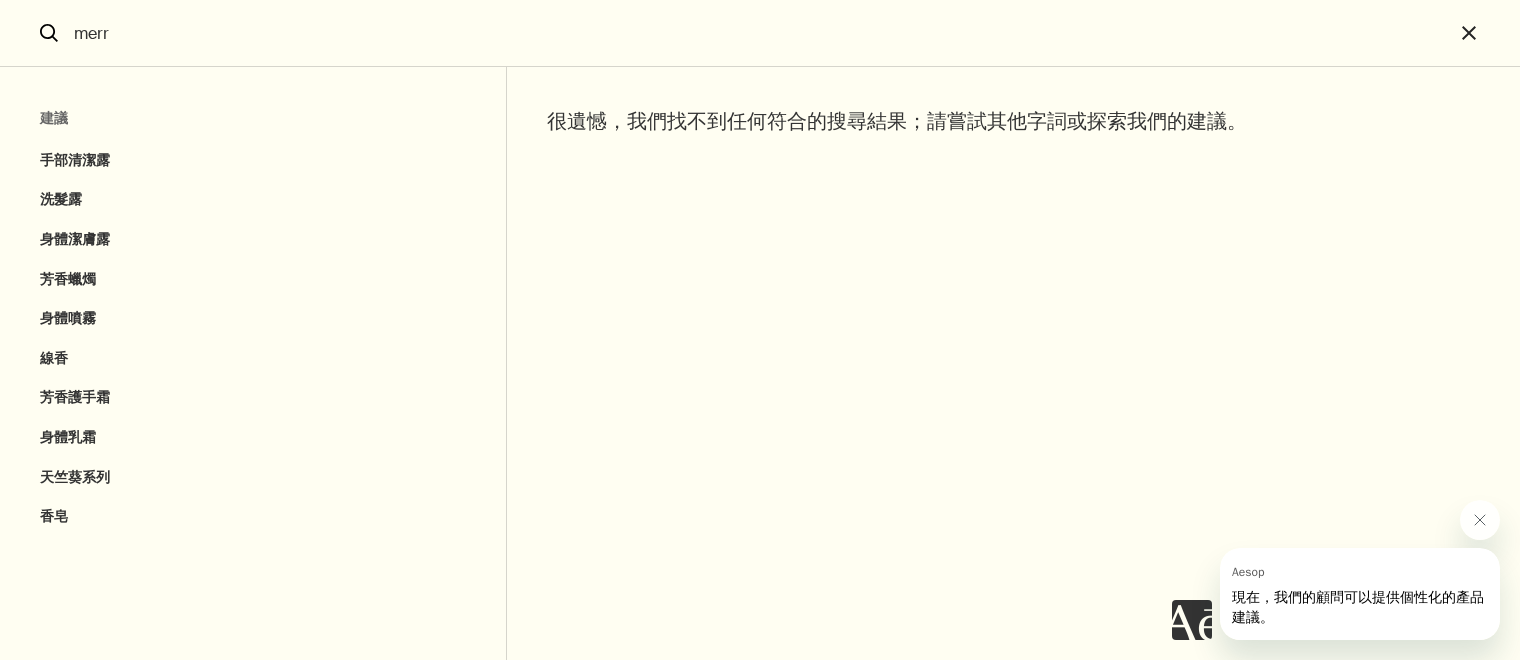 drag, startPoint x: 124, startPoint y: 35, endPoint x: -12, endPoint y: 20, distance: 136.8247 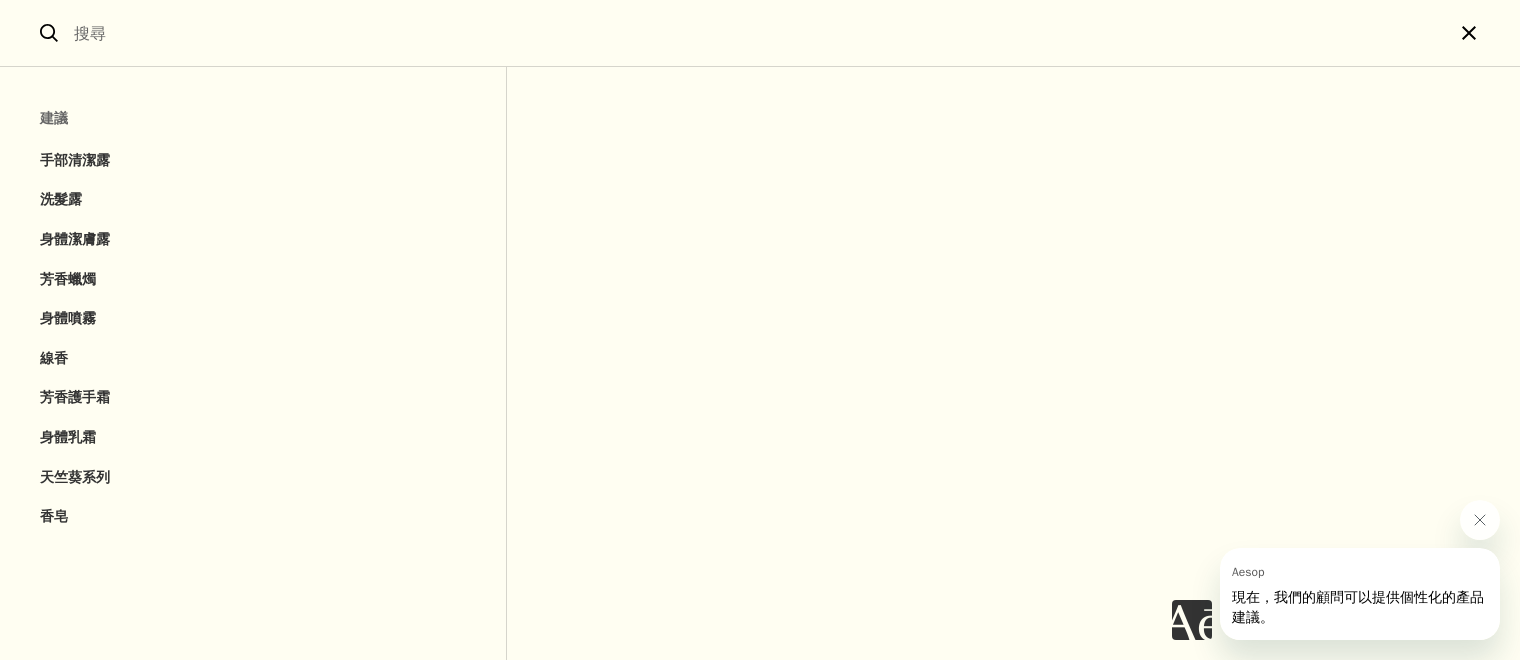type 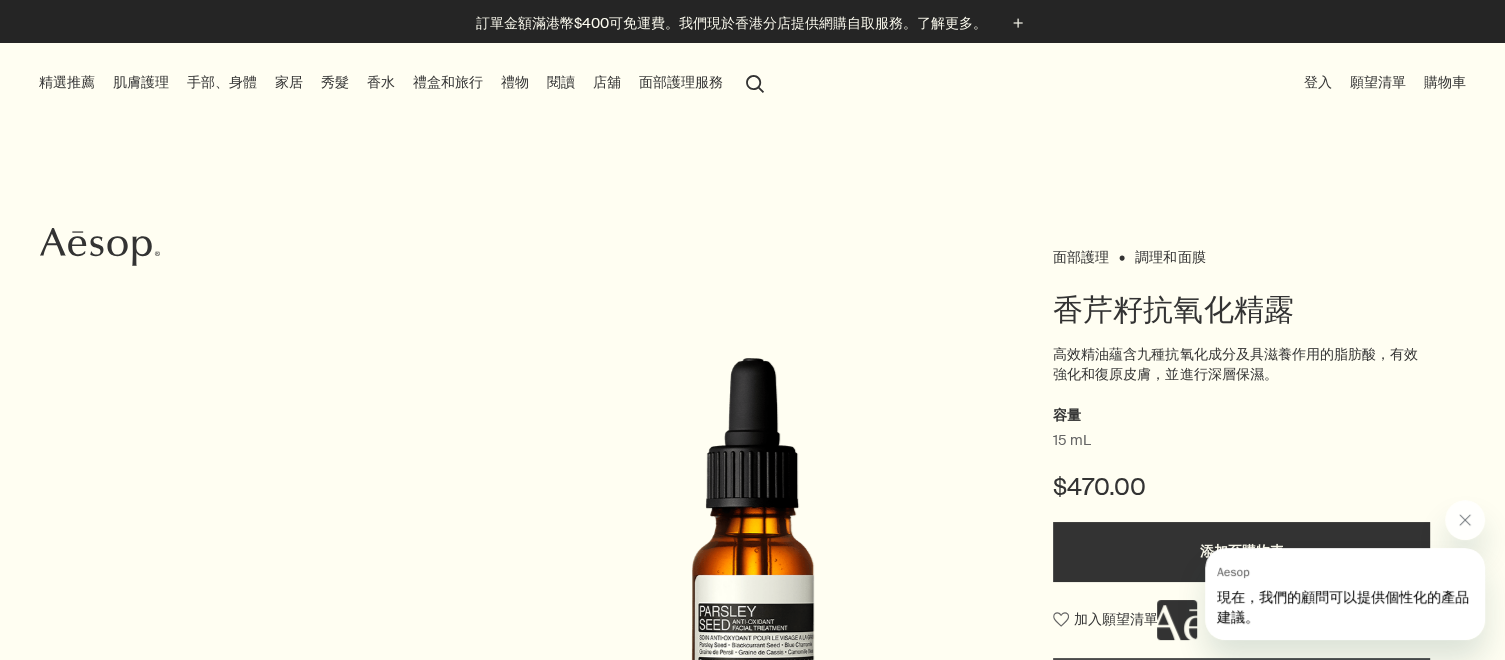 click on "香水" at bounding box center [381, 82] 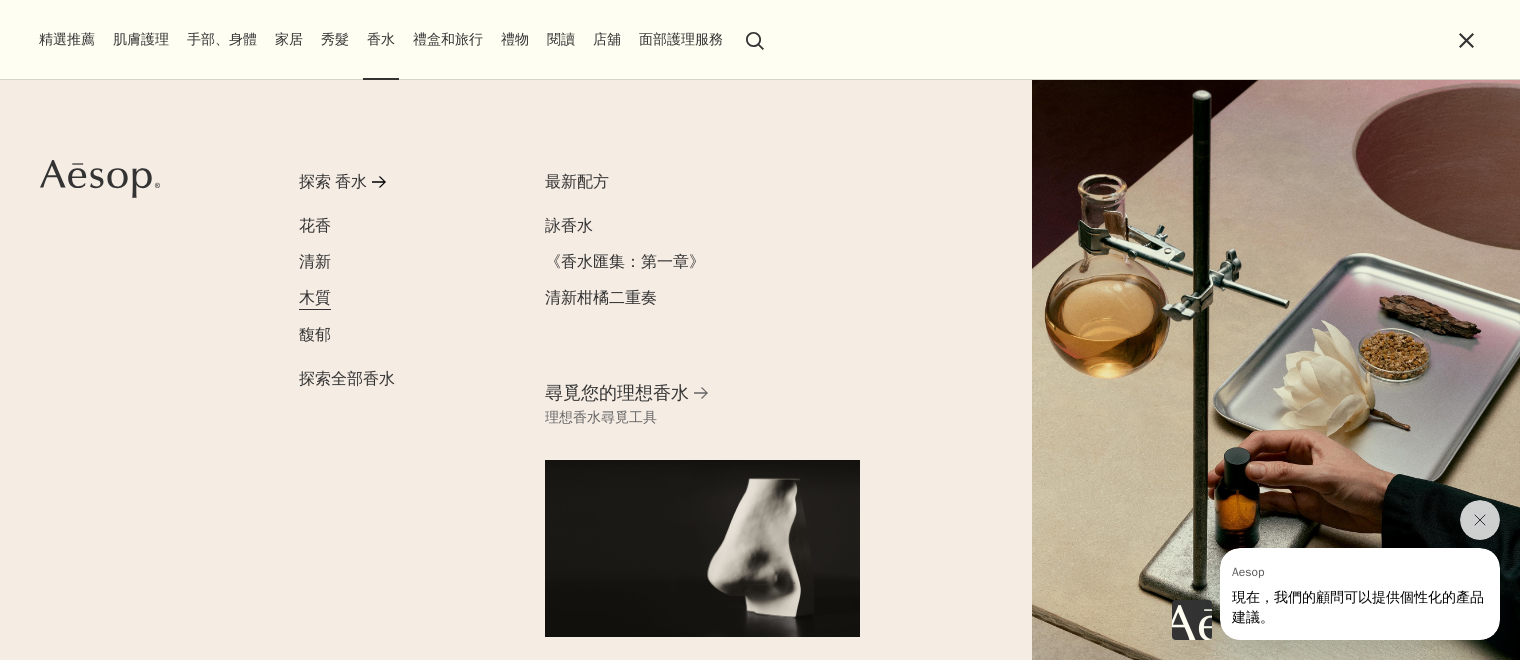 click on "木質" at bounding box center [315, 297] 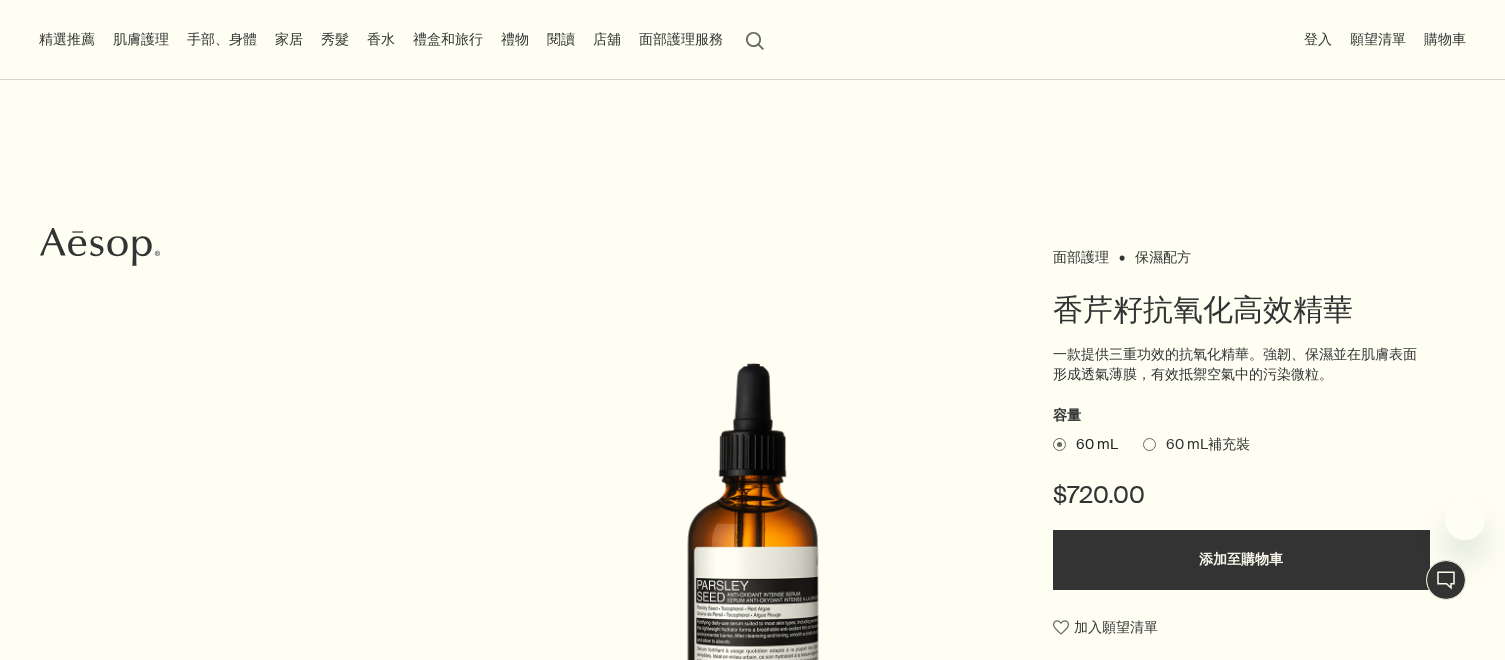 scroll, scrollTop: 0, scrollLeft: 0, axis: both 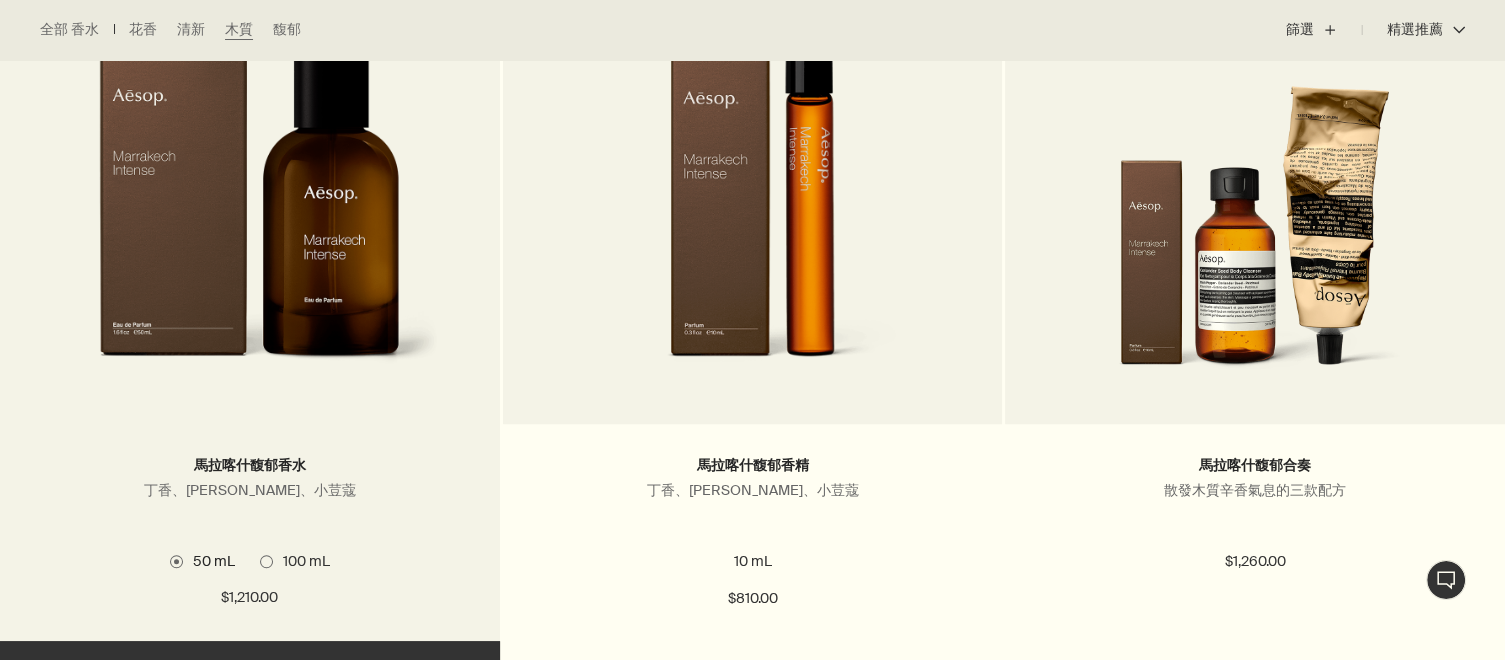 click at bounding box center [249, 209] 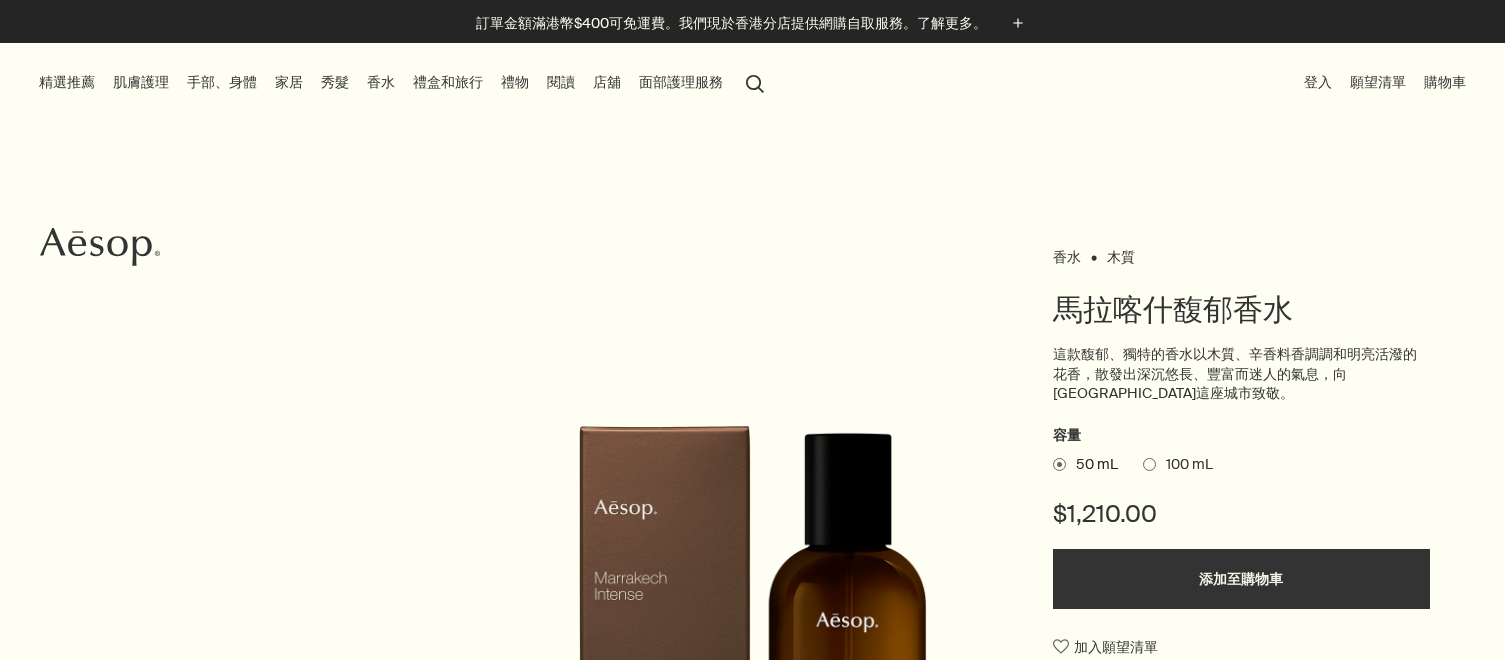 scroll, scrollTop: 0, scrollLeft: 0, axis: both 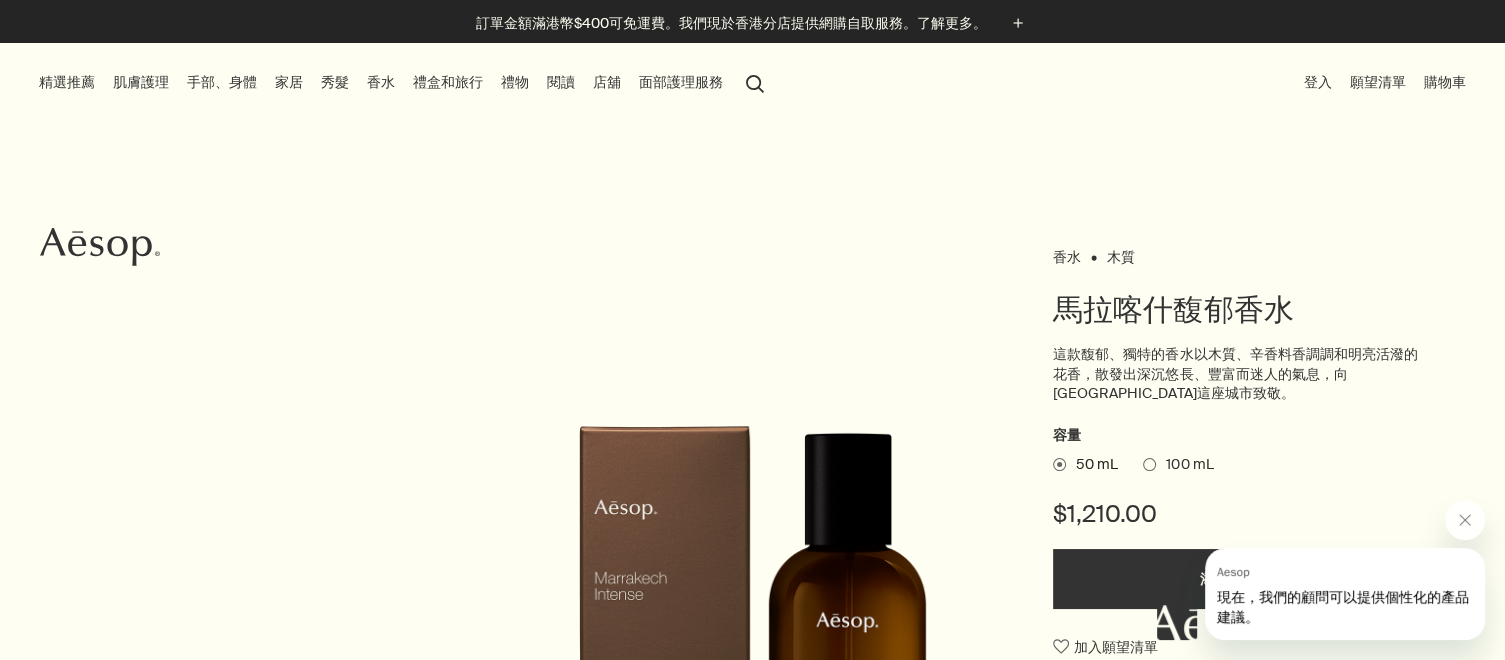 click on "香水 木質 馬拉喀什馥郁香水 這款馥郁、獨特的香水以木質、辛香料香調調和明亮活潑的花香，散發出深沉悠長、豐富而迷人的氣息，向馬拉喀什這座城市致敬。 容量 50 mL 100 mL $1,210.00   添加至購物車 加入願望清單 香氛 木質、辛香料、花香 適用於 無性別限制；探險家、追求感官享受、反傳統人士 主要成分 plusAndCloseWithCircle 丁香、檀香木、豆蔻 探索更多組合 《香水匯集：第一章》 chevron chevron 1  /  2" at bounding box center (752, 651) 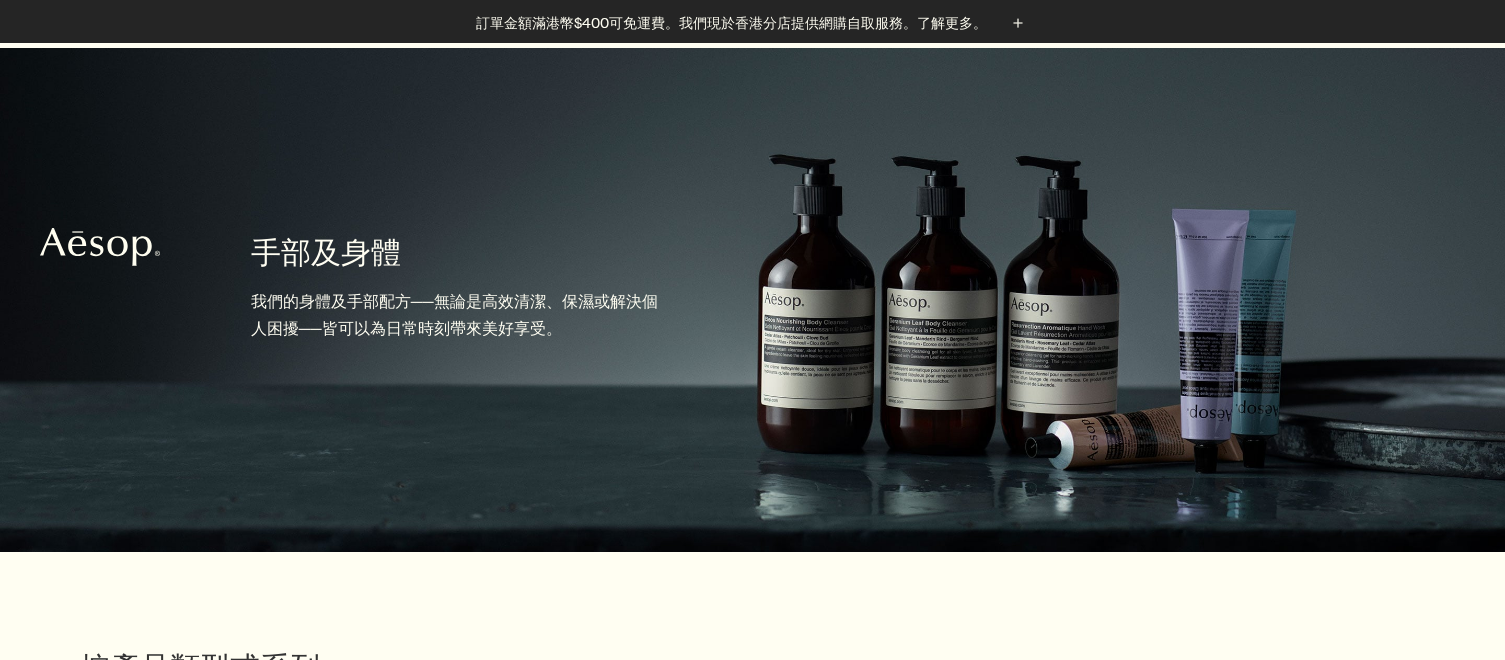 scroll, scrollTop: 600, scrollLeft: 0, axis: vertical 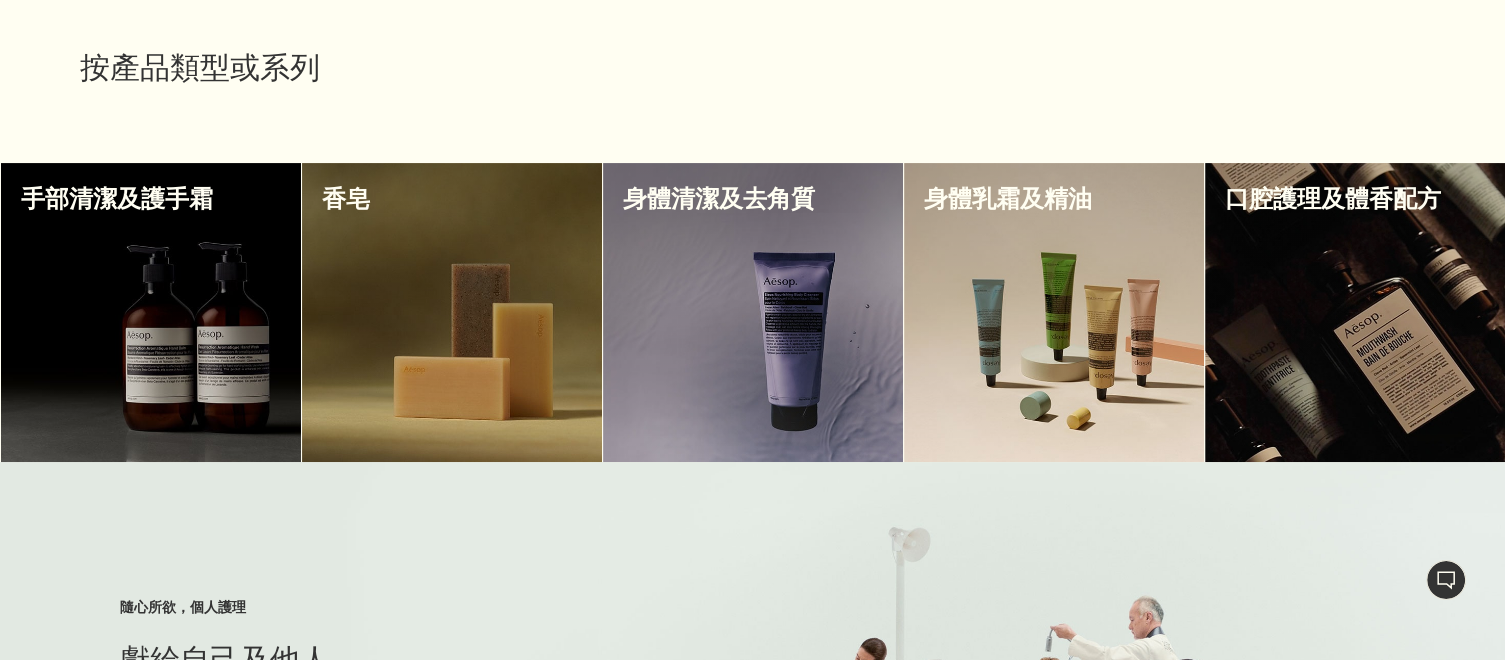 click at bounding box center [1355, 312] 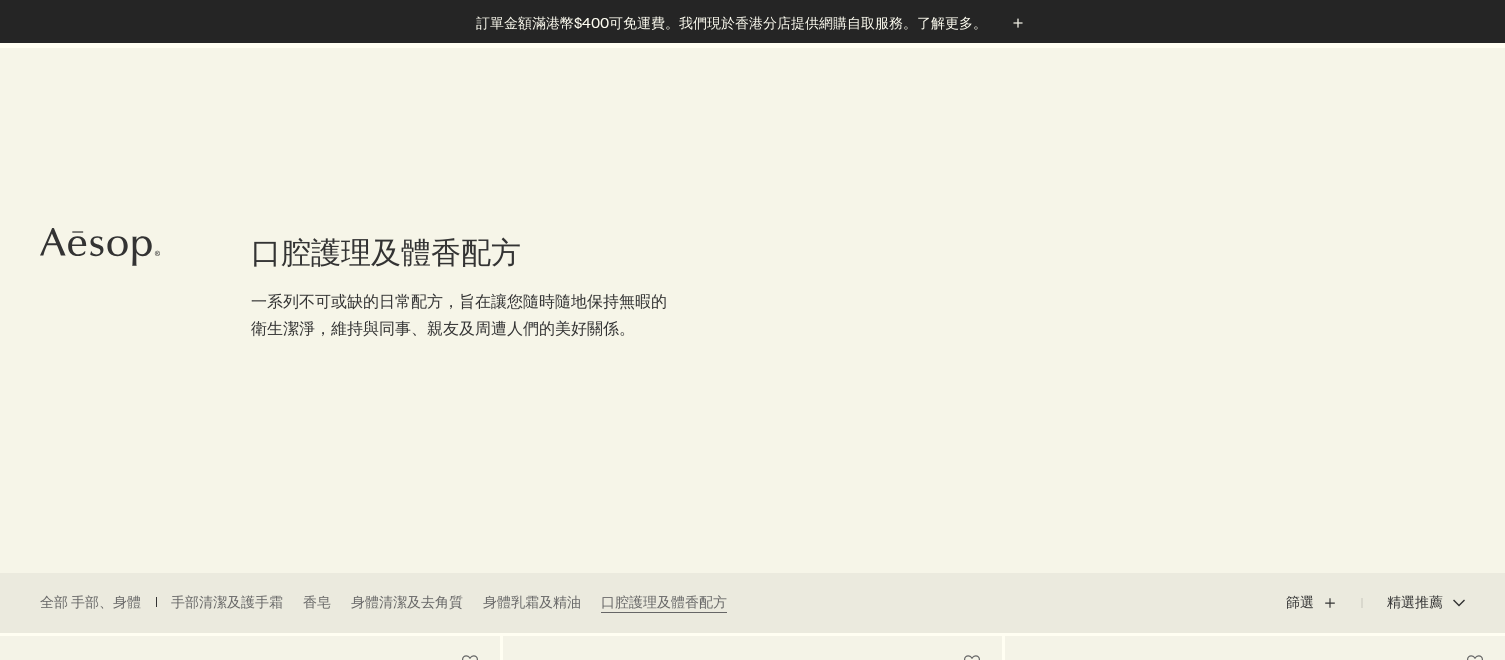 scroll, scrollTop: 600, scrollLeft: 0, axis: vertical 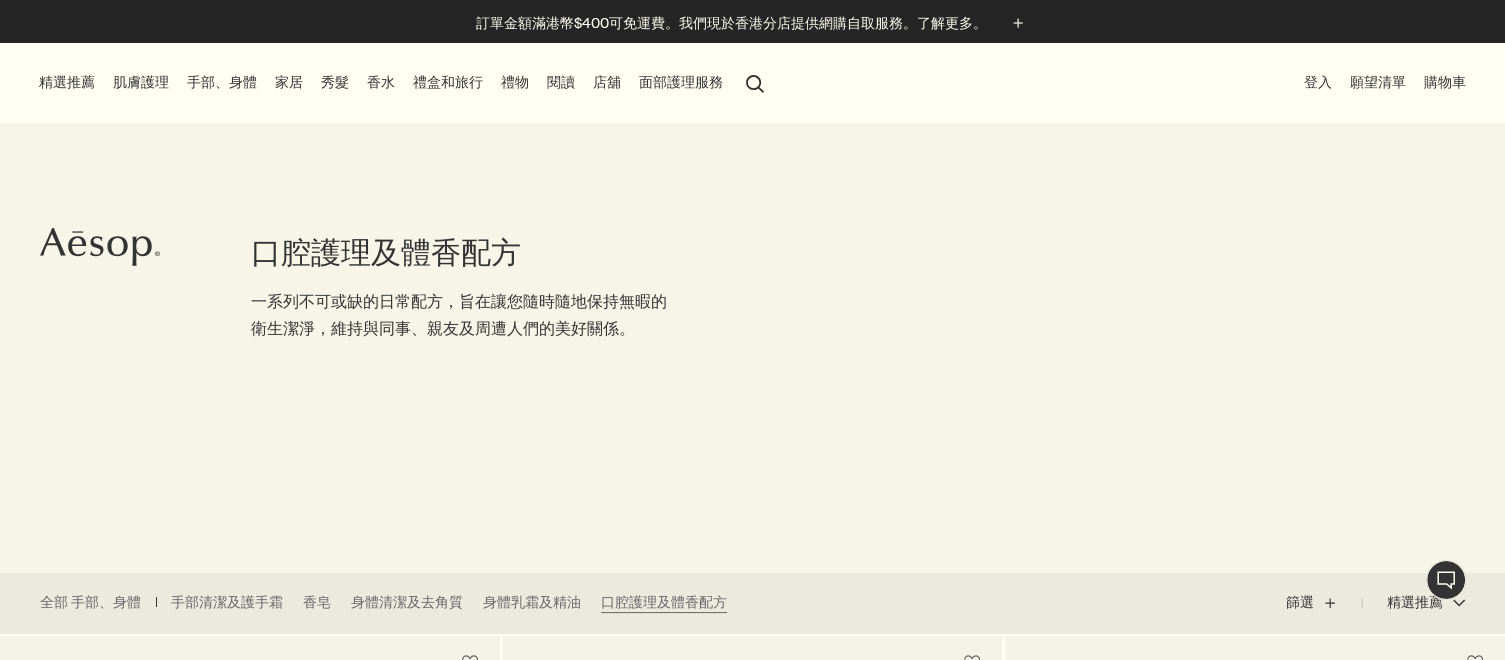 click on "手部、身體" at bounding box center (222, 82) 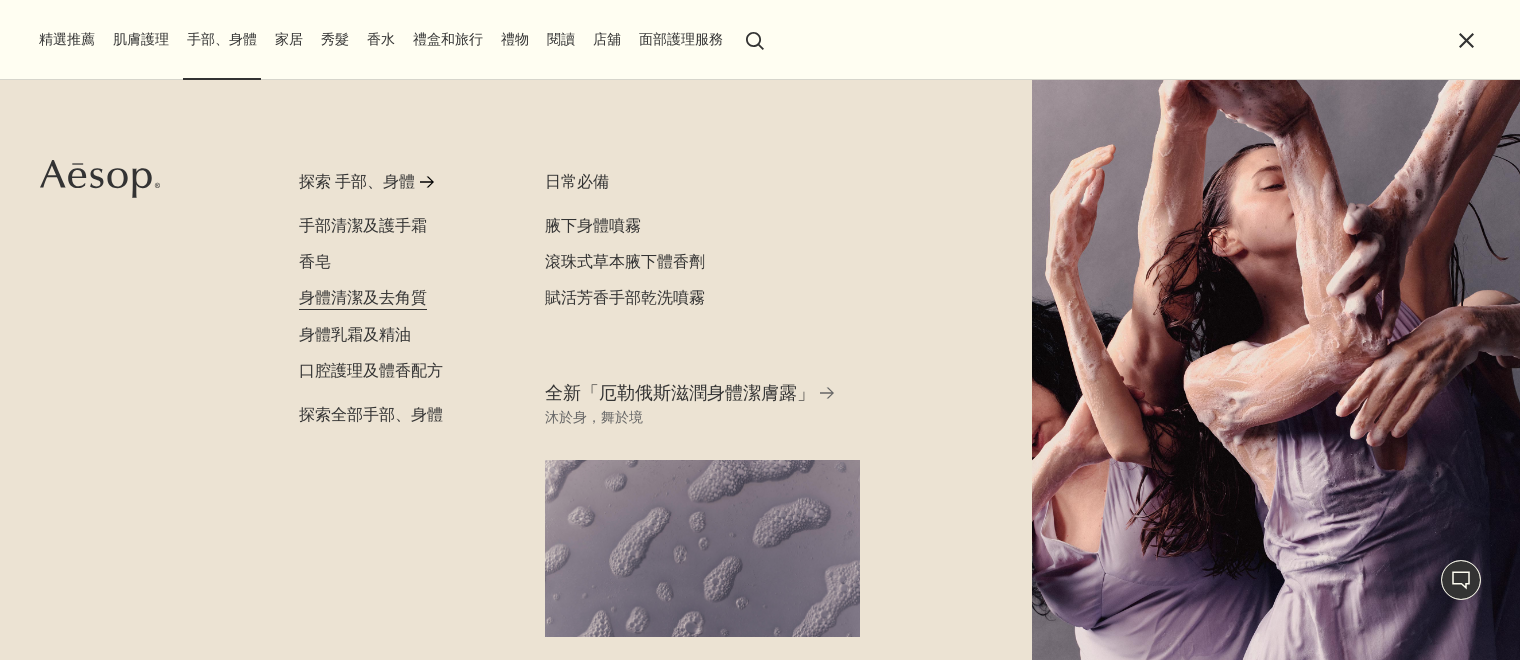 click on "身體清潔及去角質" at bounding box center (363, 297) 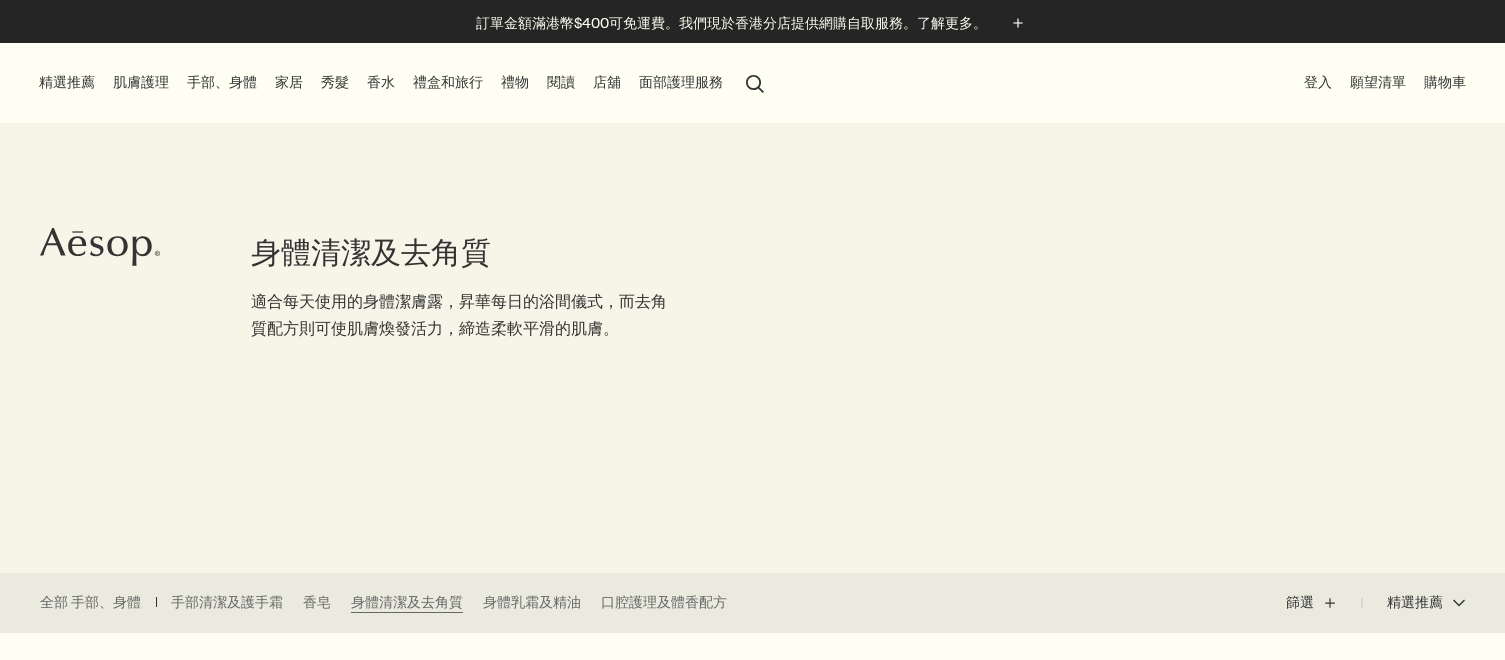 scroll, scrollTop: 0, scrollLeft: 0, axis: both 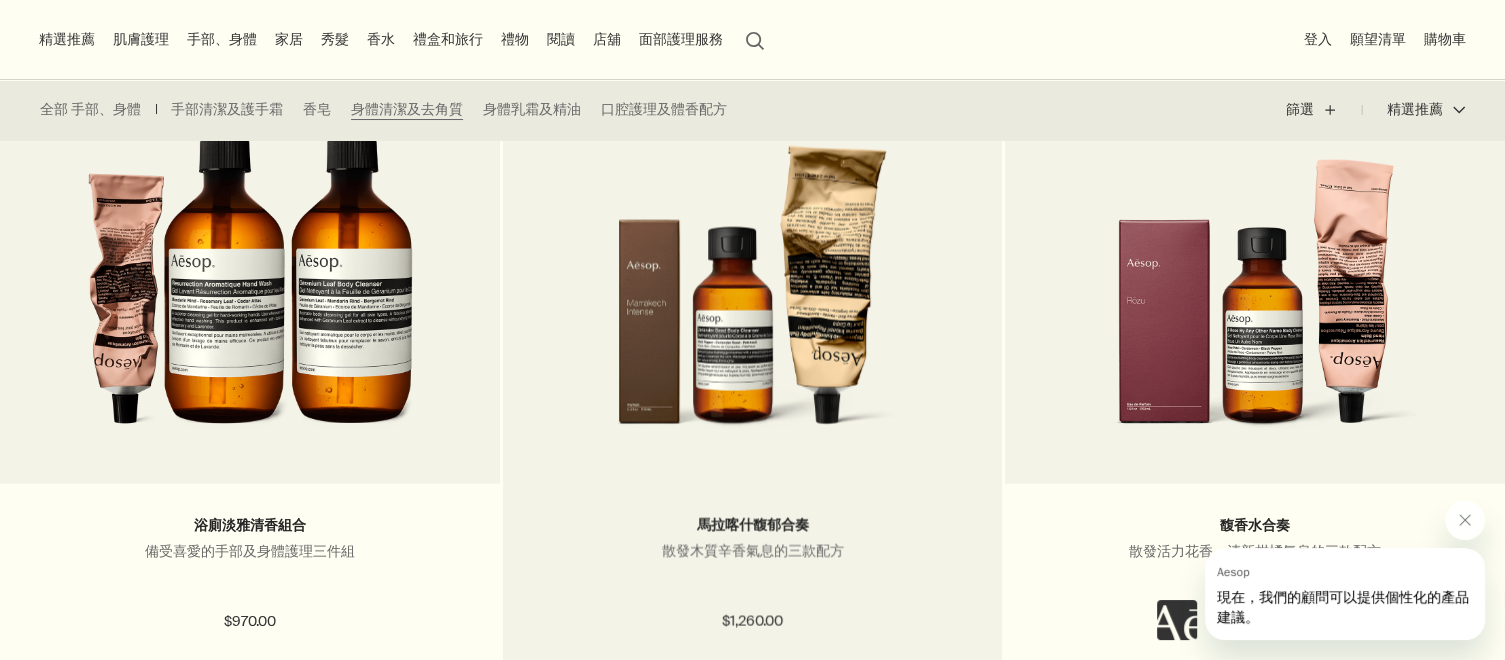 click at bounding box center (753, 269) 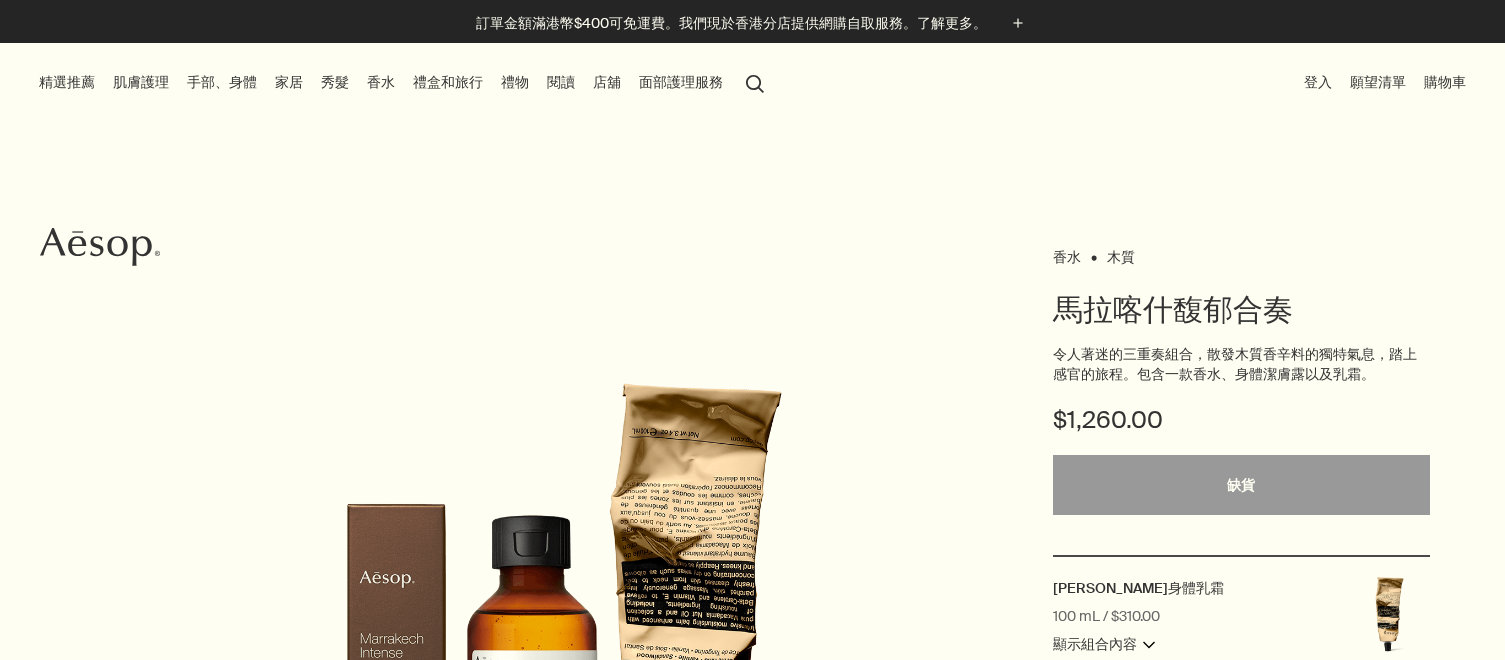 scroll, scrollTop: 0, scrollLeft: 0, axis: both 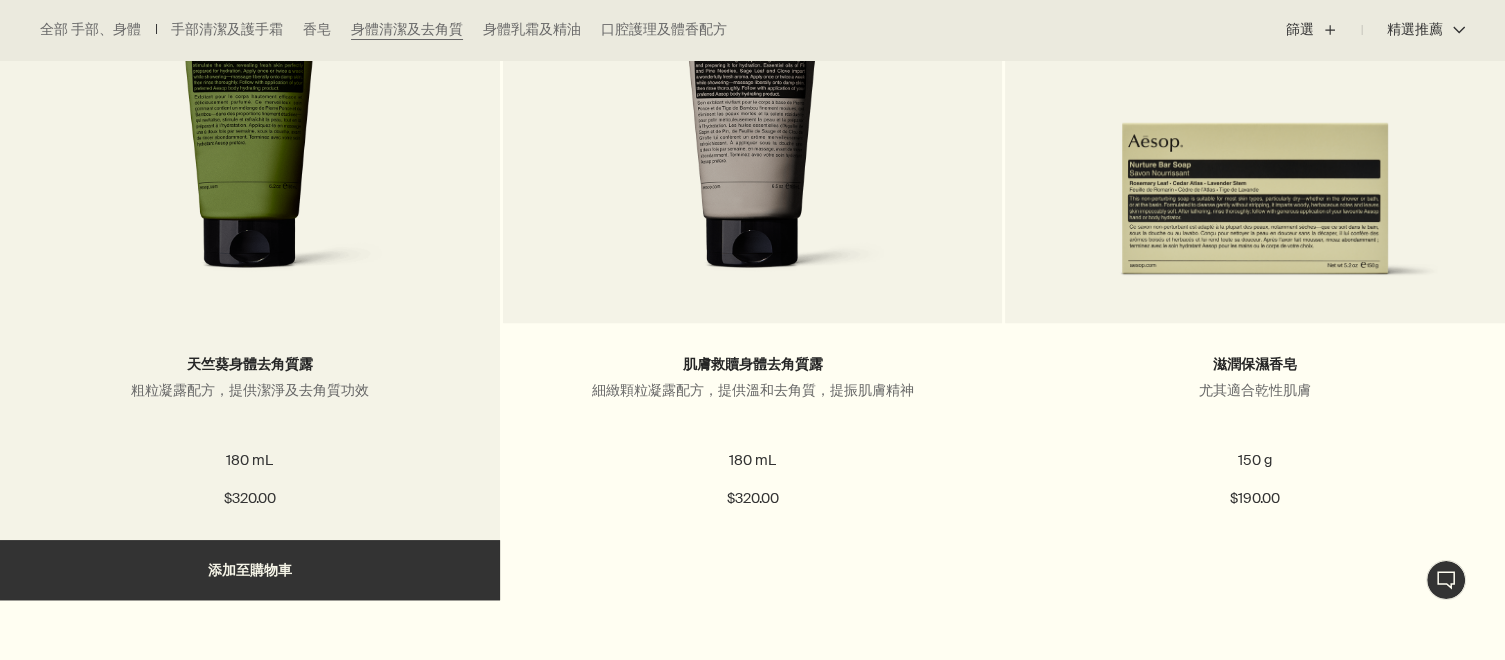 click at bounding box center [250, 108] 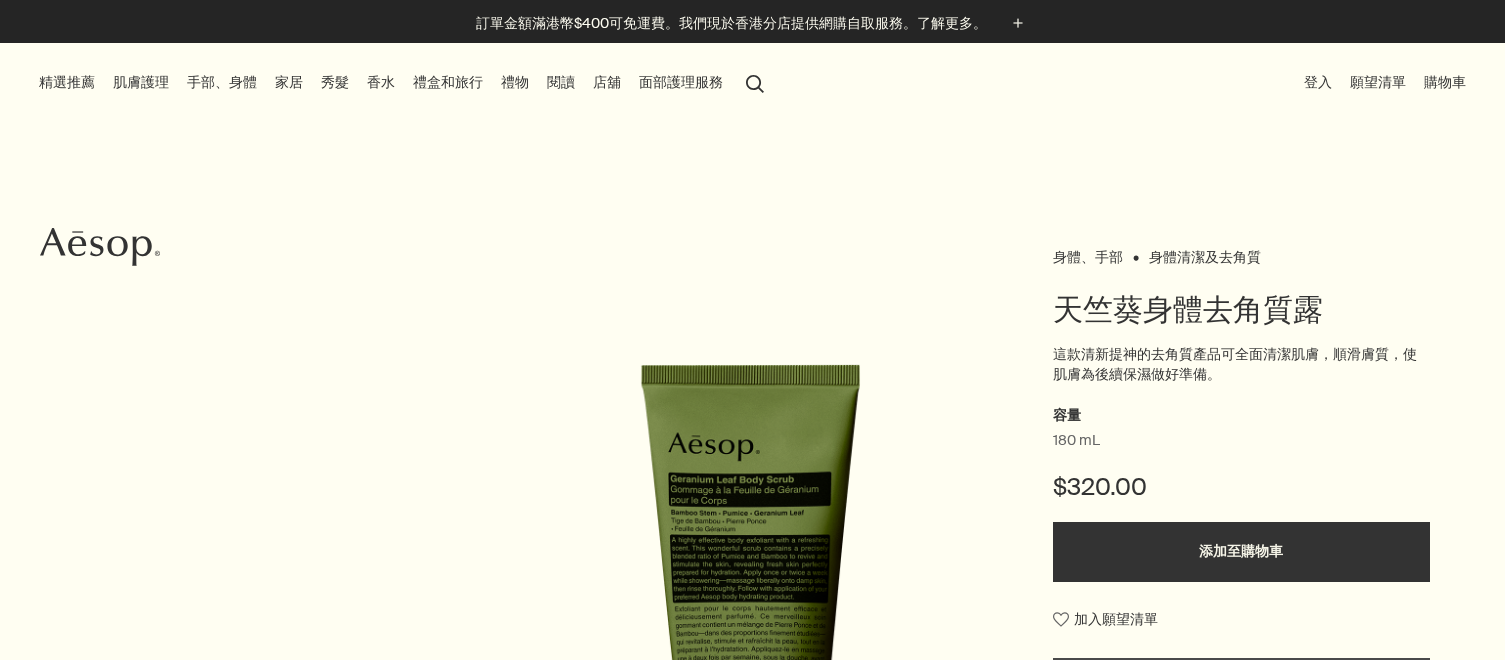 scroll, scrollTop: 0, scrollLeft: 0, axis: both 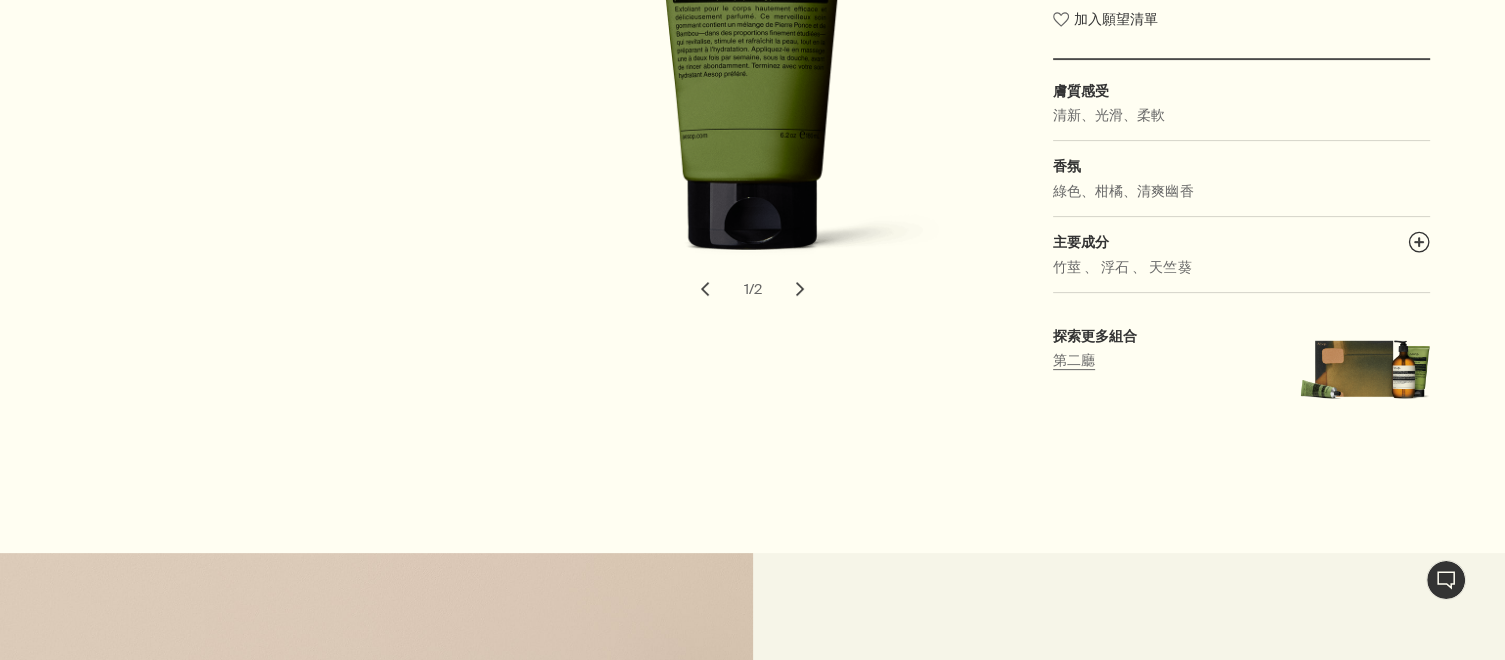 click at bounding box center (1365, 364) 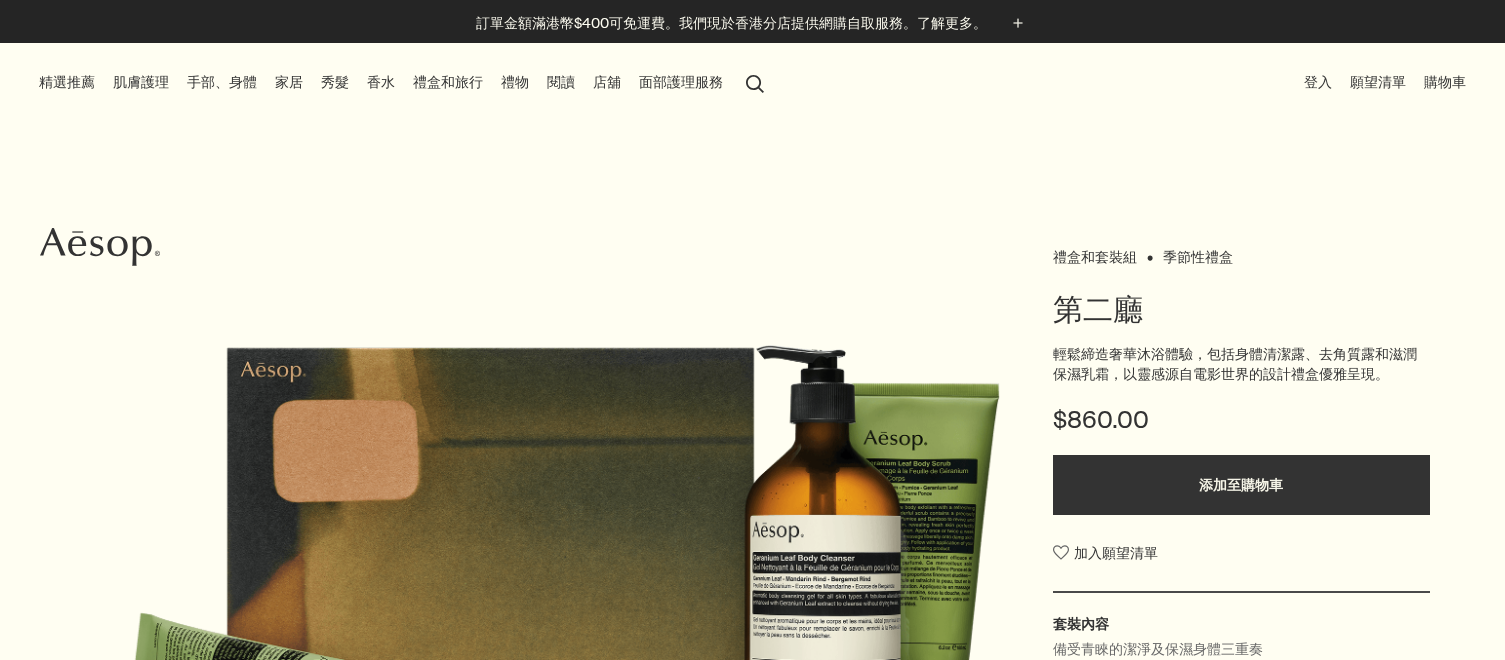 scroll, scrollTop: 0, scrollLeft: 0, axis: both 